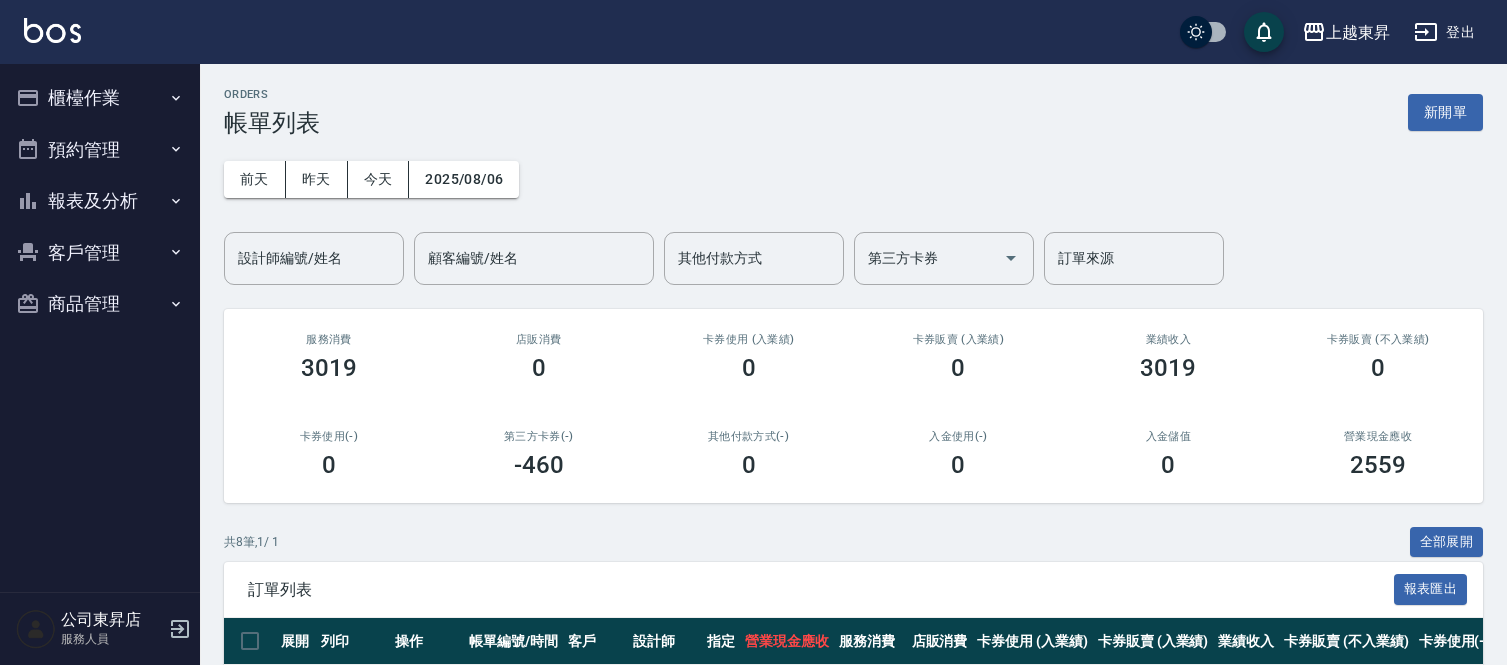 scroll, scrollTop: 480, scrollLeft: 0, axis: vertical 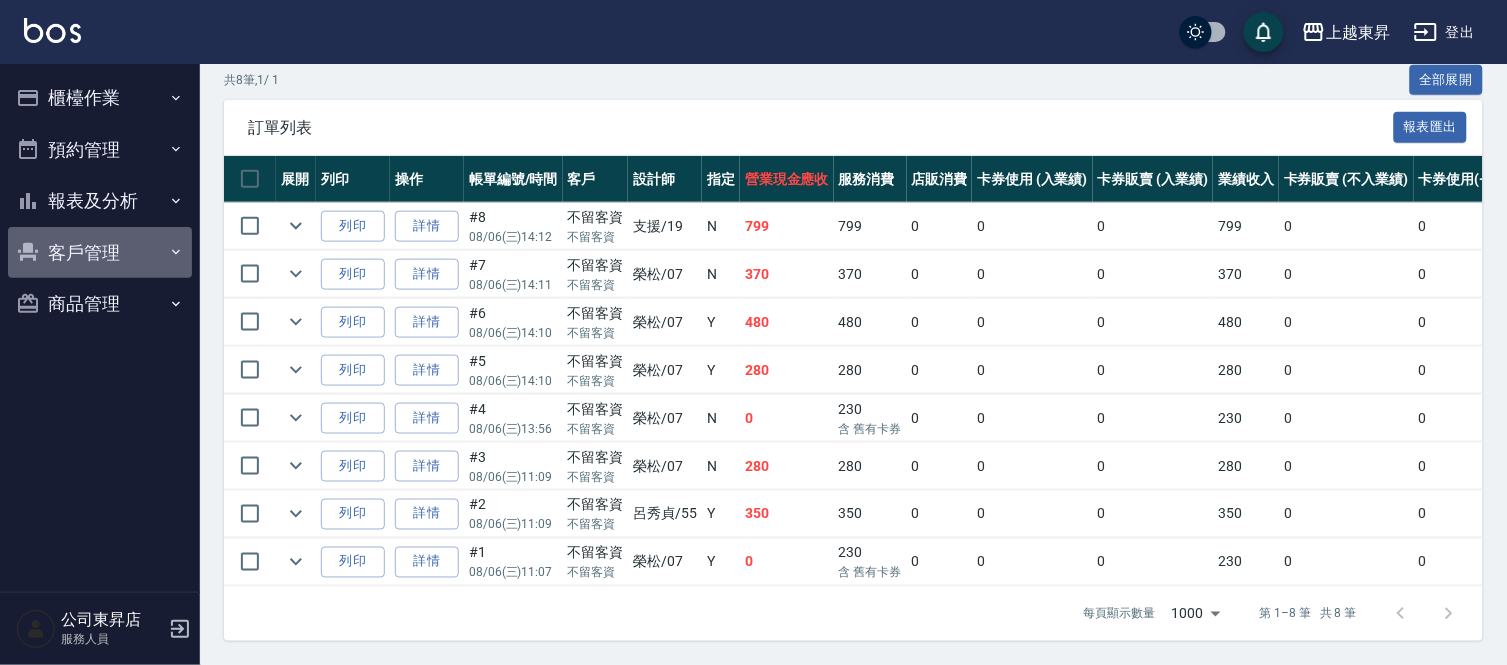 click on "客戶管理" at bounding box center [100, 253] 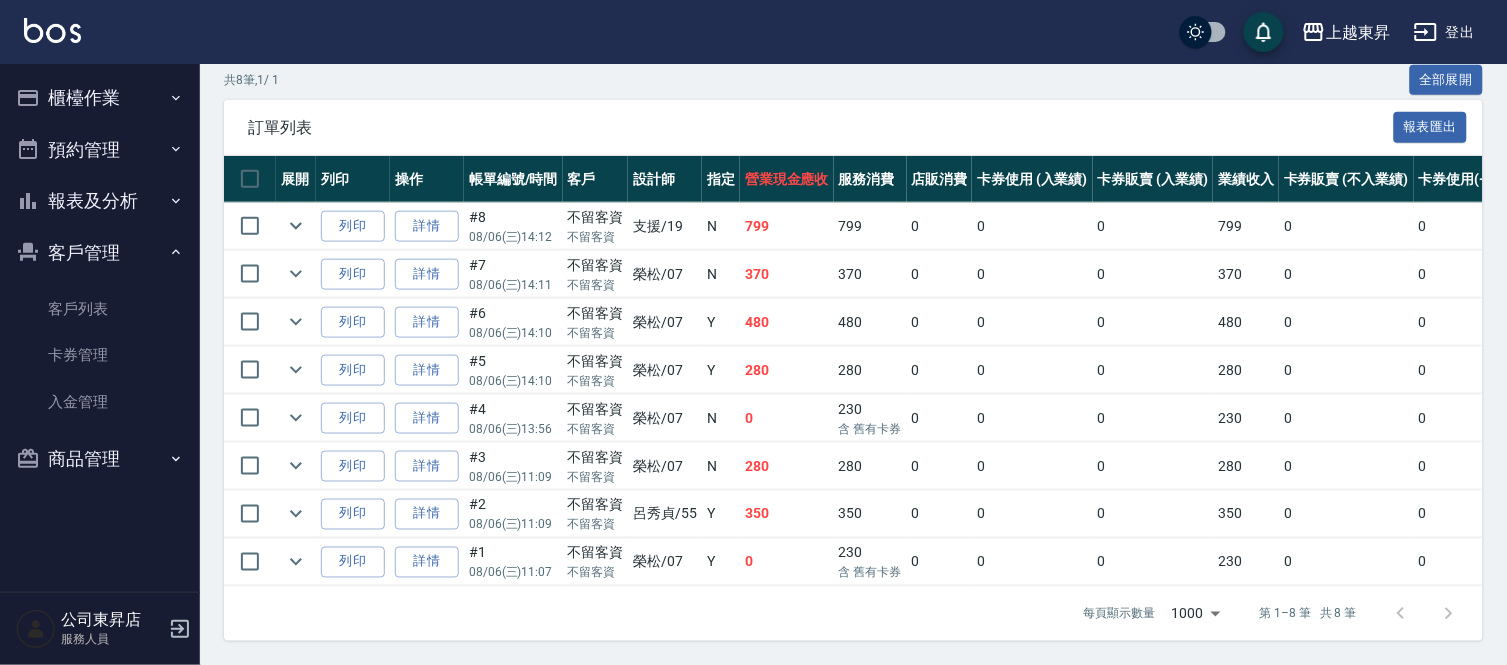 click on "櫃檯作業" at bounding box center [100, 98] 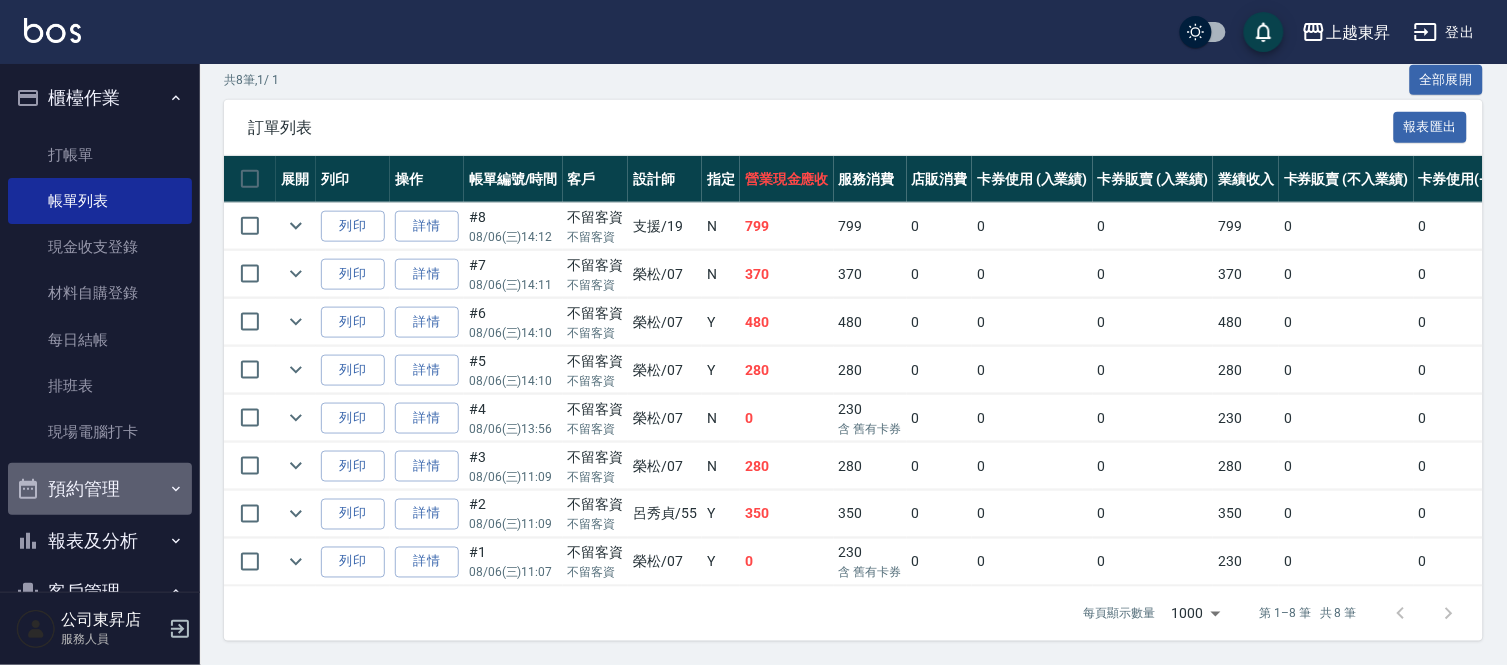 click on "預約管理" at bounding box center (100, 489) 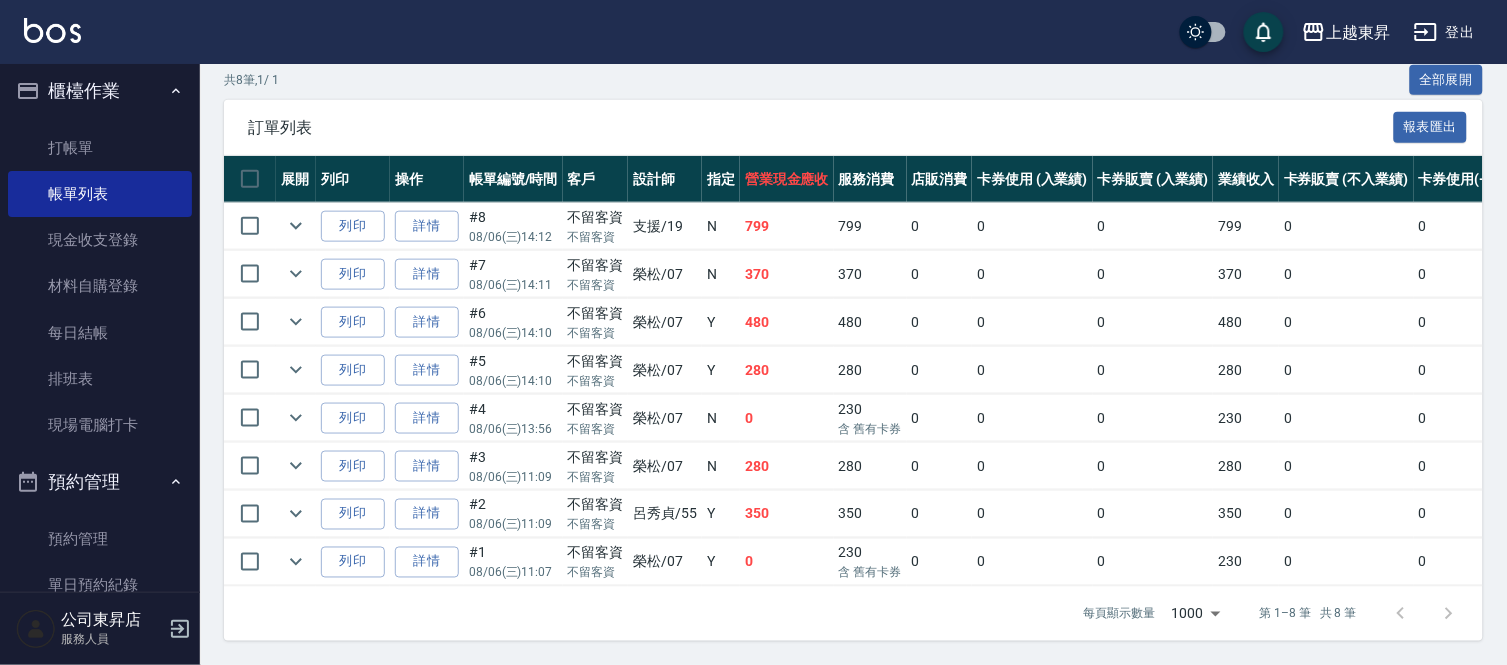 scroll, scrollTop: 0, scrollLeft: 0, axis: both 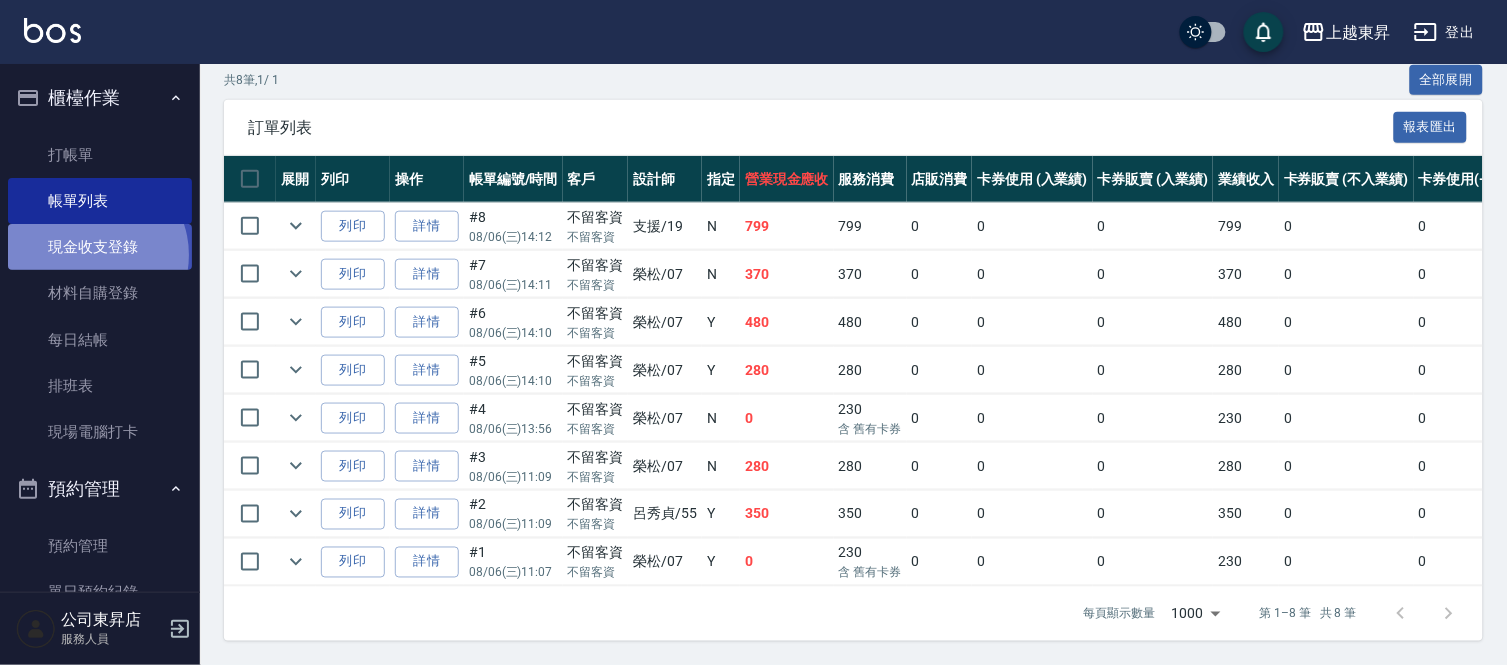 click on "現金收支登錄" at bounding box center (100, 247) 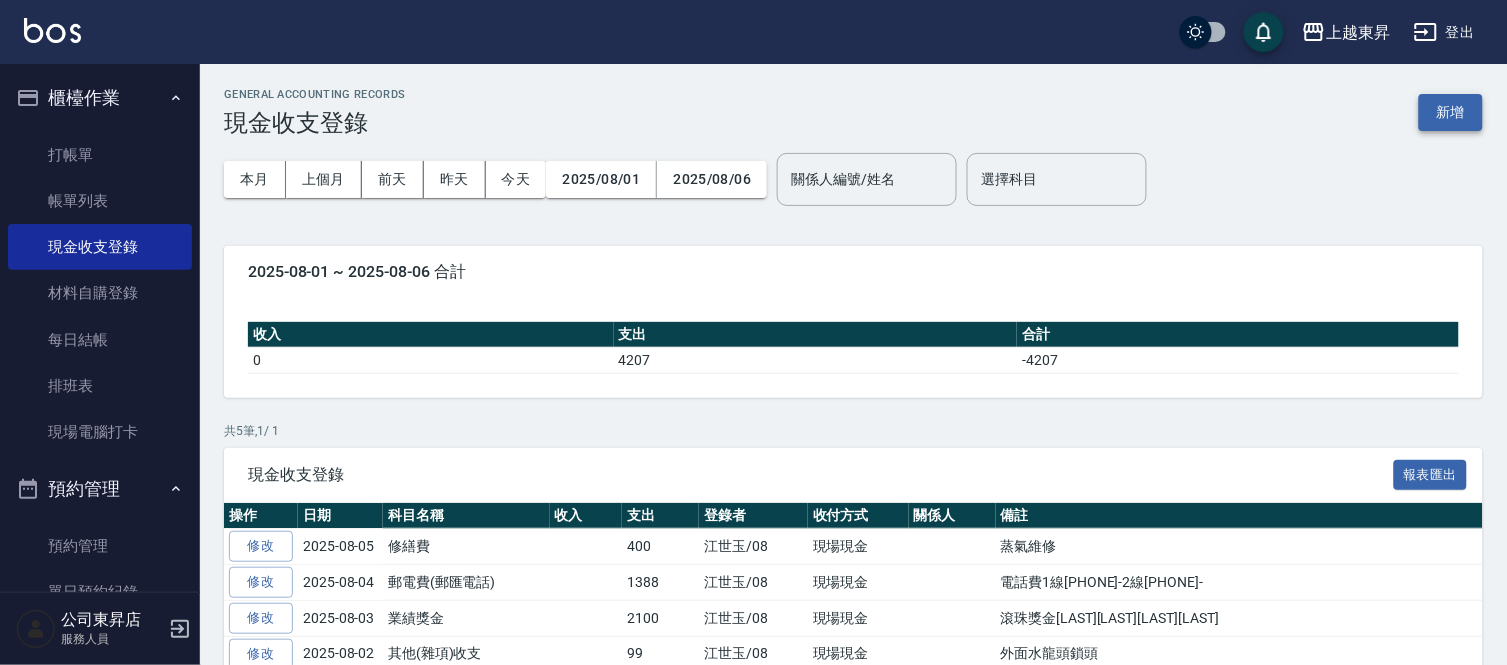 click on "新增" at bounding box center [1451, 112] 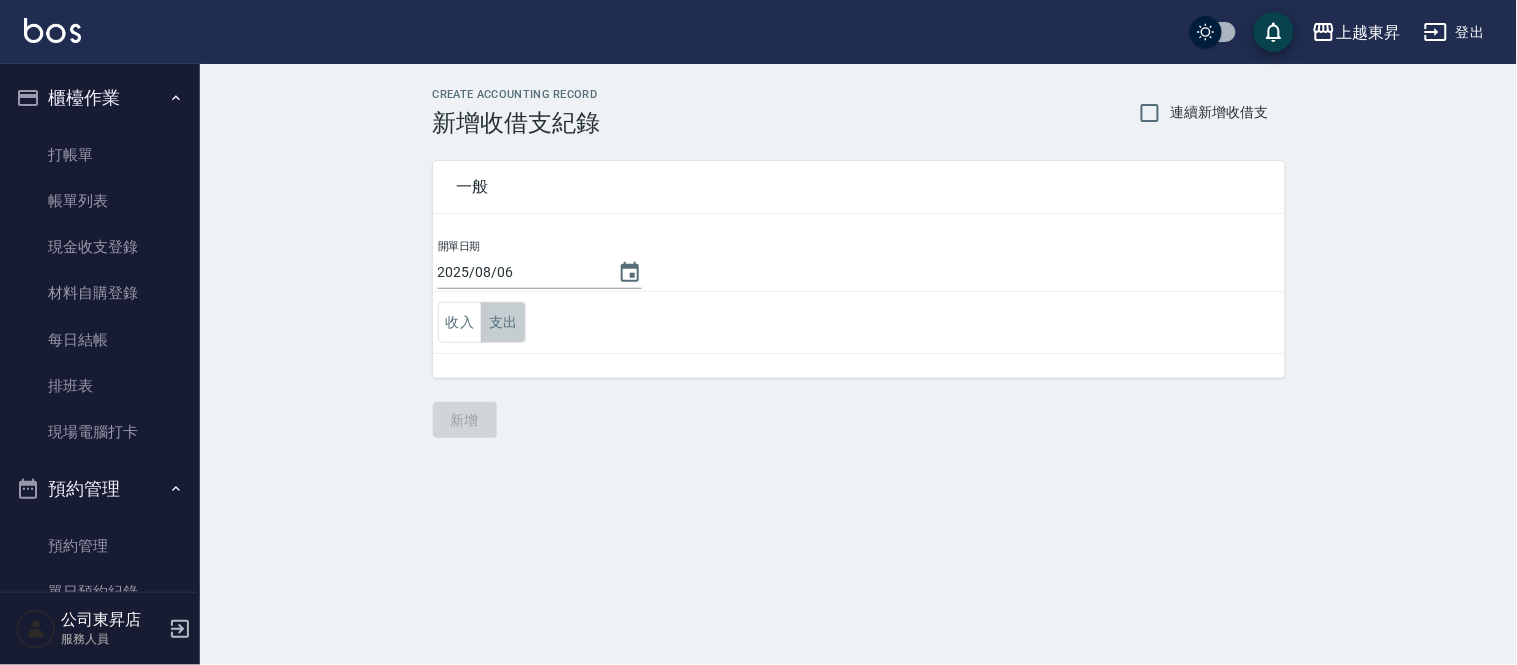 click on "支出" at bounding box center (503, 322) 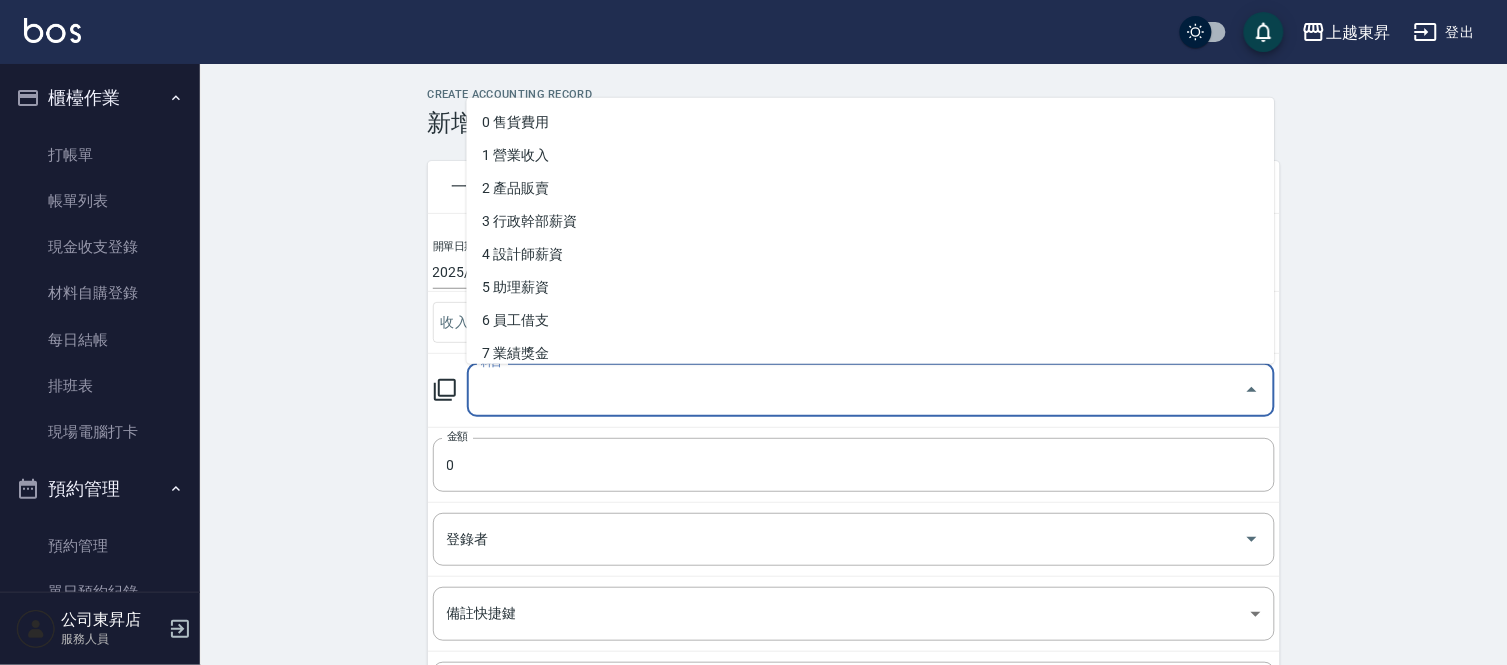 click on "科目" at bounding box center (856, 390) 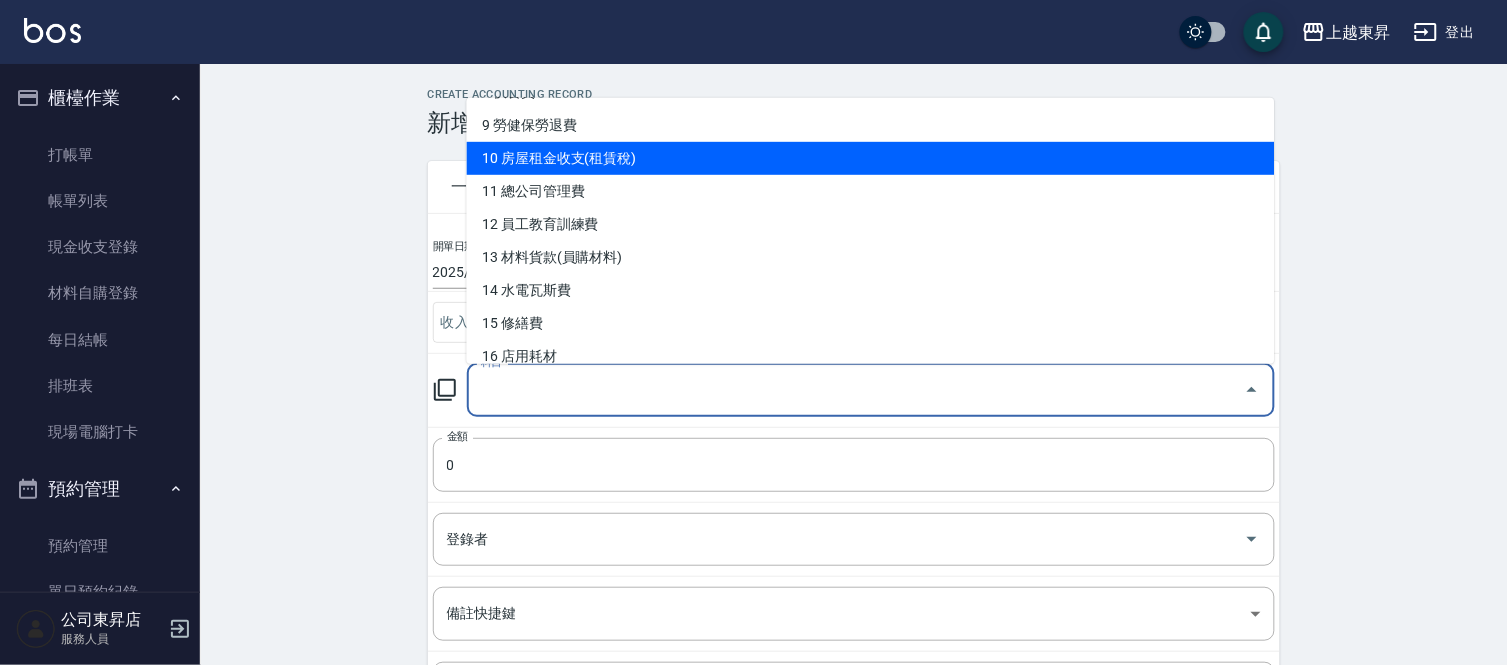 scroll, scrollTop: 333, scrollLeft: 0, axis: vertical 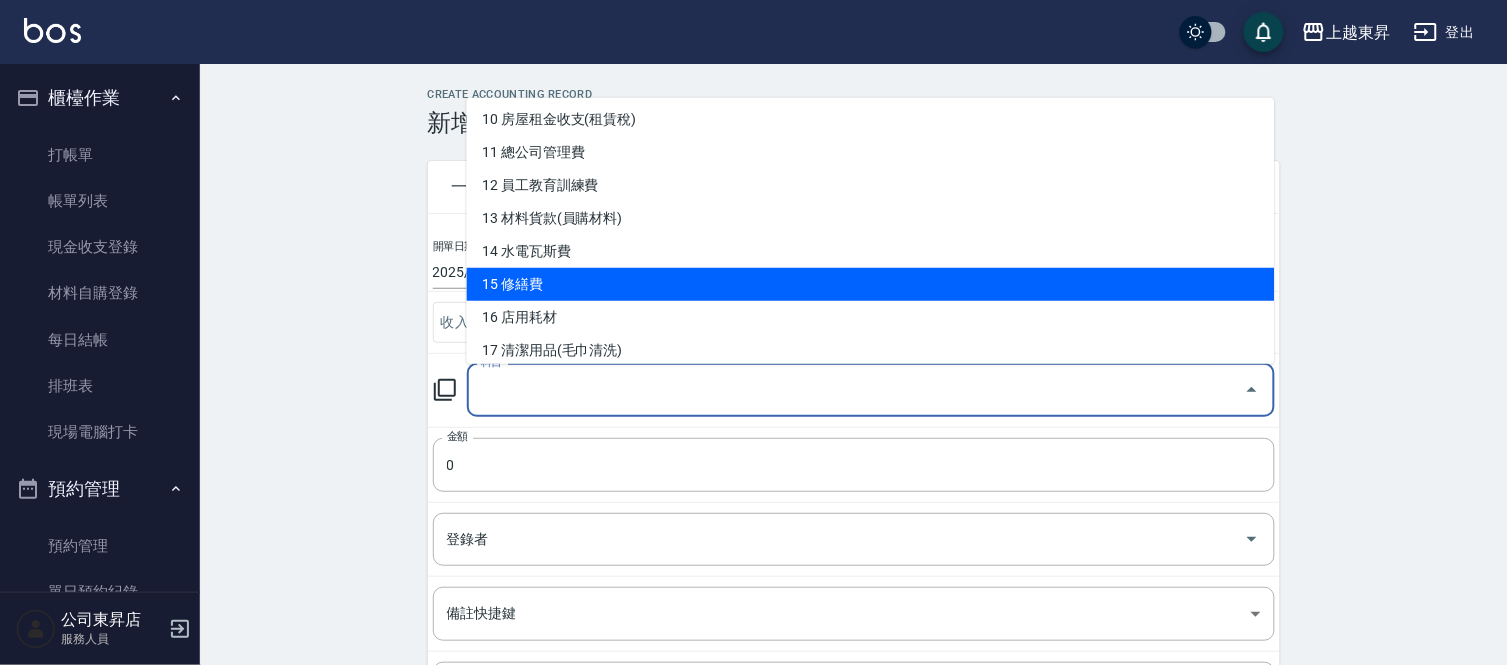 click on "15 修繕費" at bounding box center (871, 284) 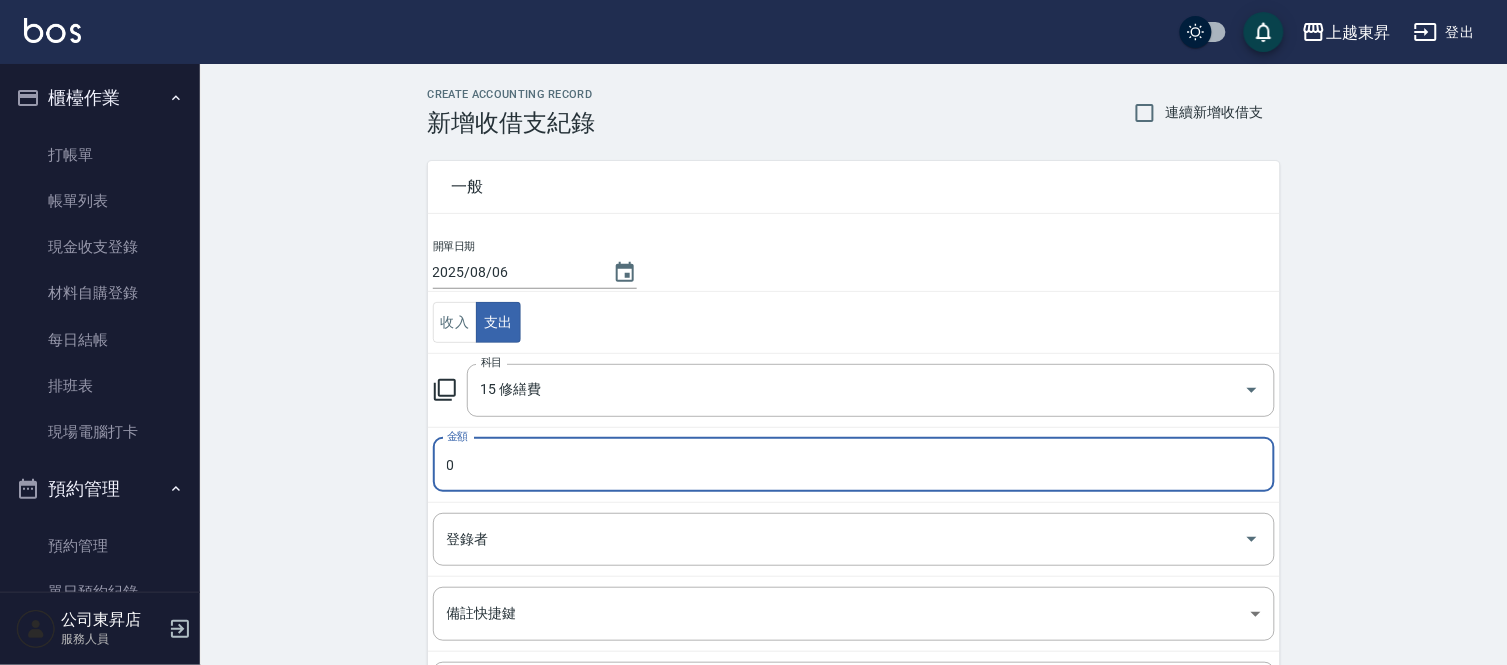 click on "0" at bounding box center [854, 465] 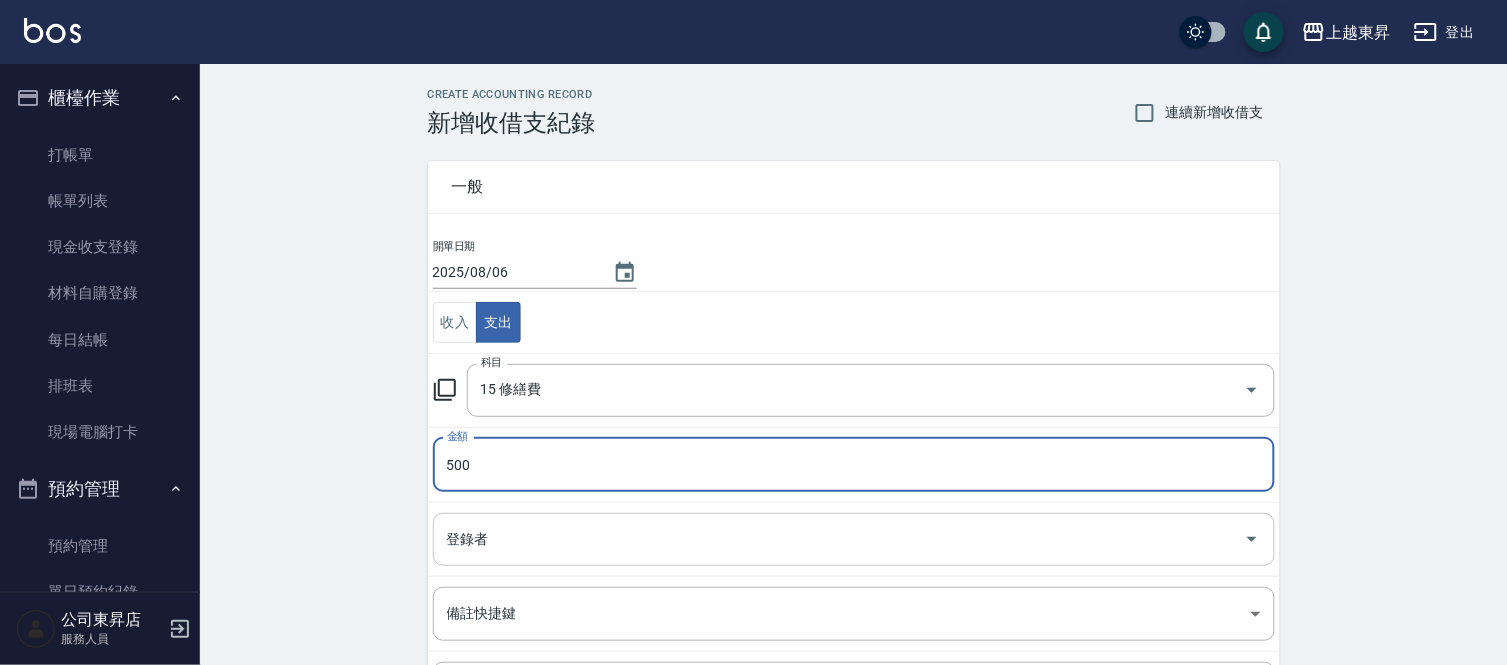 type on "500" 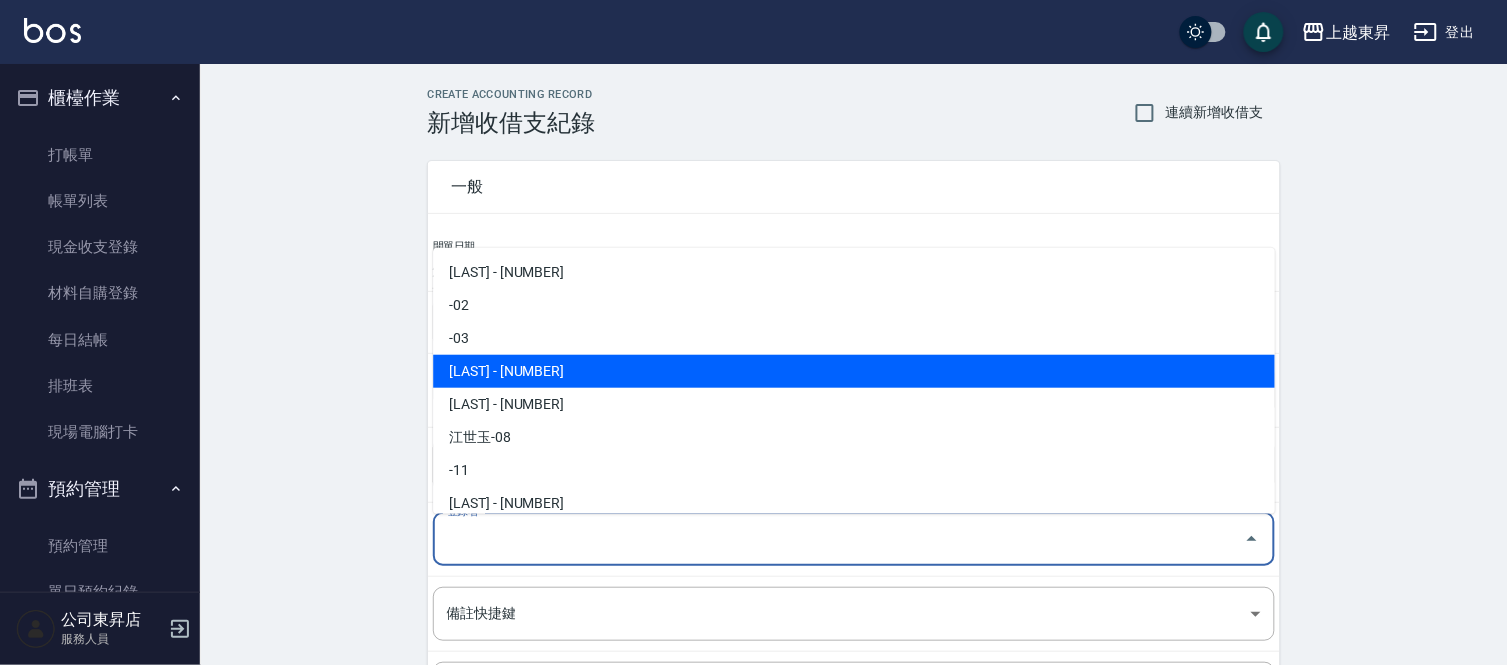 click on "[LAST] - [NUMBER]" at bounding box center [854, 371] 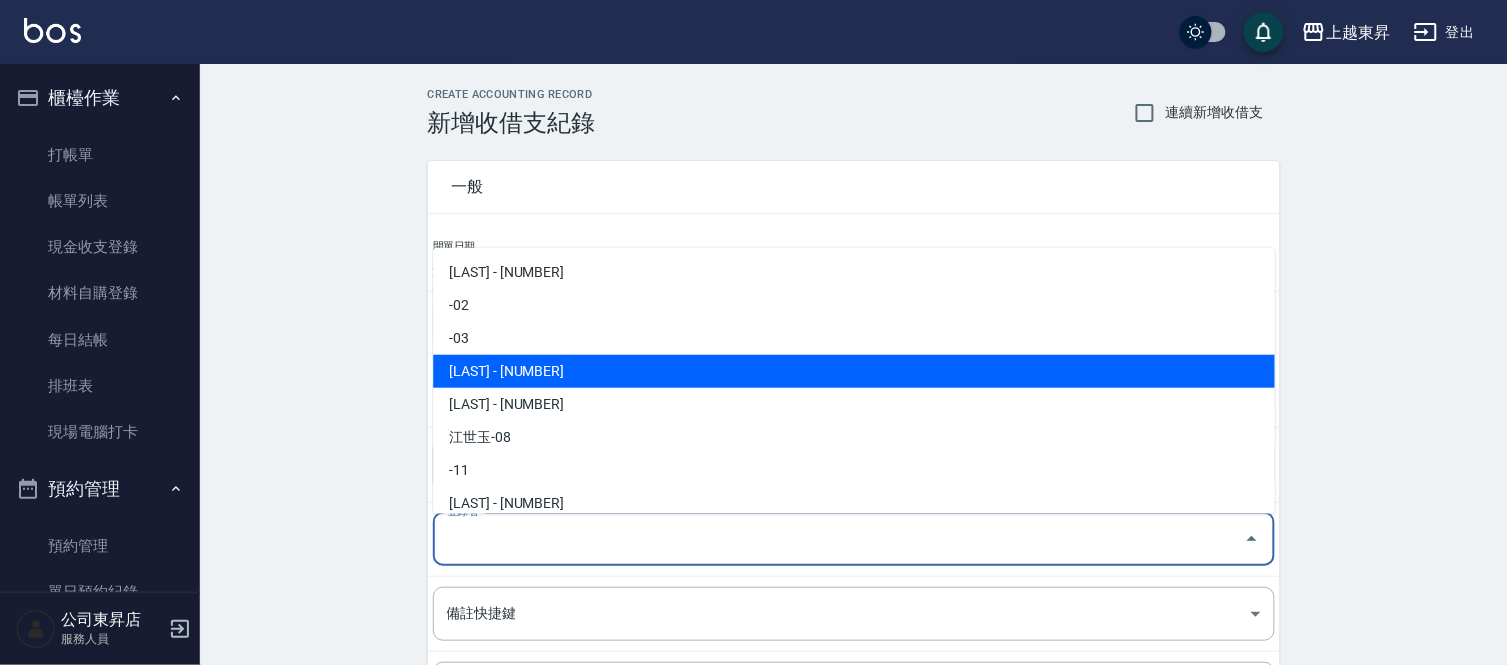 type on "[LAST] - [NUMBER]" 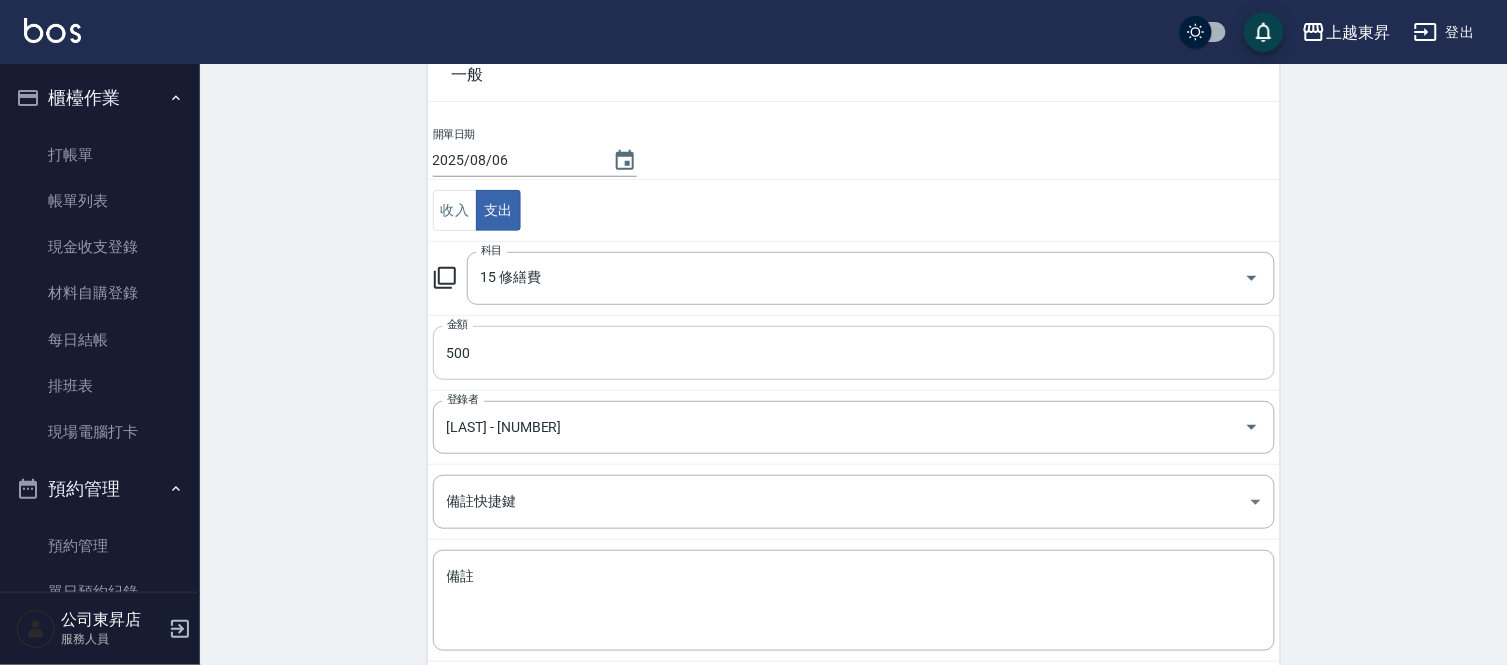 scroll, scrollTop: 217, scrollLeft: 0, axis: vertical 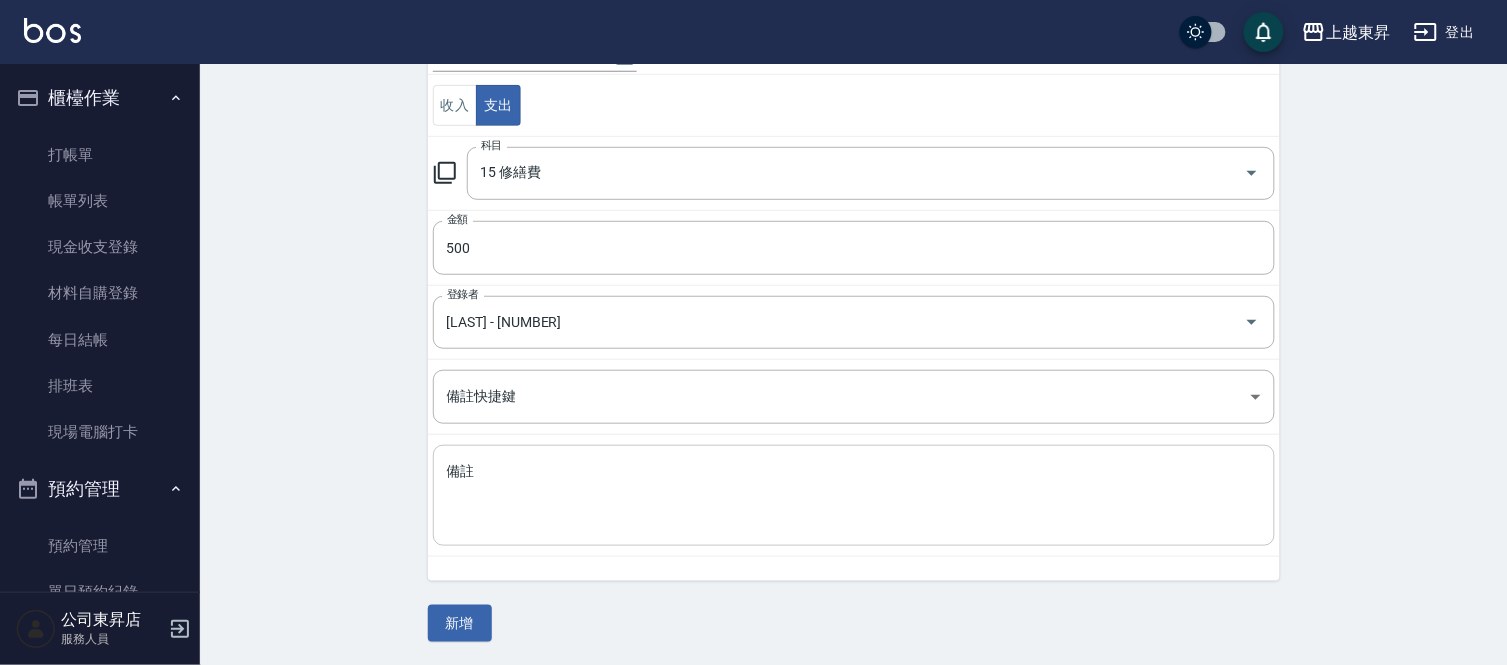 click on "備註" at bounding box center [854, 496] 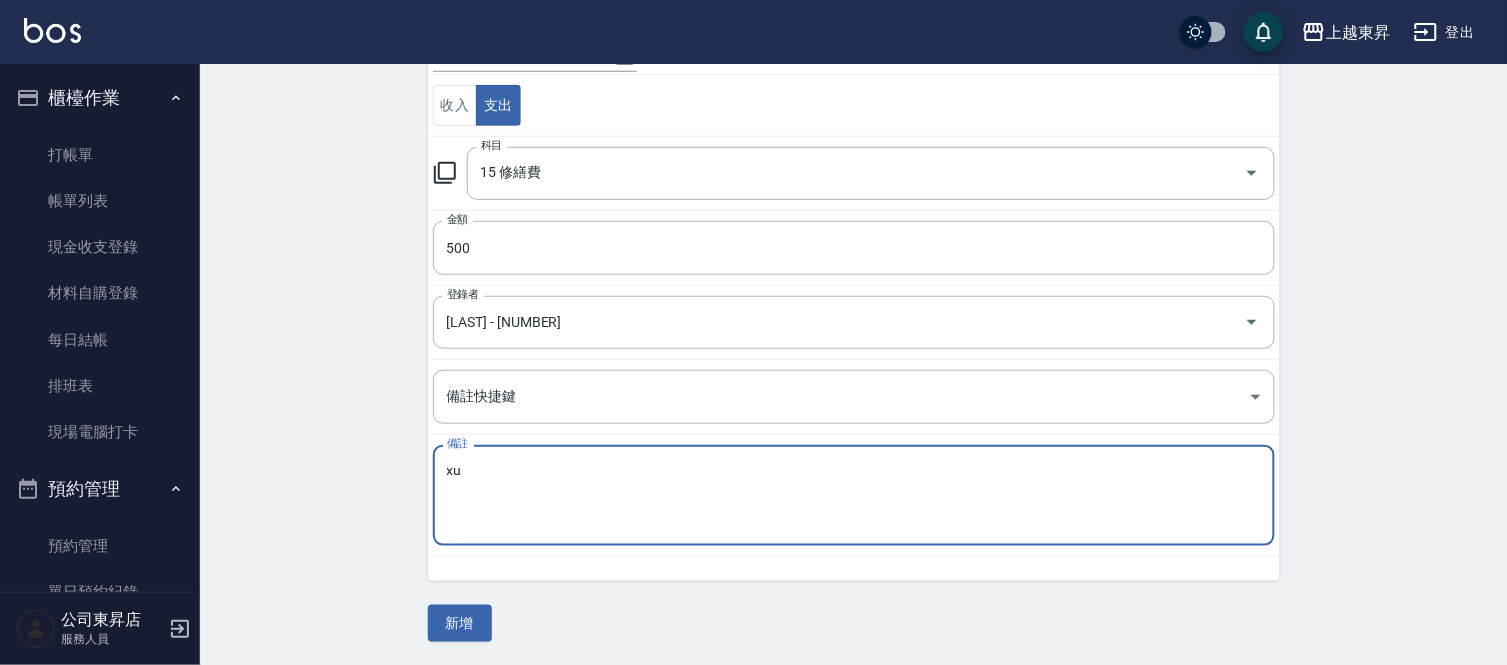 type on "x" 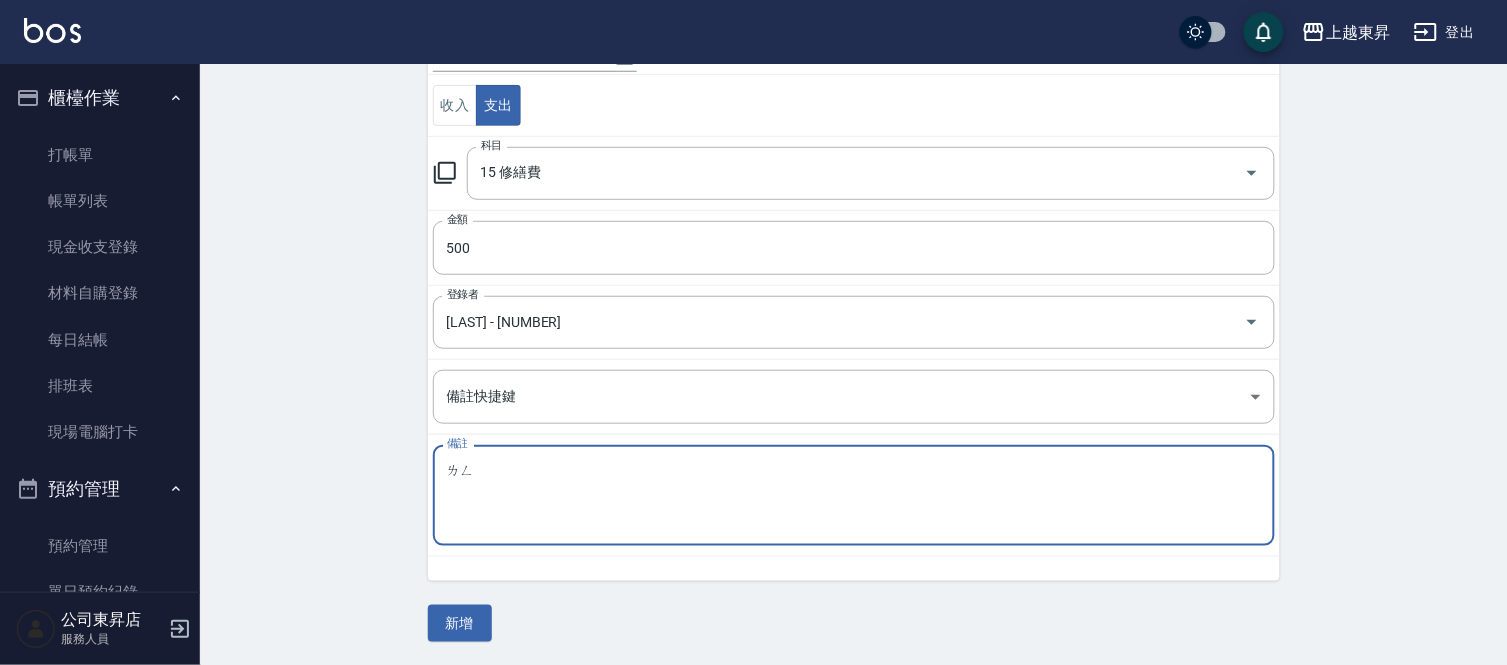 type on "稜" 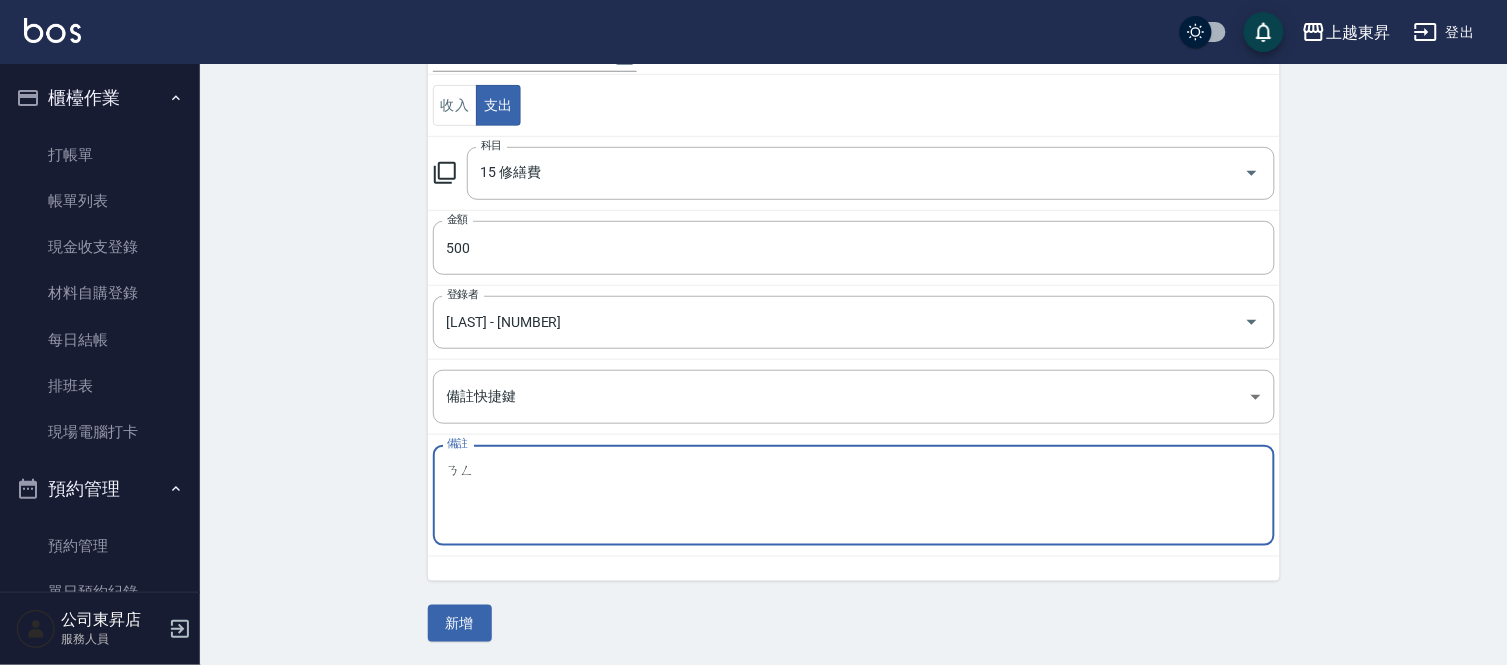type on "能" 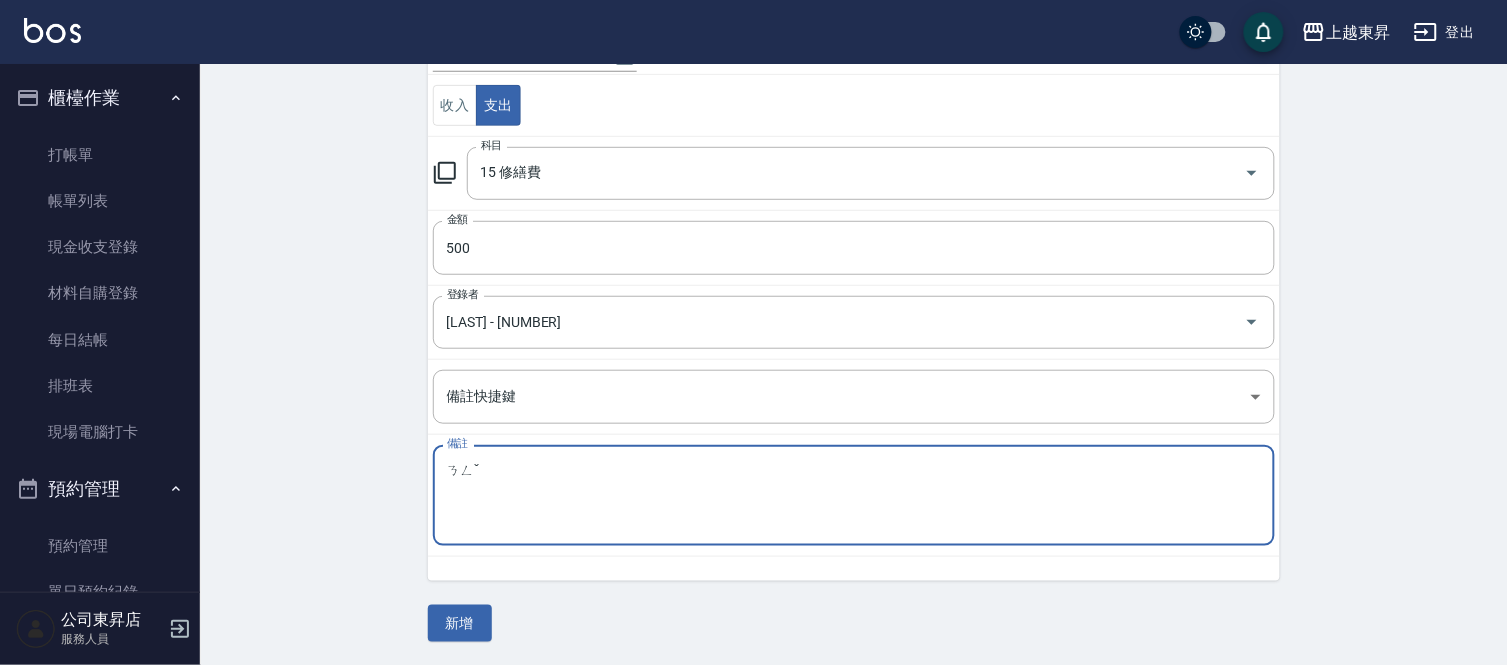 type on "ㄋ" 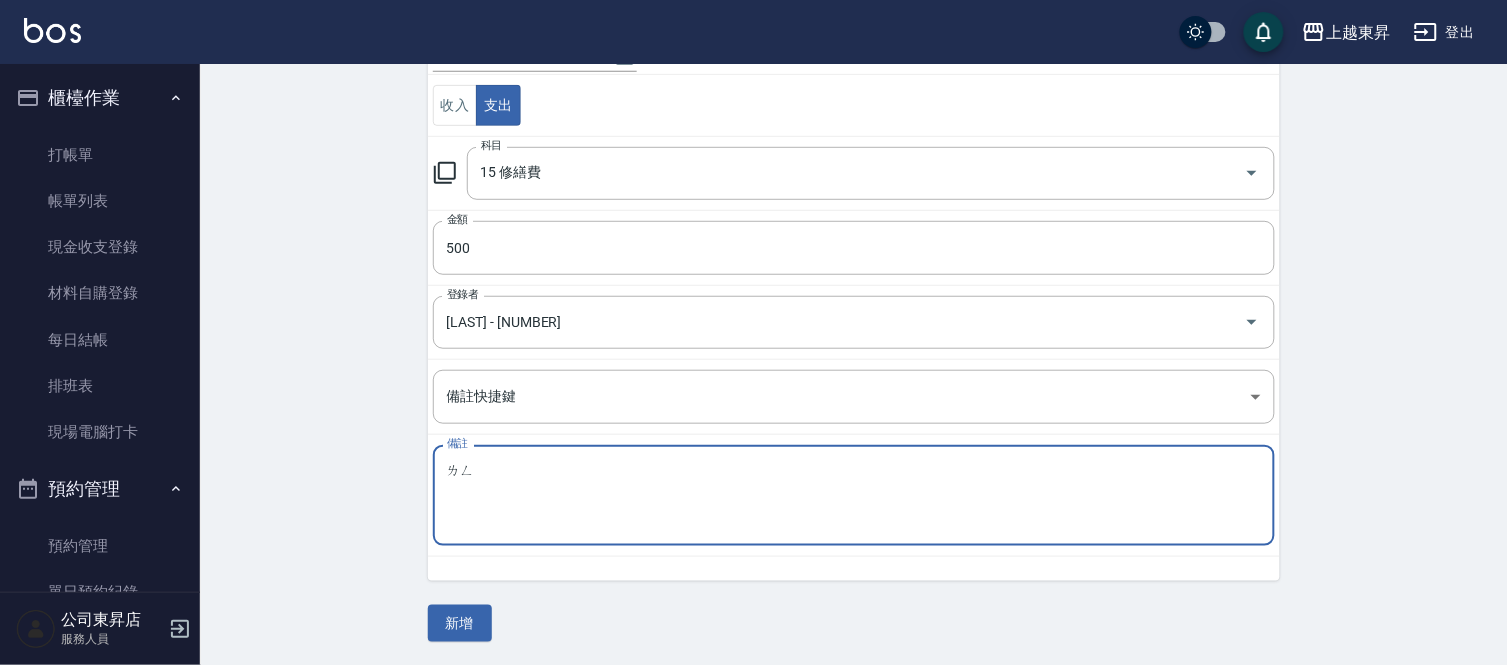 type on "稜" 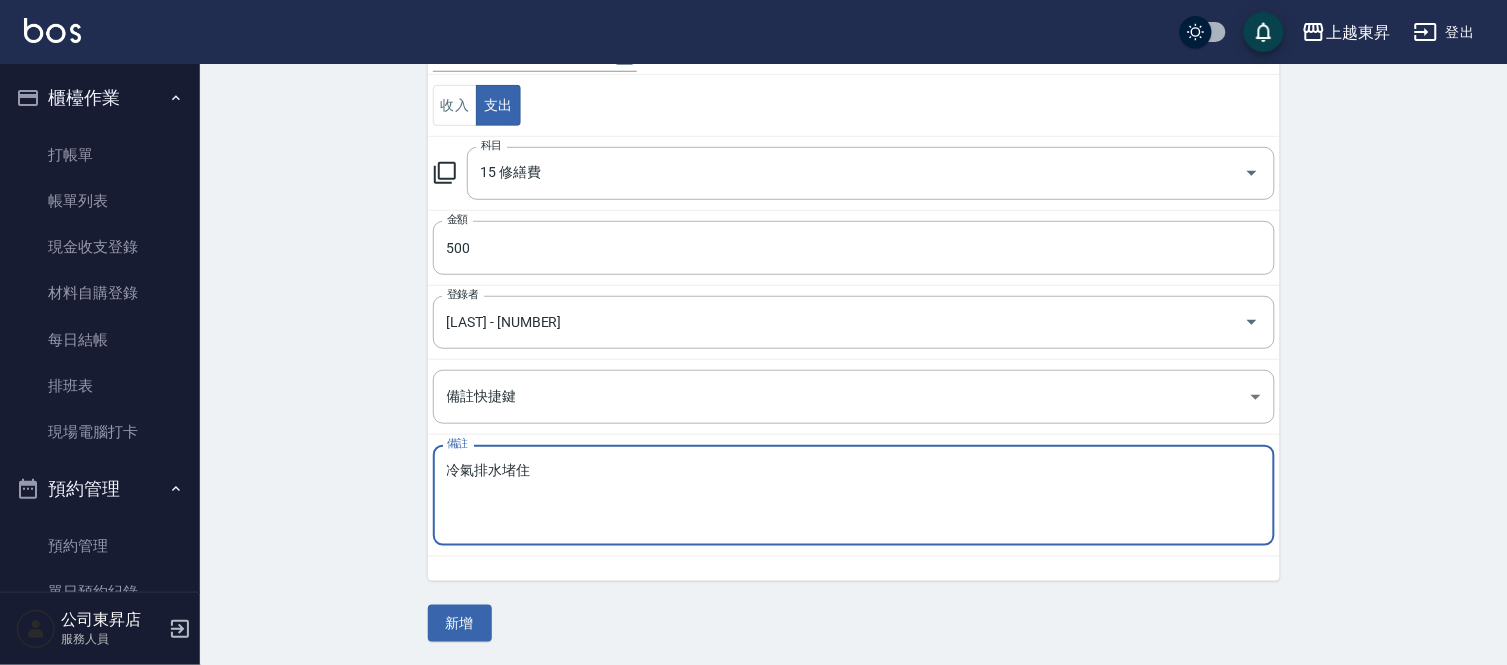 click on "冷氣排水堵住" at bounding box center (854, 496) 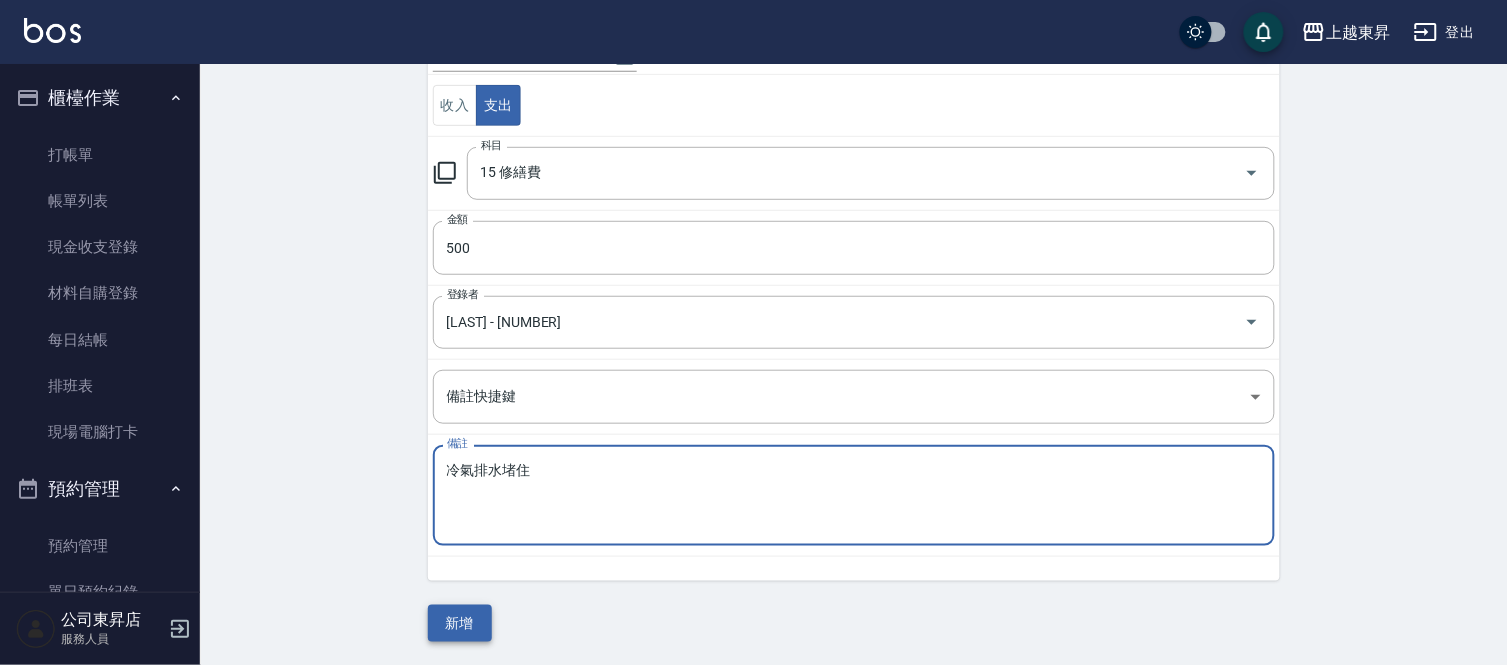 type on "冷氣排水堵住" 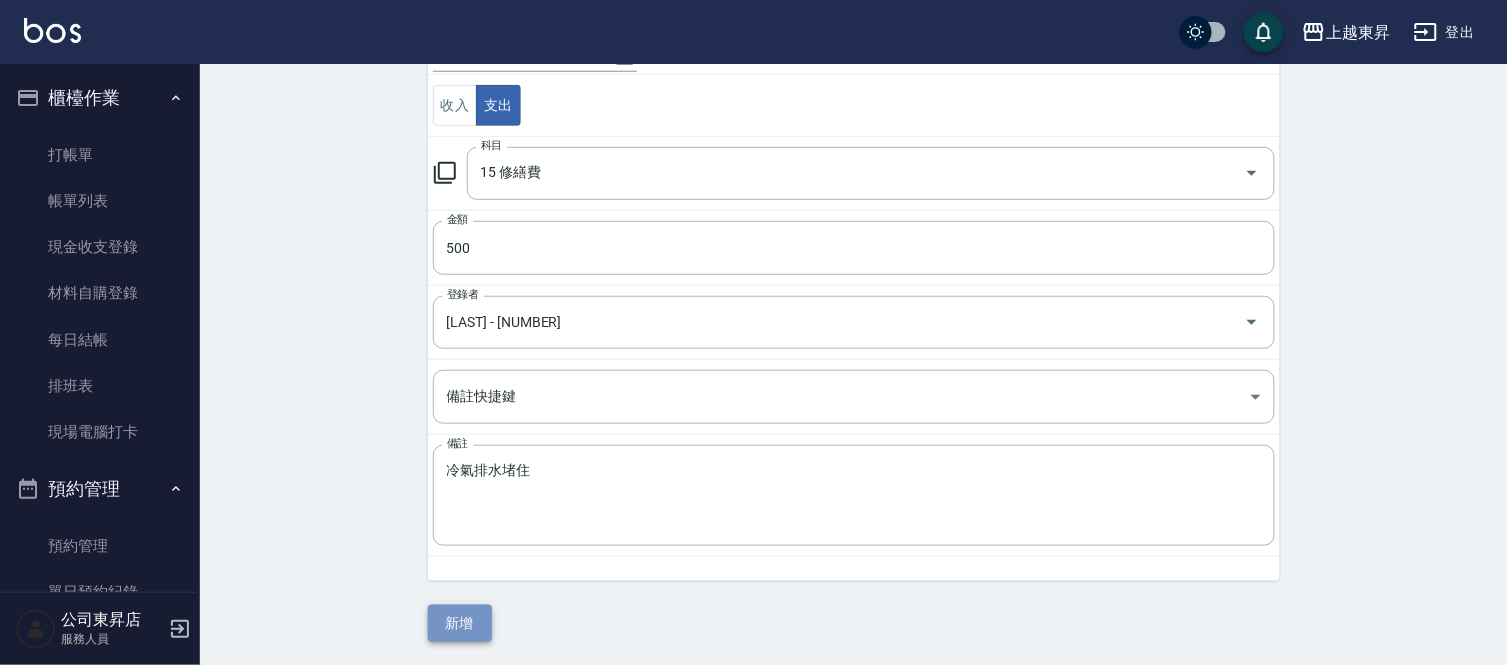 click on "新增" at bounding box center (460, 623) 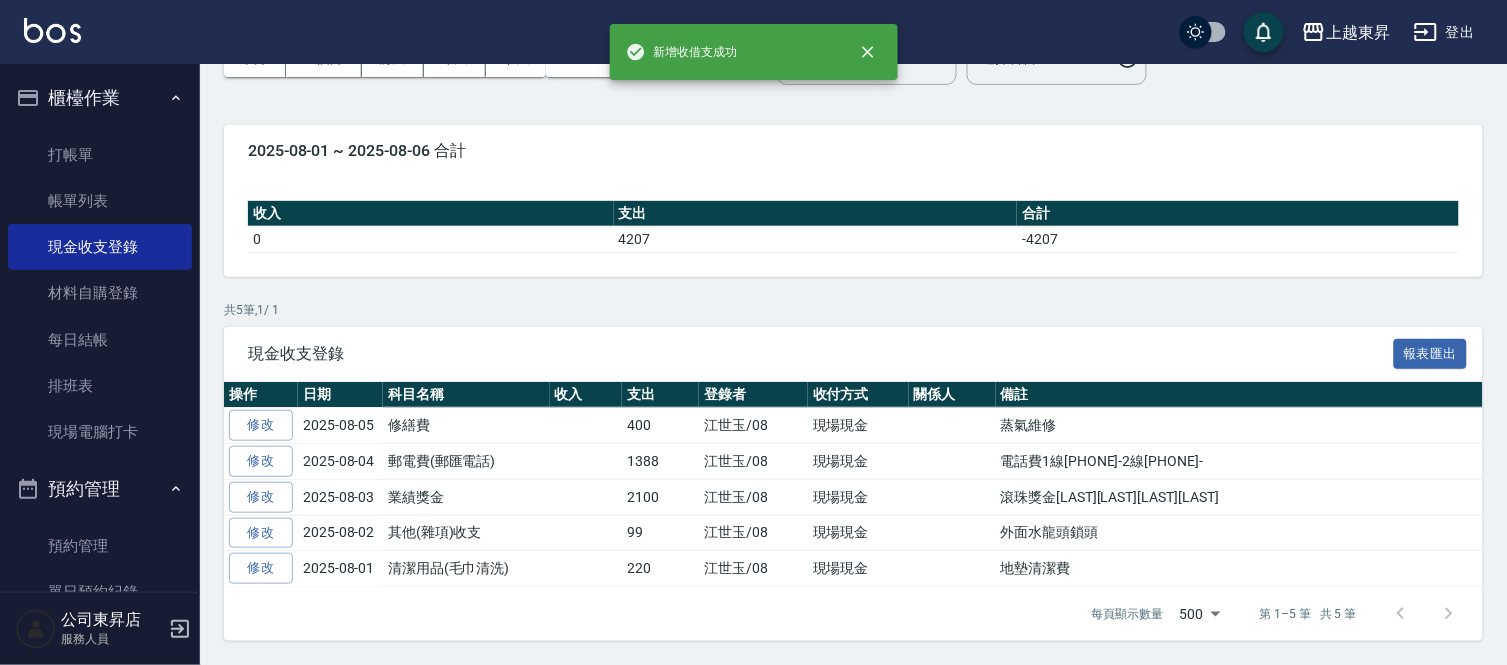 scroll, scrollTop: 0, scrollLeft: 0, axis: both 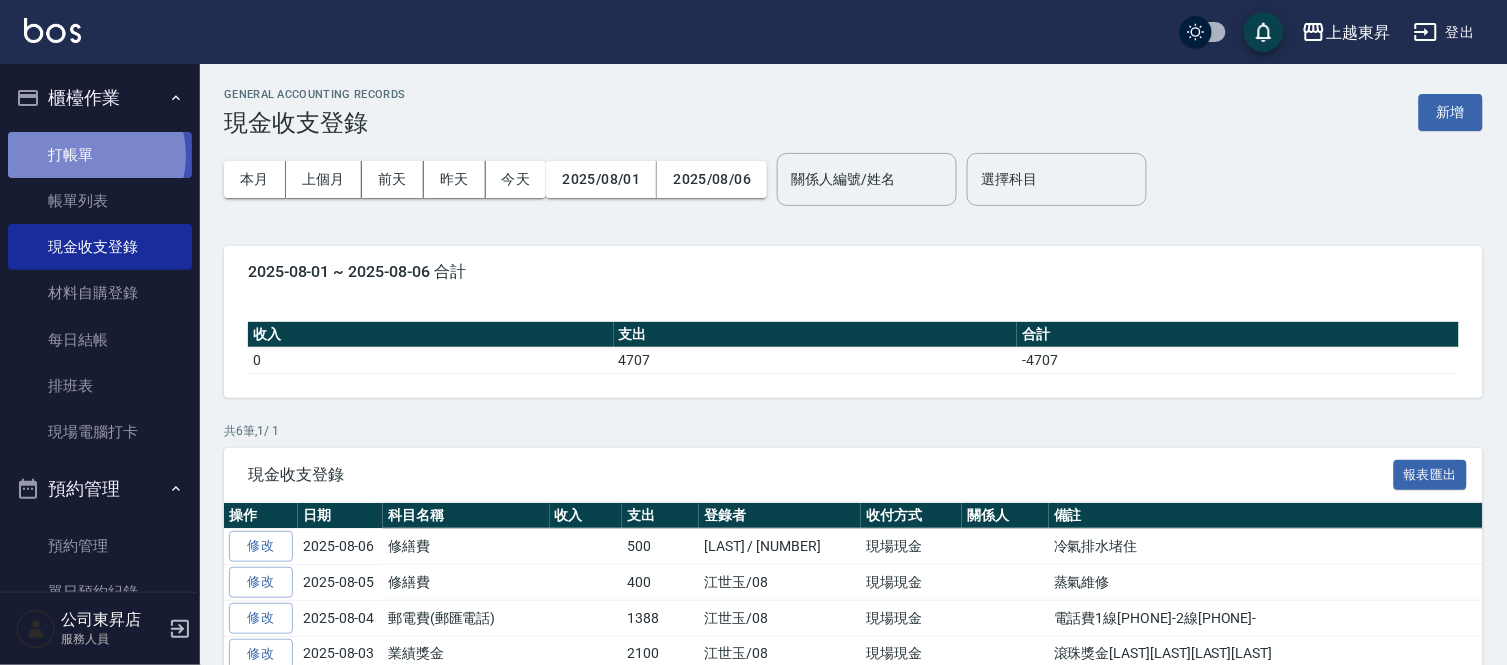 click on "打帳單" at bounding box center [100, 155] 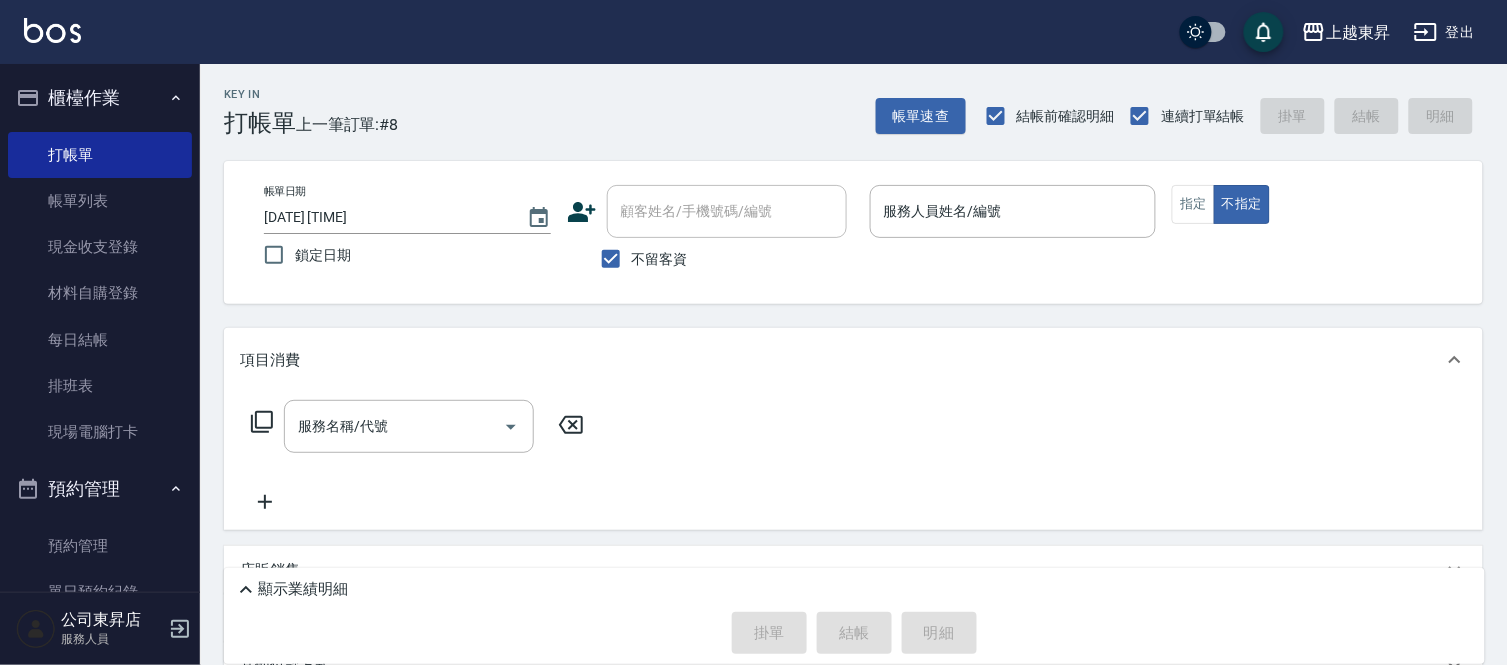 drag, startPoint x: 672, startPoint y: 265, endPoint x: 713, endPoint y: 226, distance: 56.586216 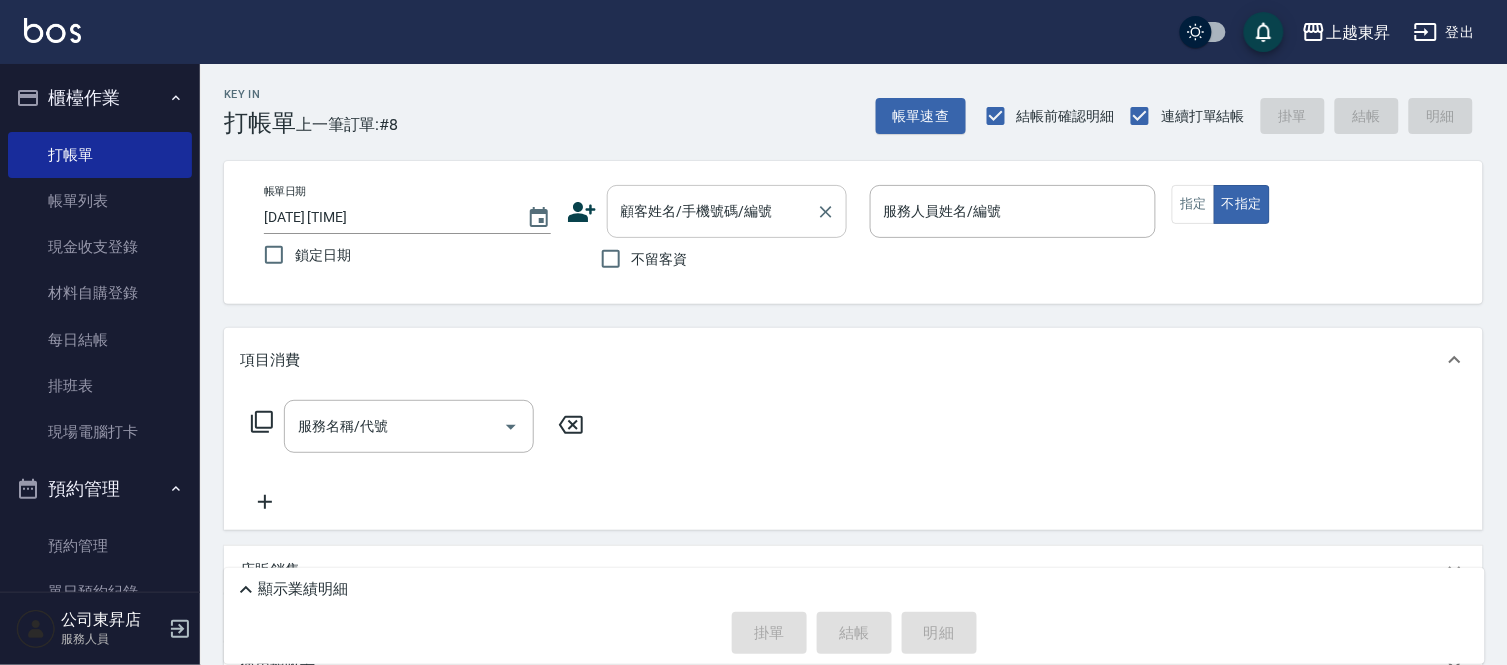 click on "顧客姓名/手機號碼/編號" at bounding box center [712, 211] 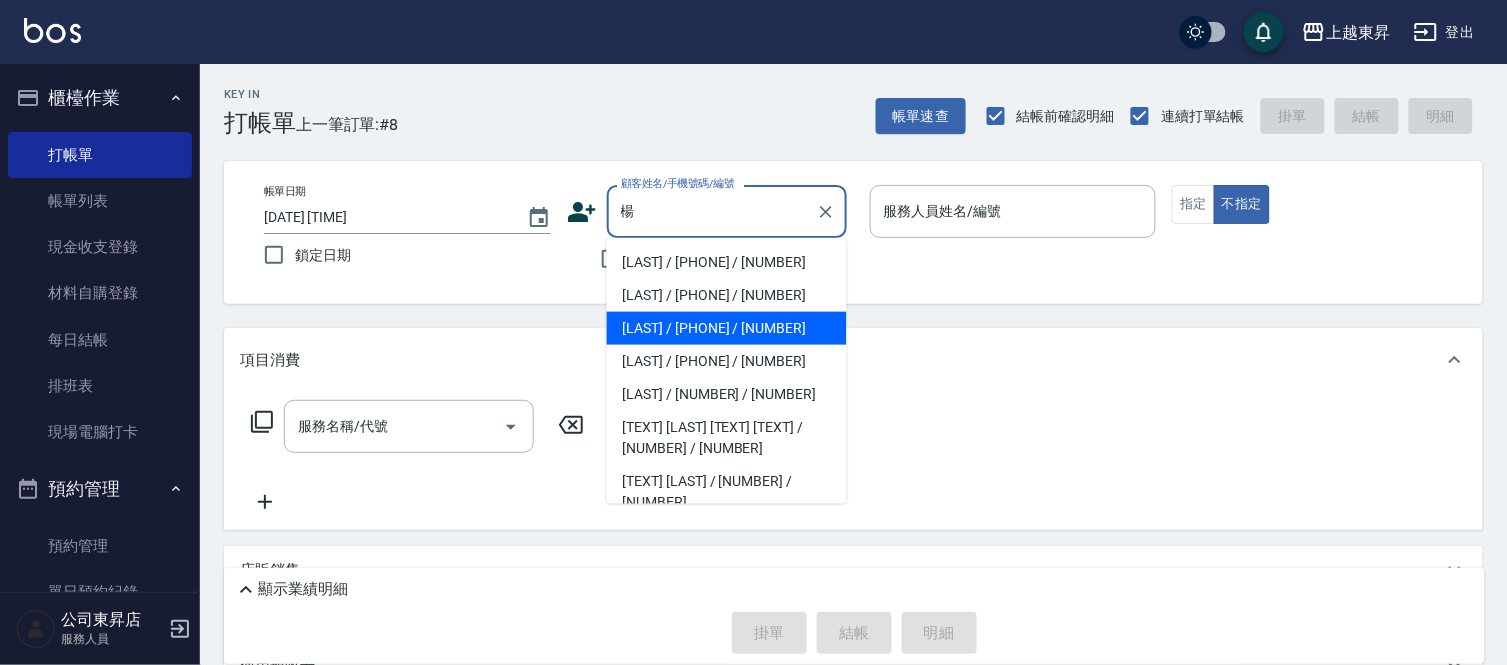 click on "[LAST] / [PHONE] / [NUMBER]" at bounding box center [727, 328] 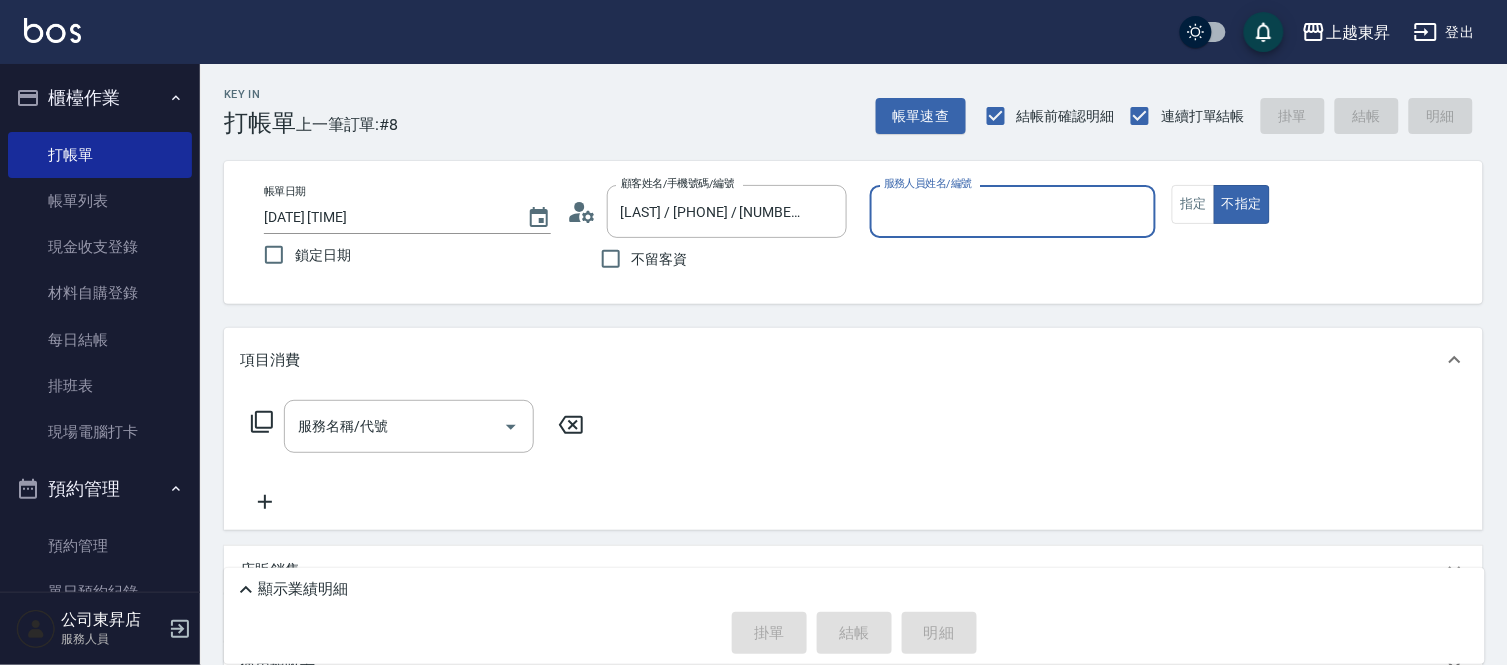 type on "[LAST] - [NUMBER]" 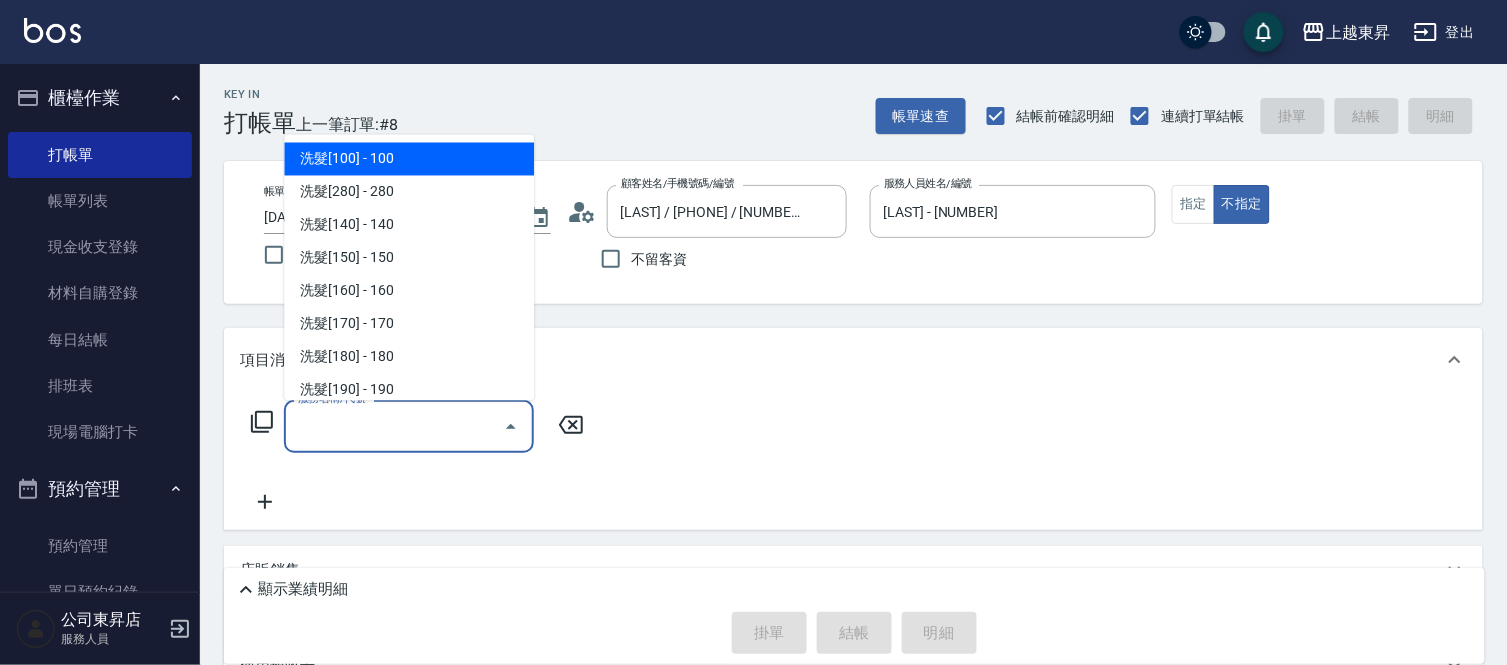click on "服務名稱/代號" at bounding box center [394, 426] 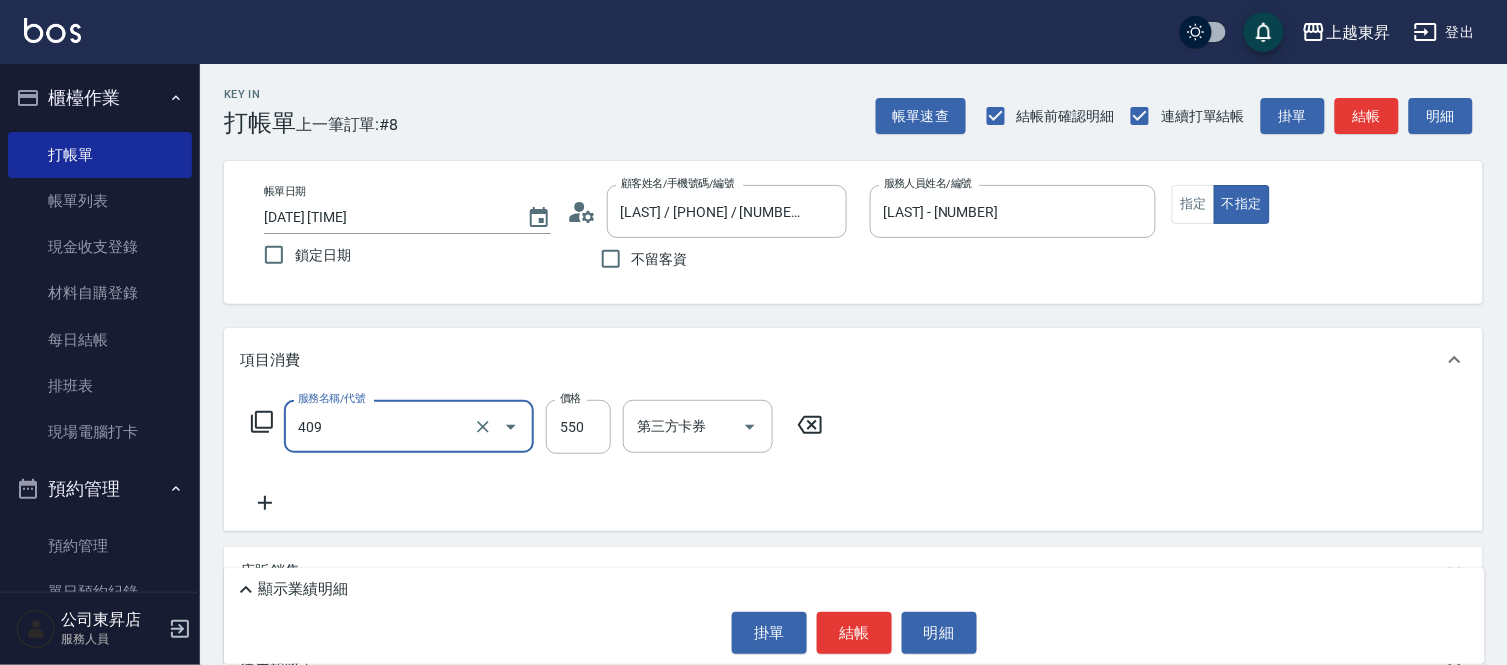 type on "剪髮(550)(409)" 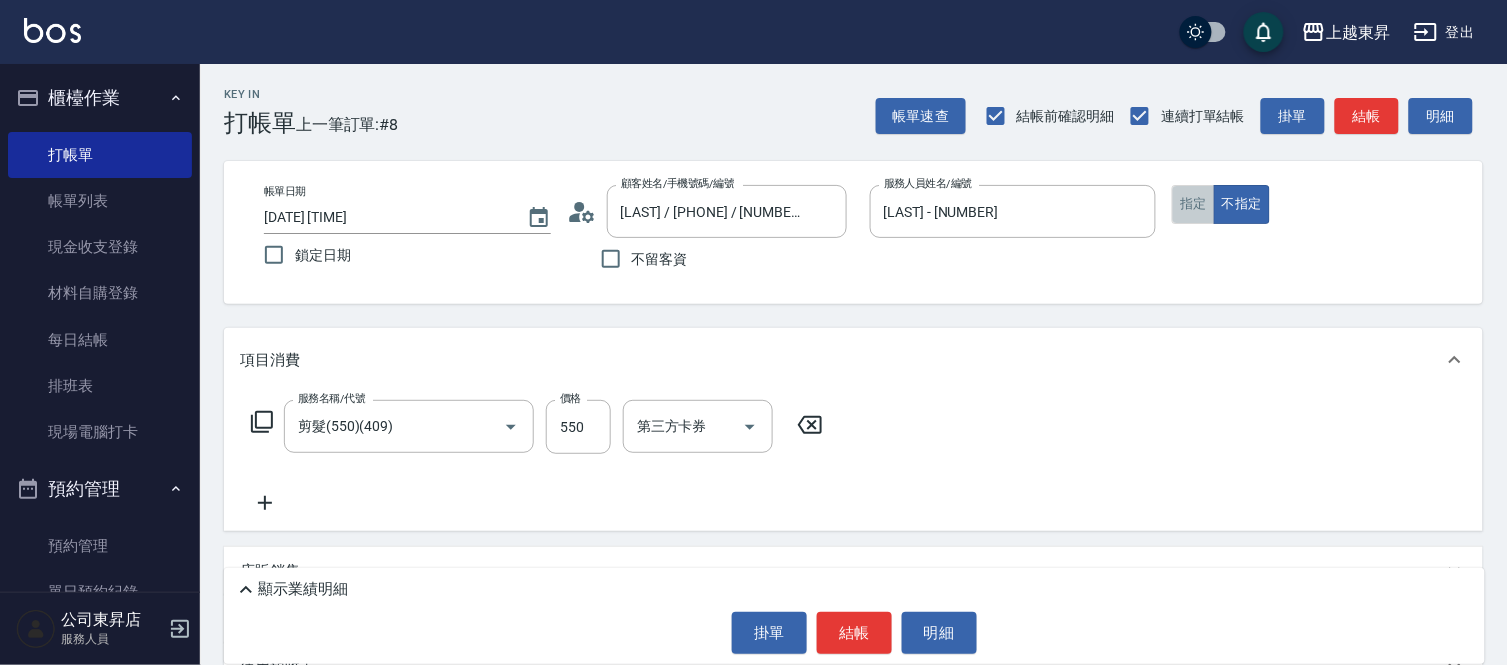 click on "指定" at bounding box center [1193, 204] 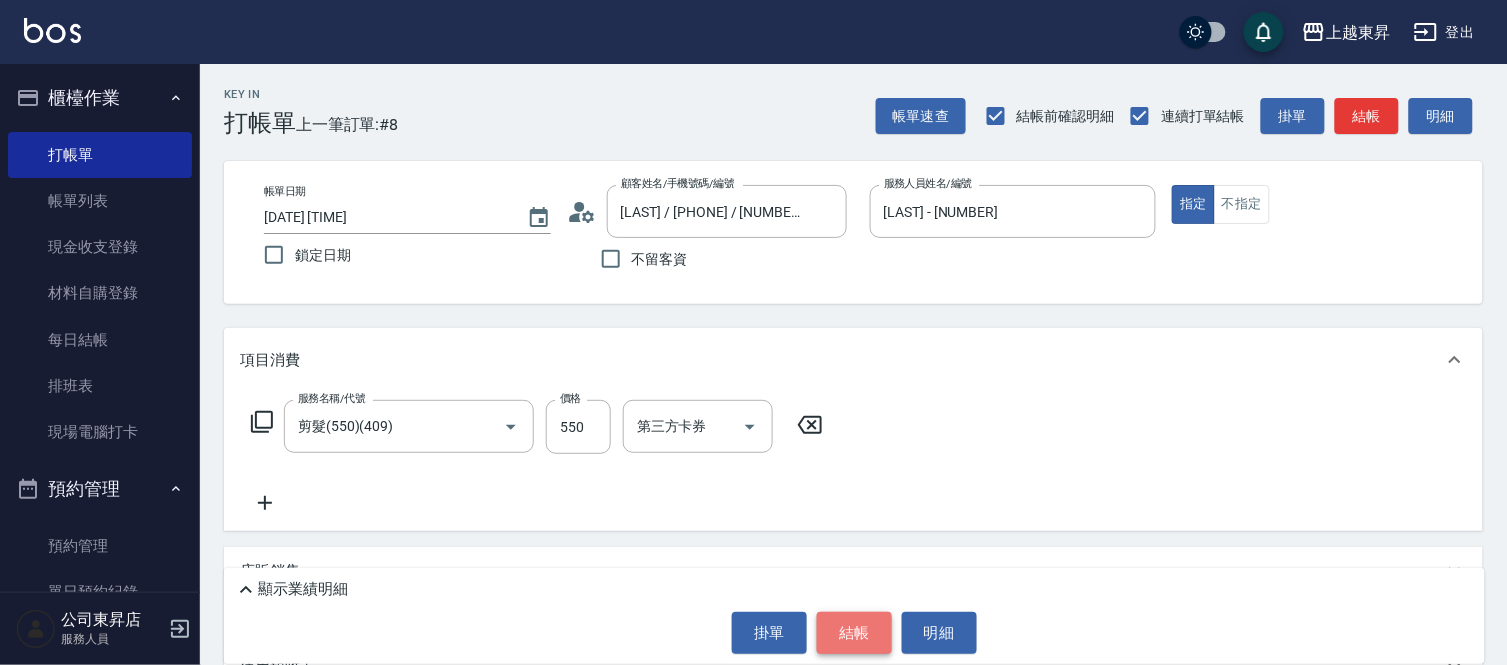 click on "結帳" at bounding box center (854, 633) 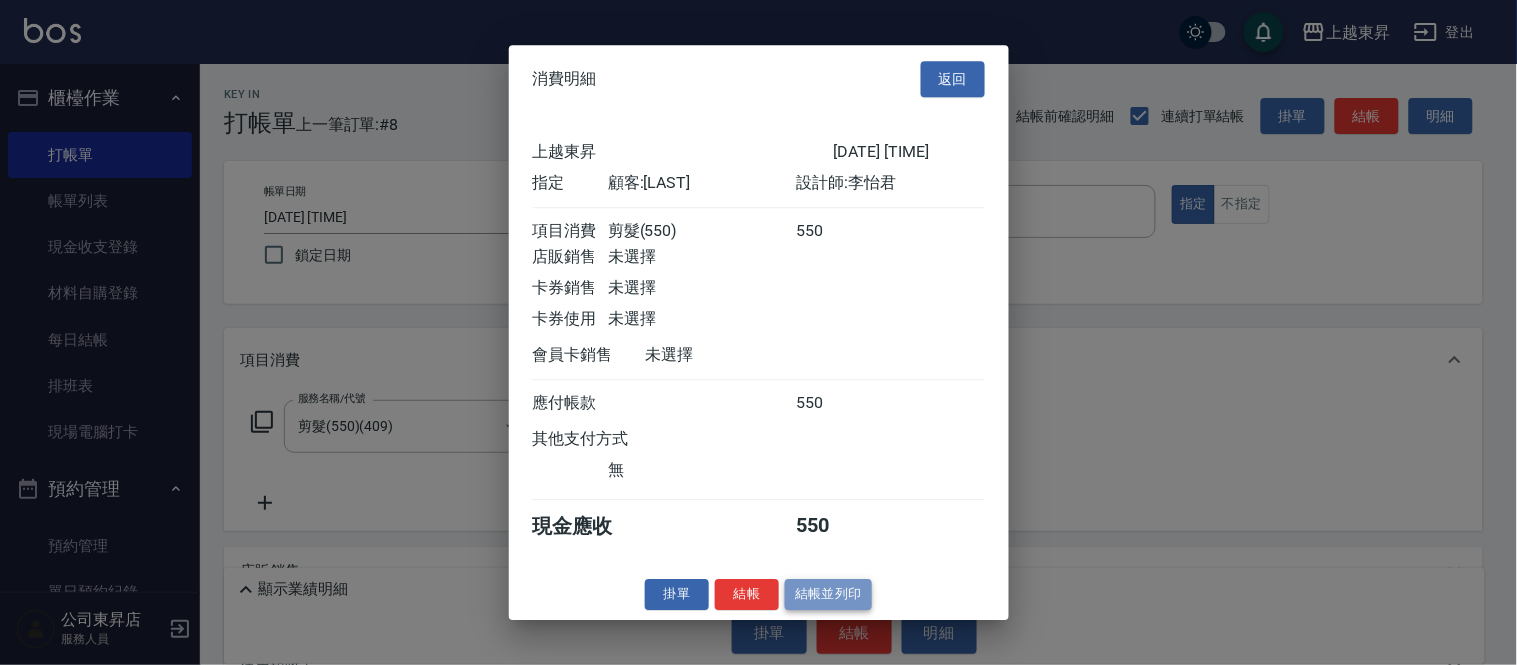 click on "結帳並列印" at bounding box center (828, 594) 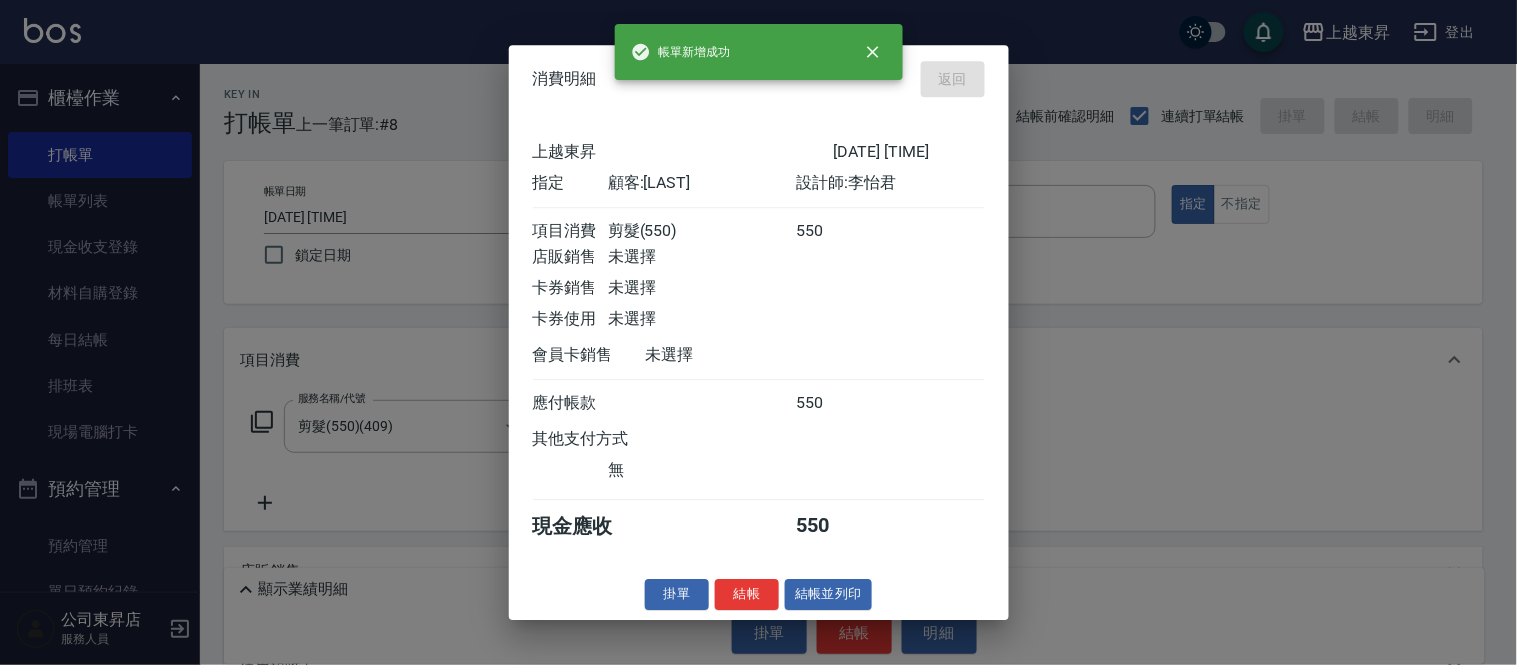 type 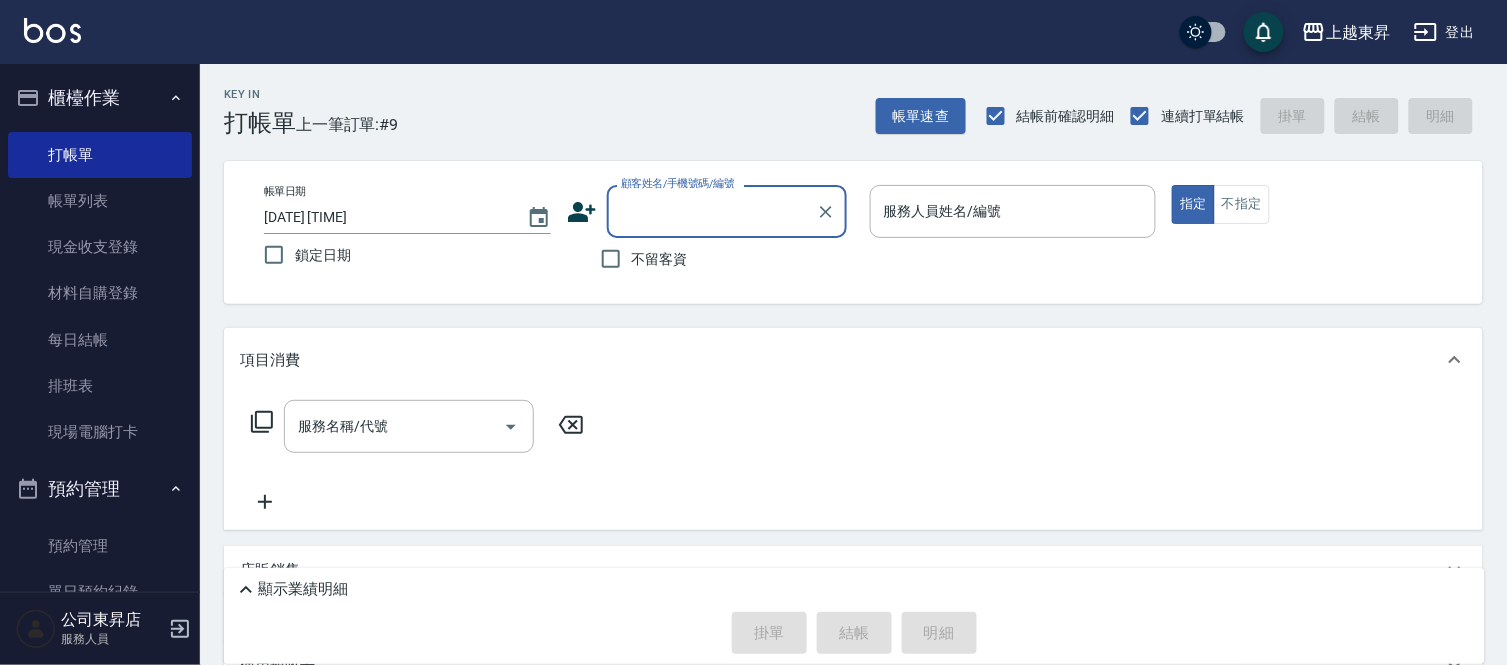 click on "顧客姓名/手機號碼/編號" at bounding box center (712, 211) 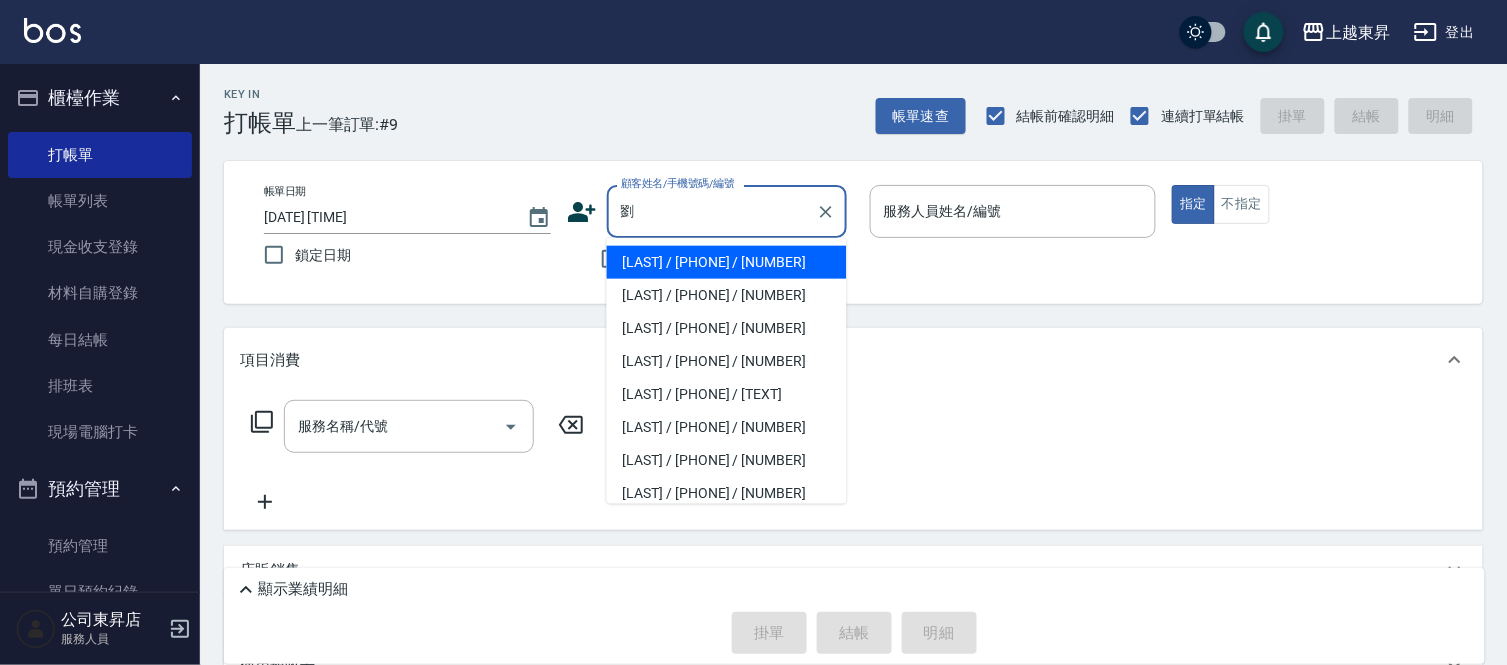 click on "[LAST] / [PHONE] / [NUMBER]" at bounding box center (727, 361) 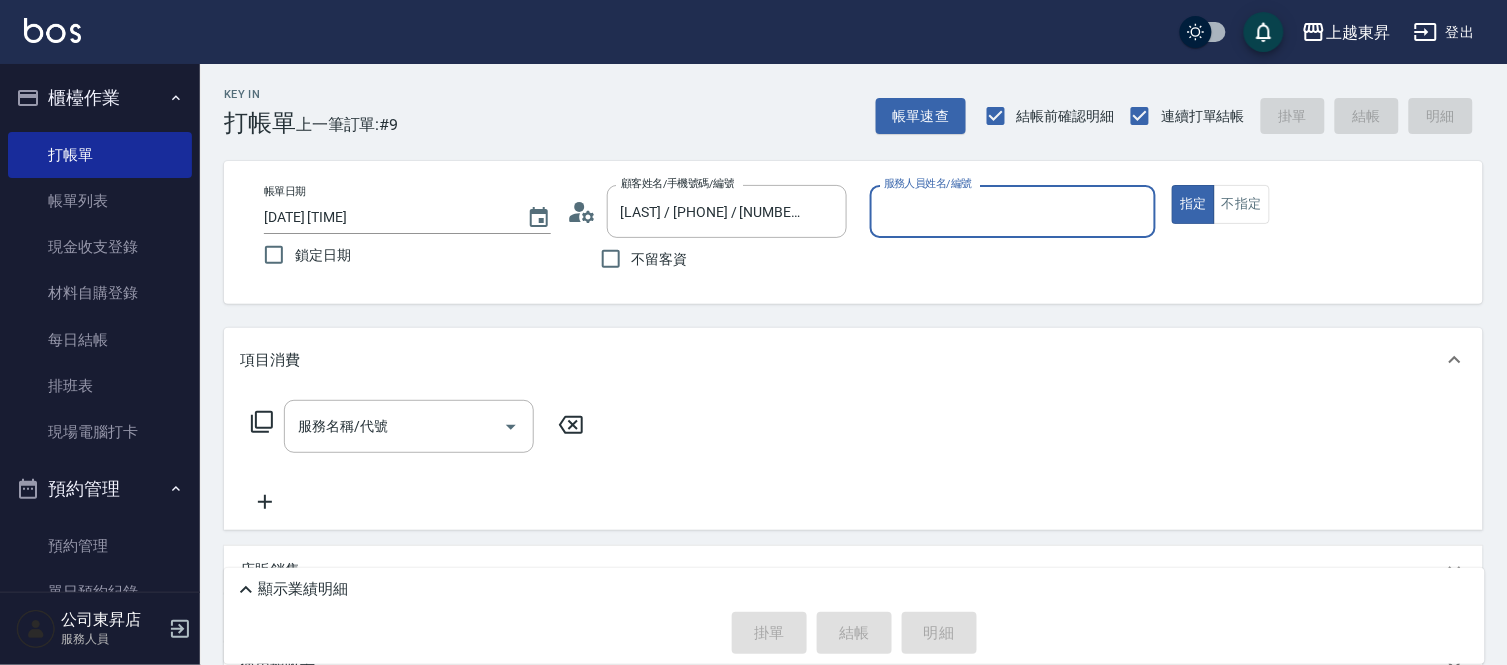 type on "[LAST] - [NUMBER]" 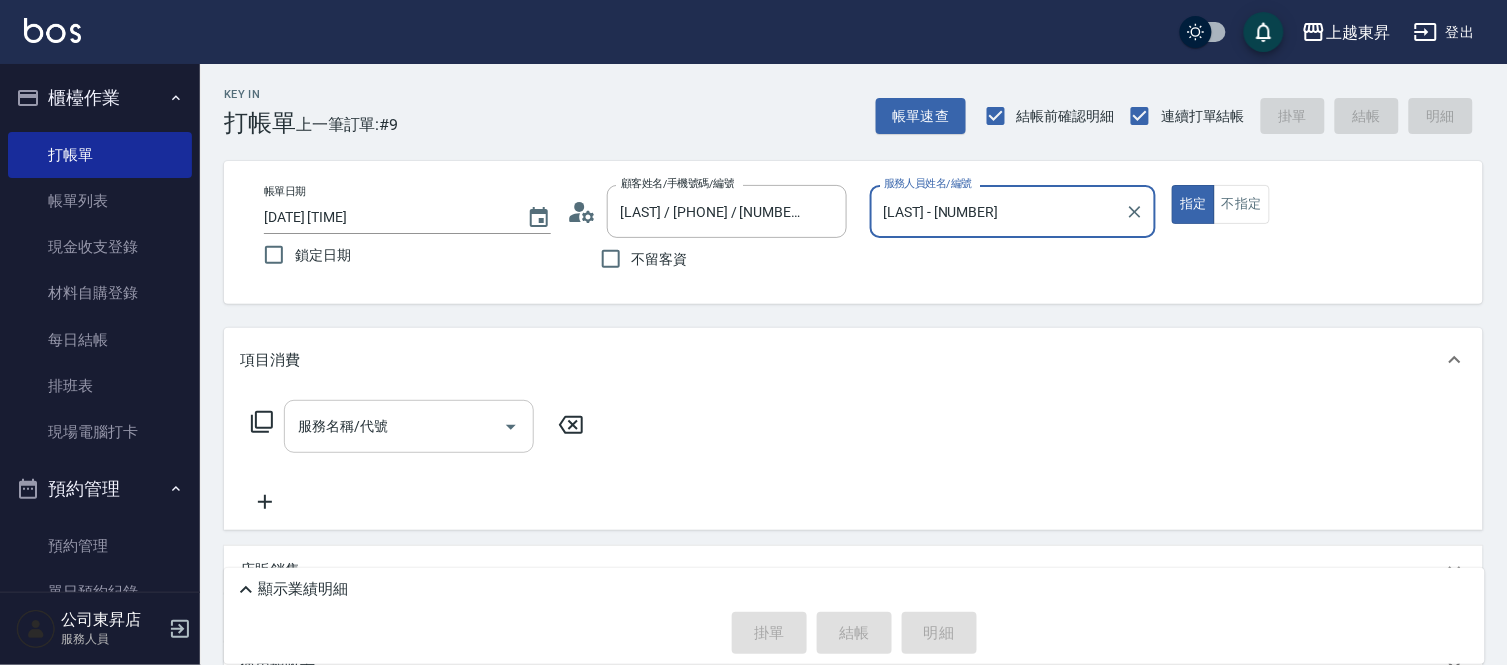click on "服務名稱/代號 服務名稱/代號" at bounding box center (409, 426) 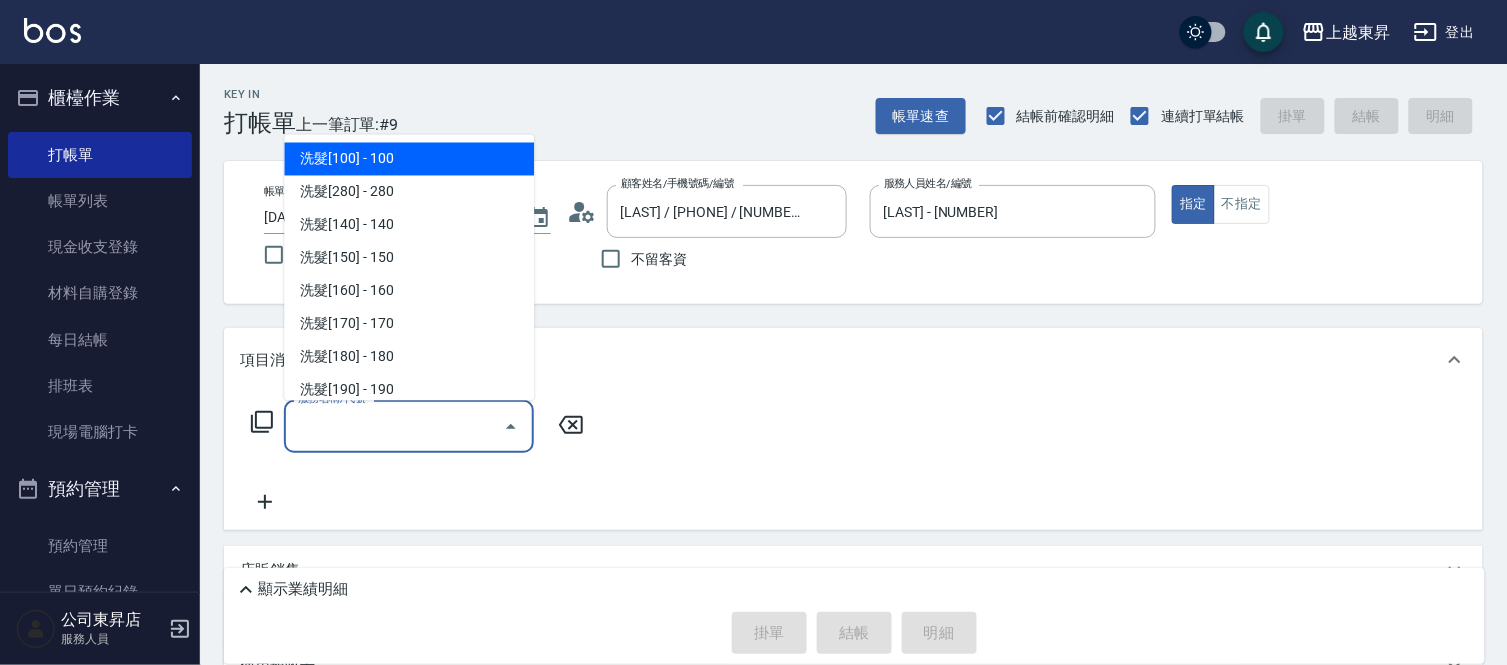 click on "洗髮[100] - 100" at bounding box center (409, 159) 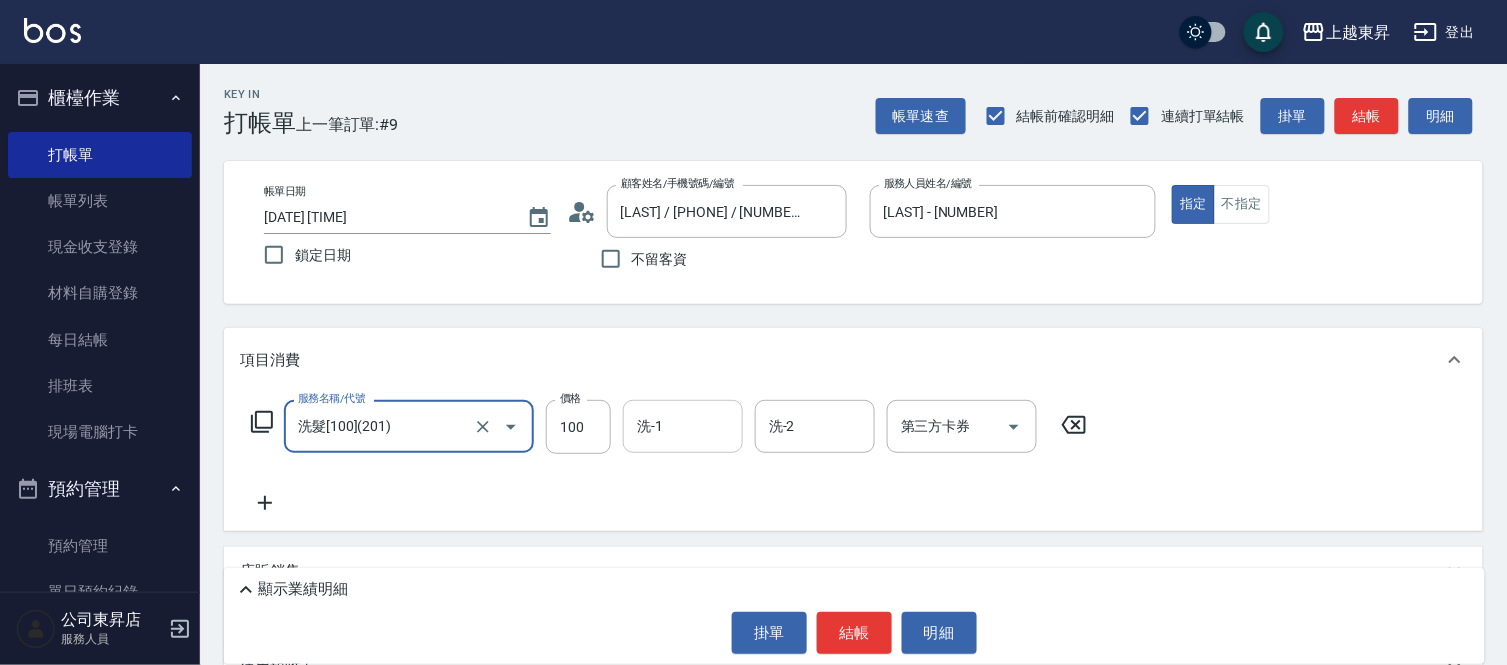 click on "洗-1" at bounding box center (683, 426) 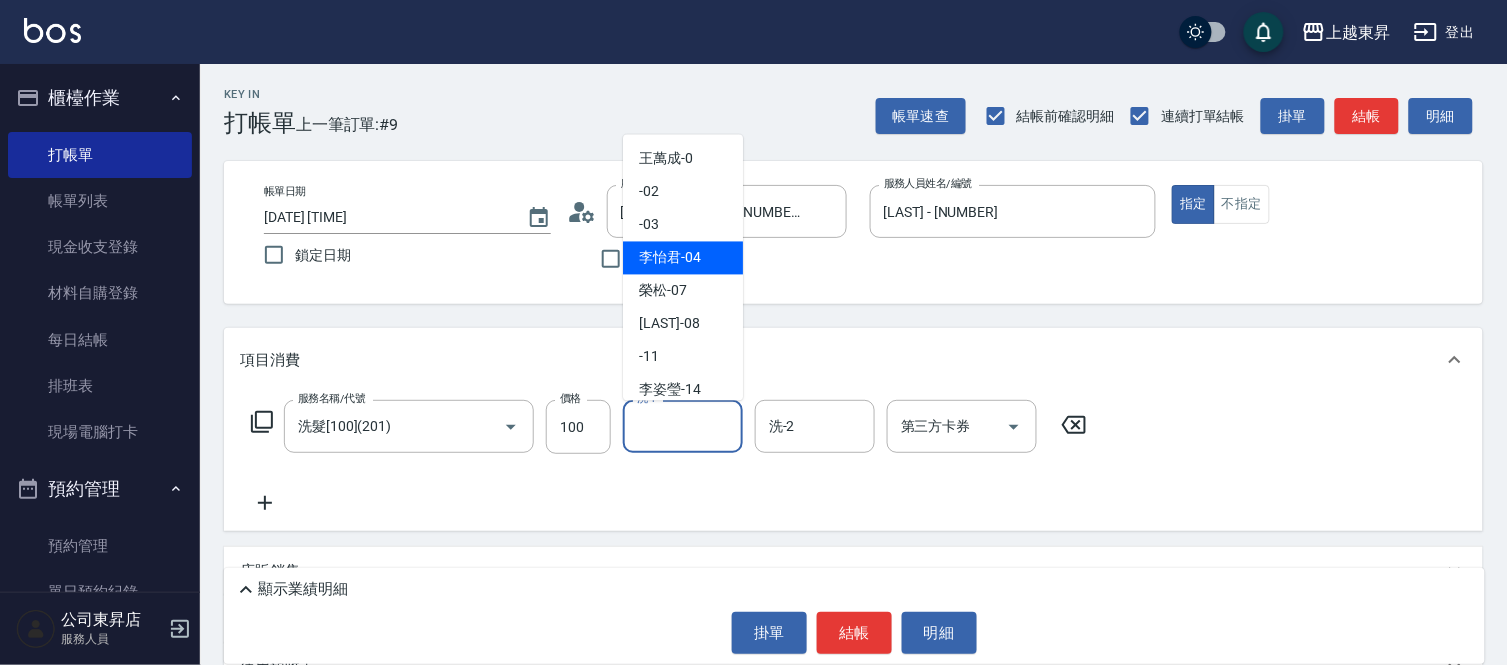 click on "[LAST] - [NUMBER]" at bounding box center [670, 258] 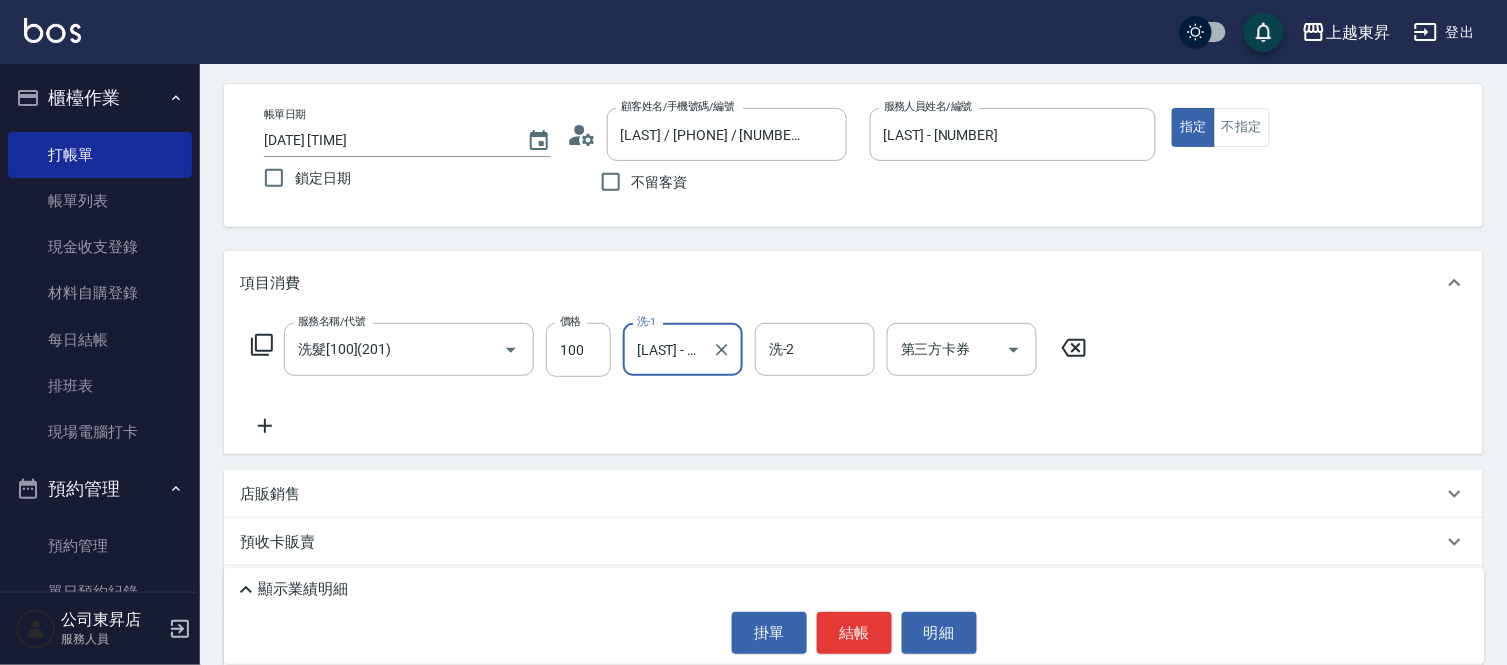 scroll, scrollTop: 111, scrollLeft: 0, axis: vertical 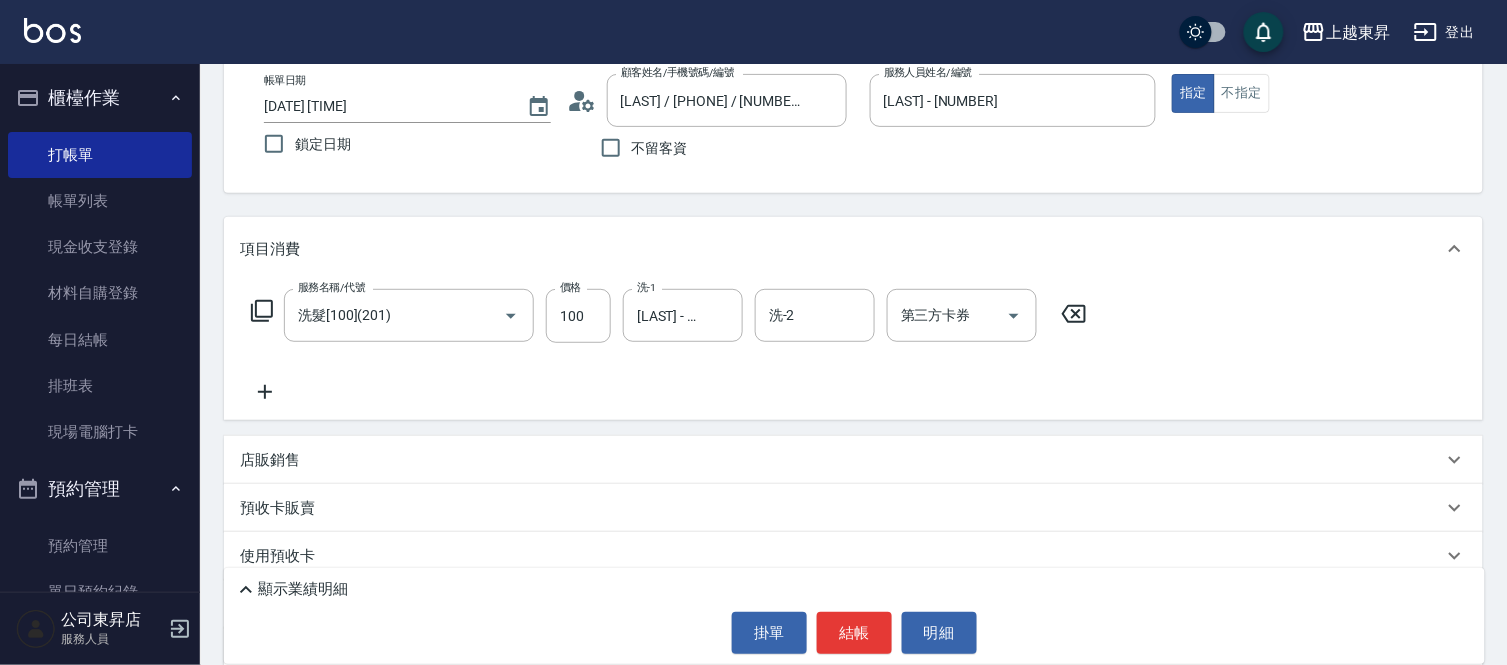 click 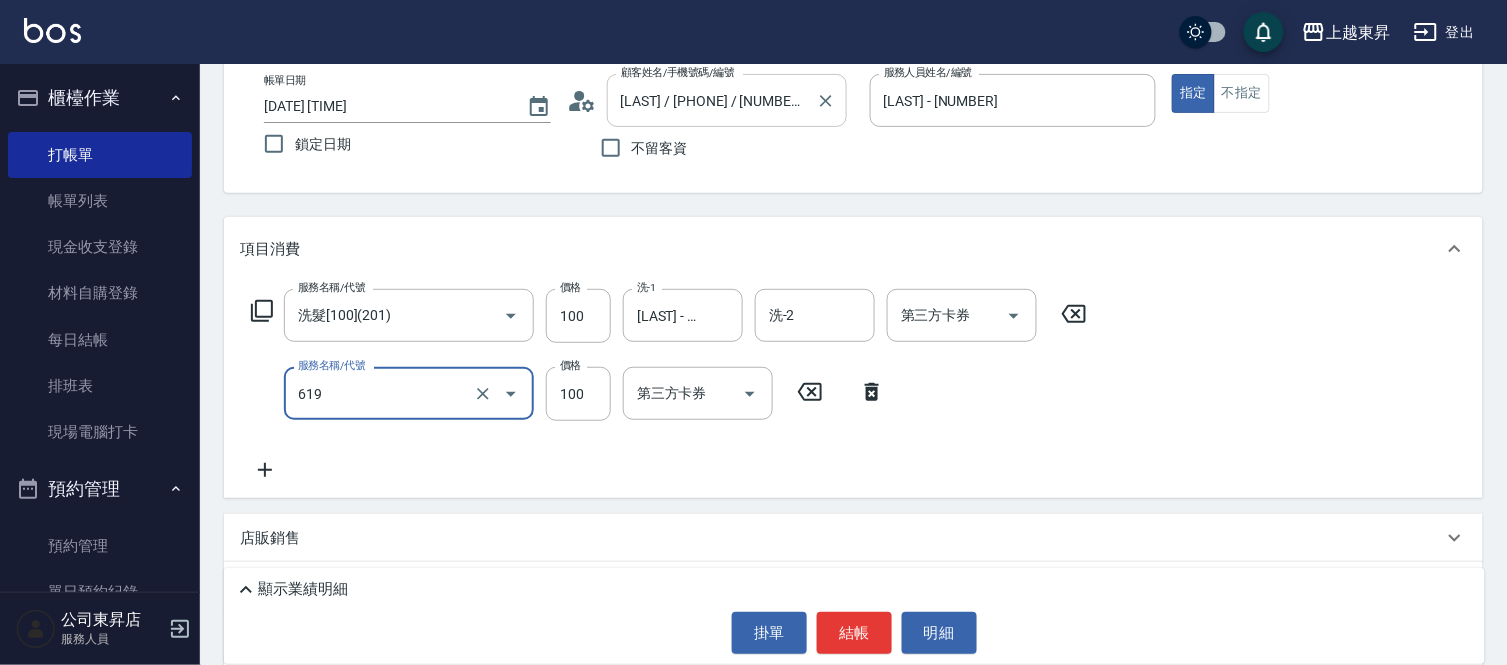 type on "煥彩.玻酸.晶膜.水療(619)" 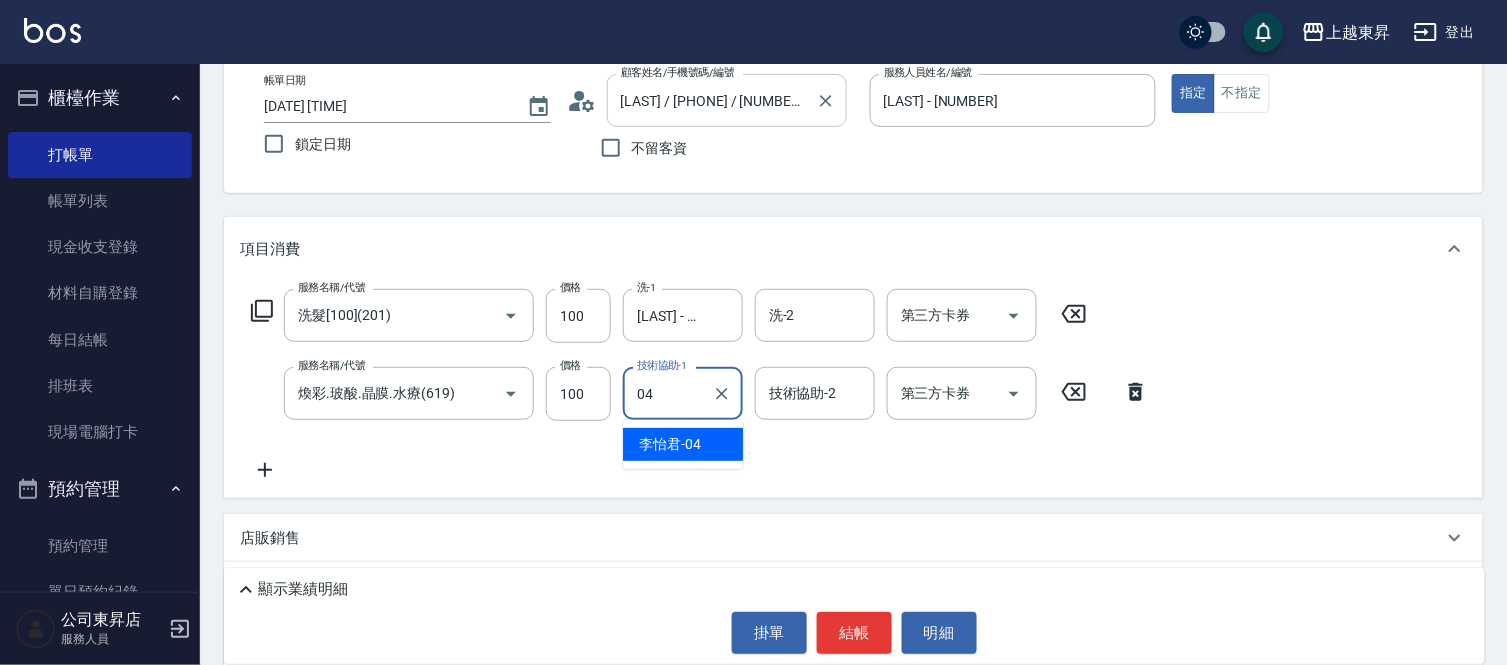 type on "[LAST] - [NUMBER]" 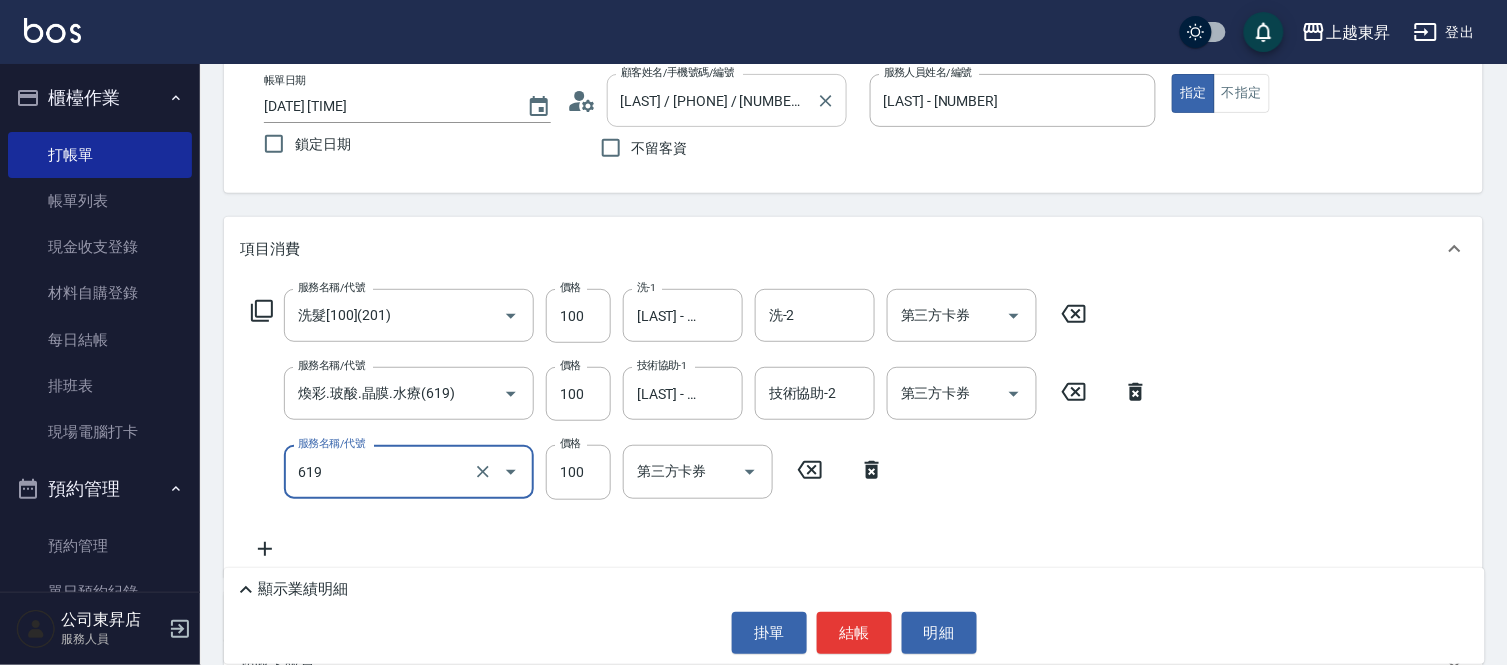type on "煥彩.玻酸.晶膜.水療(619)" 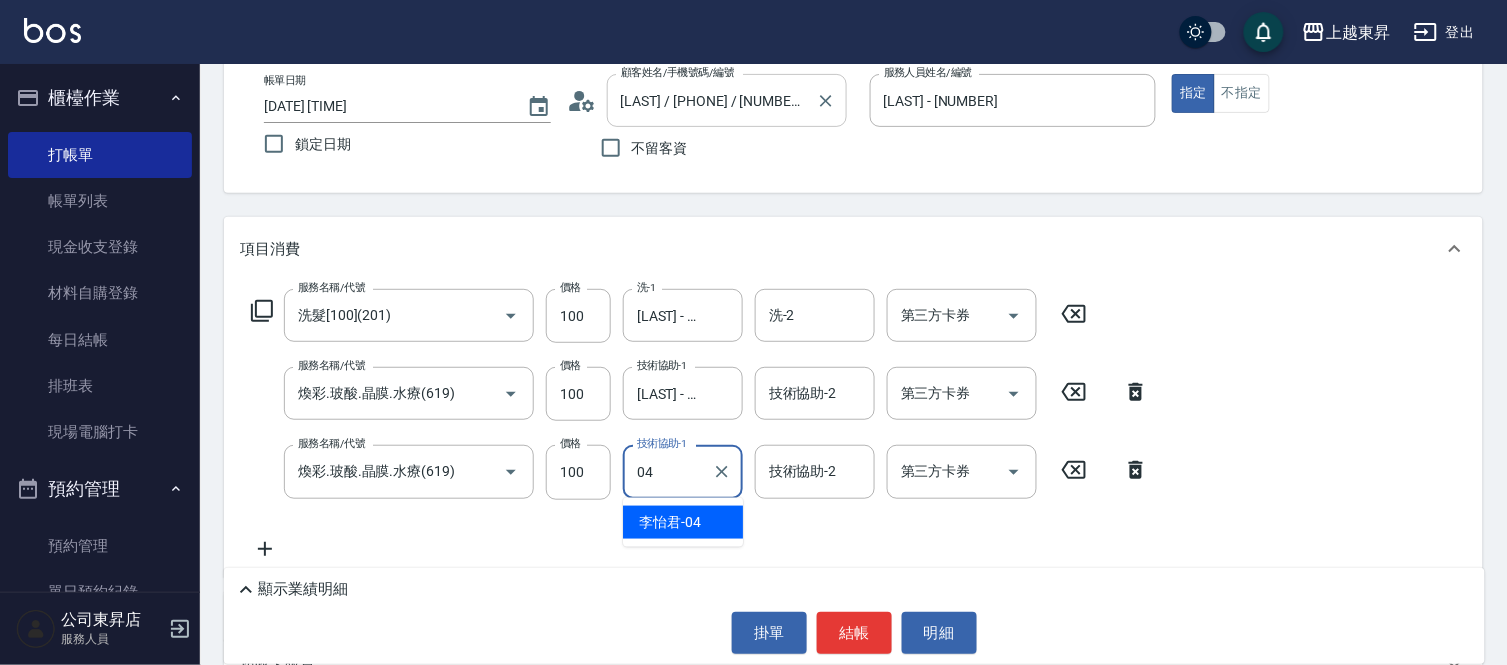type on "[LAST] - [NUMBER]" 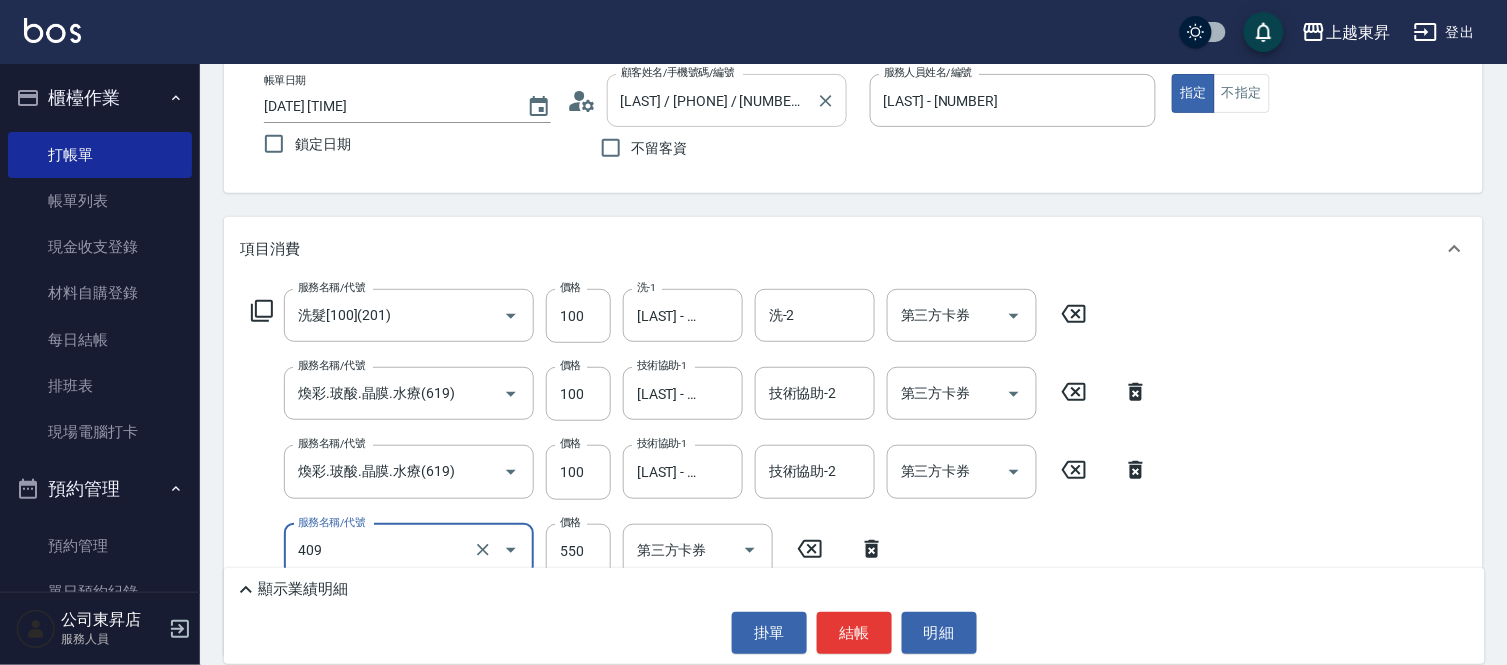 type on "剪髮(550)(409)" 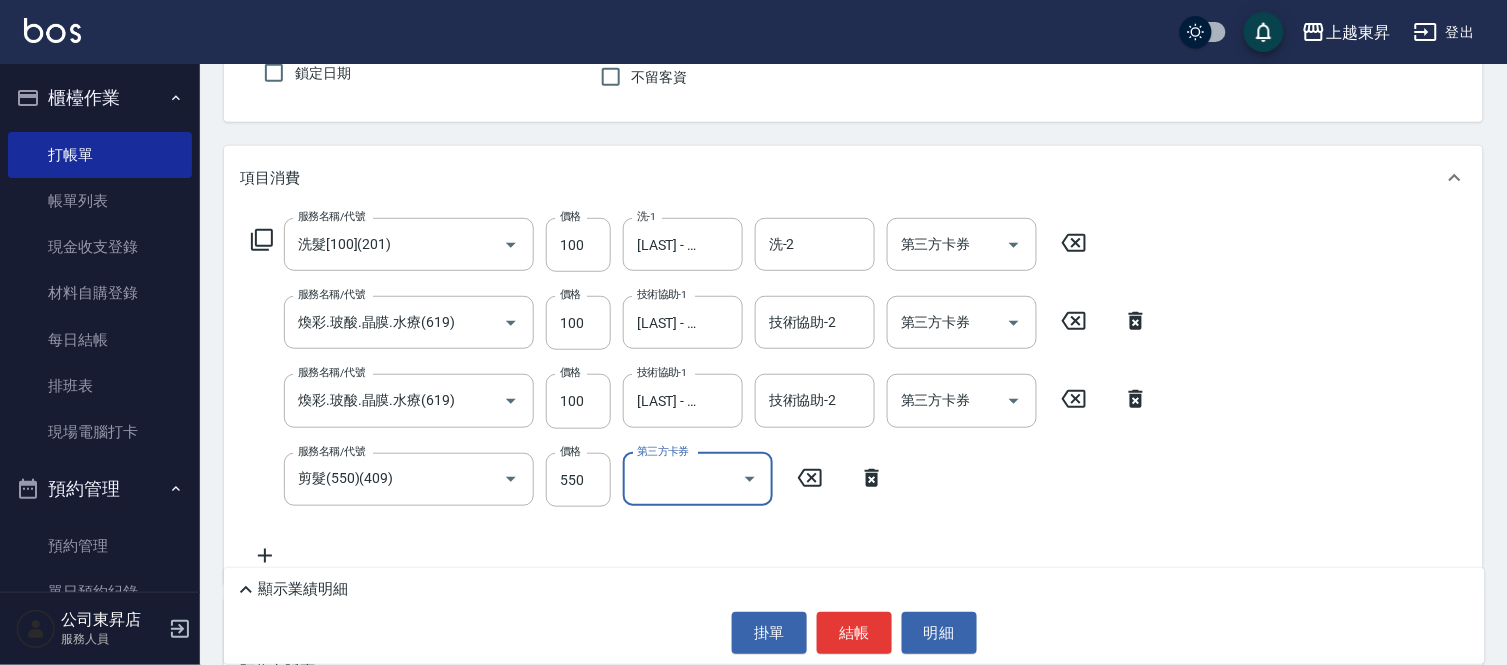 scroll, scrollTop: 333, scrollLeft: 0, axis: vertical 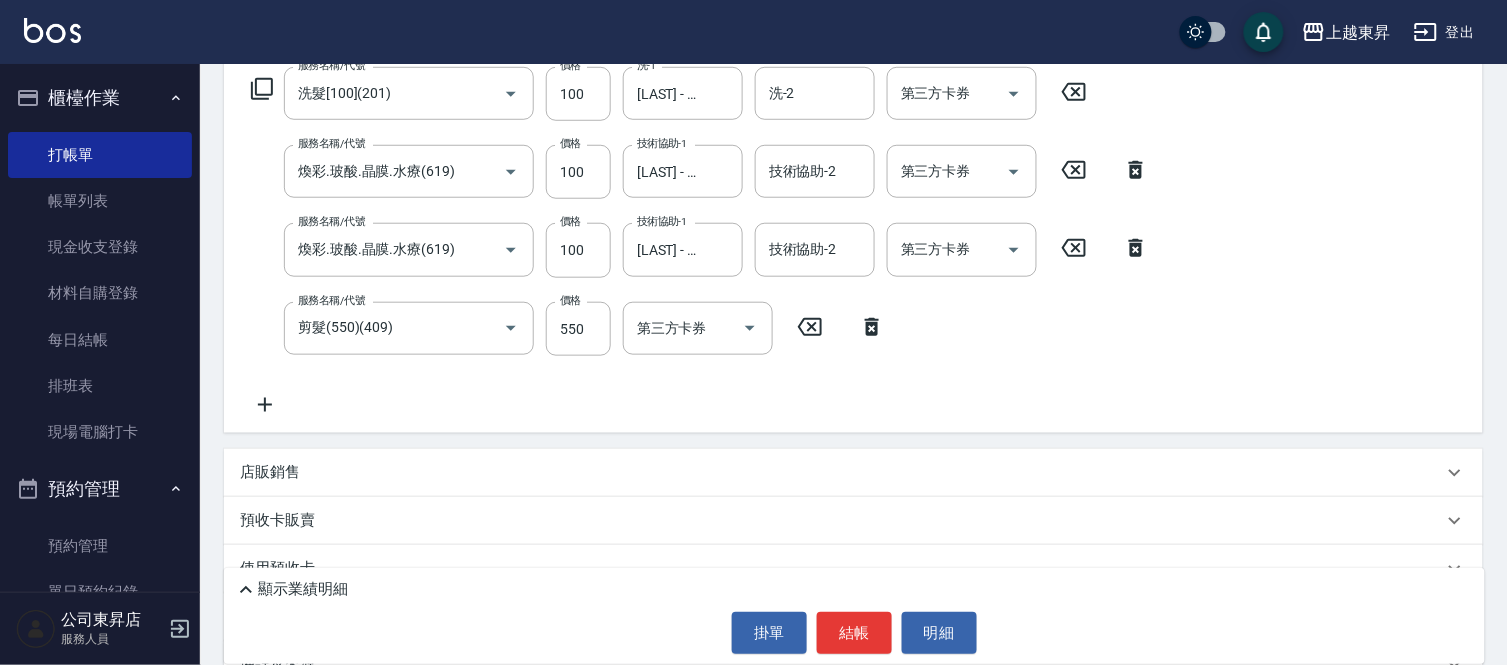 click 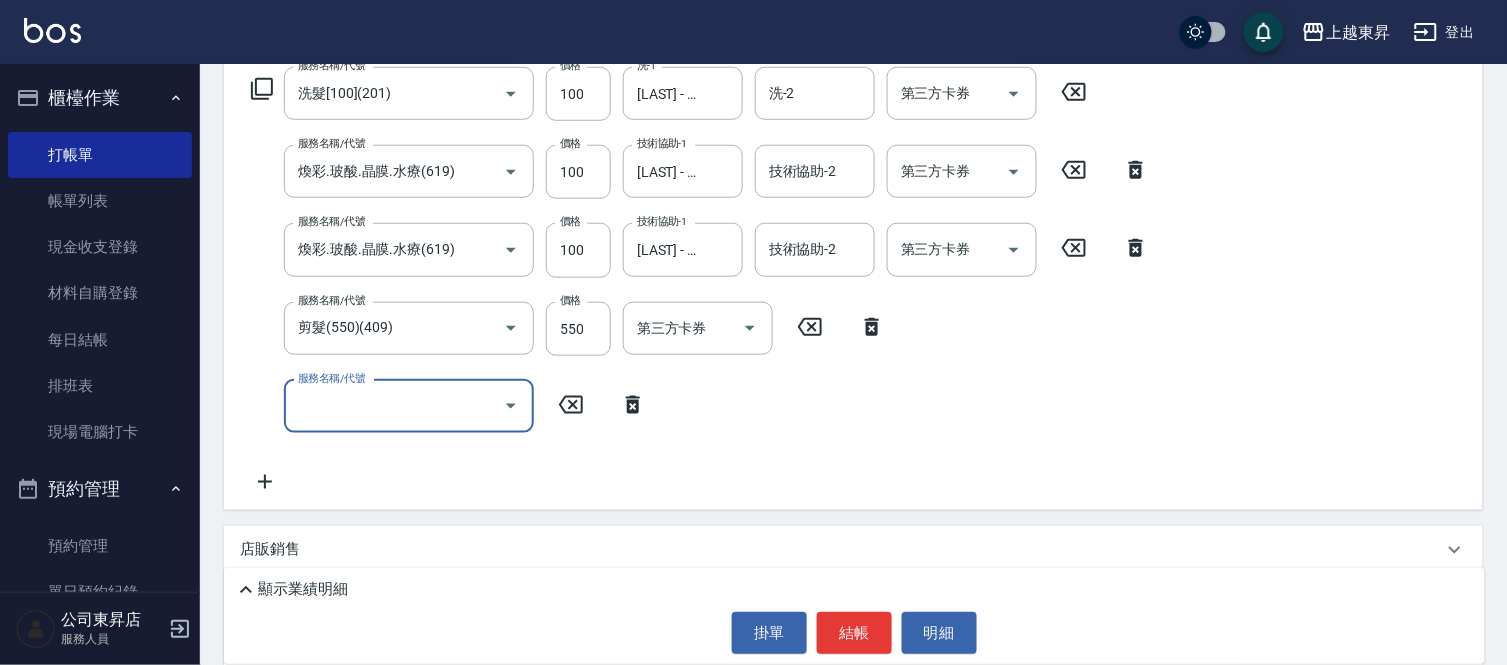click 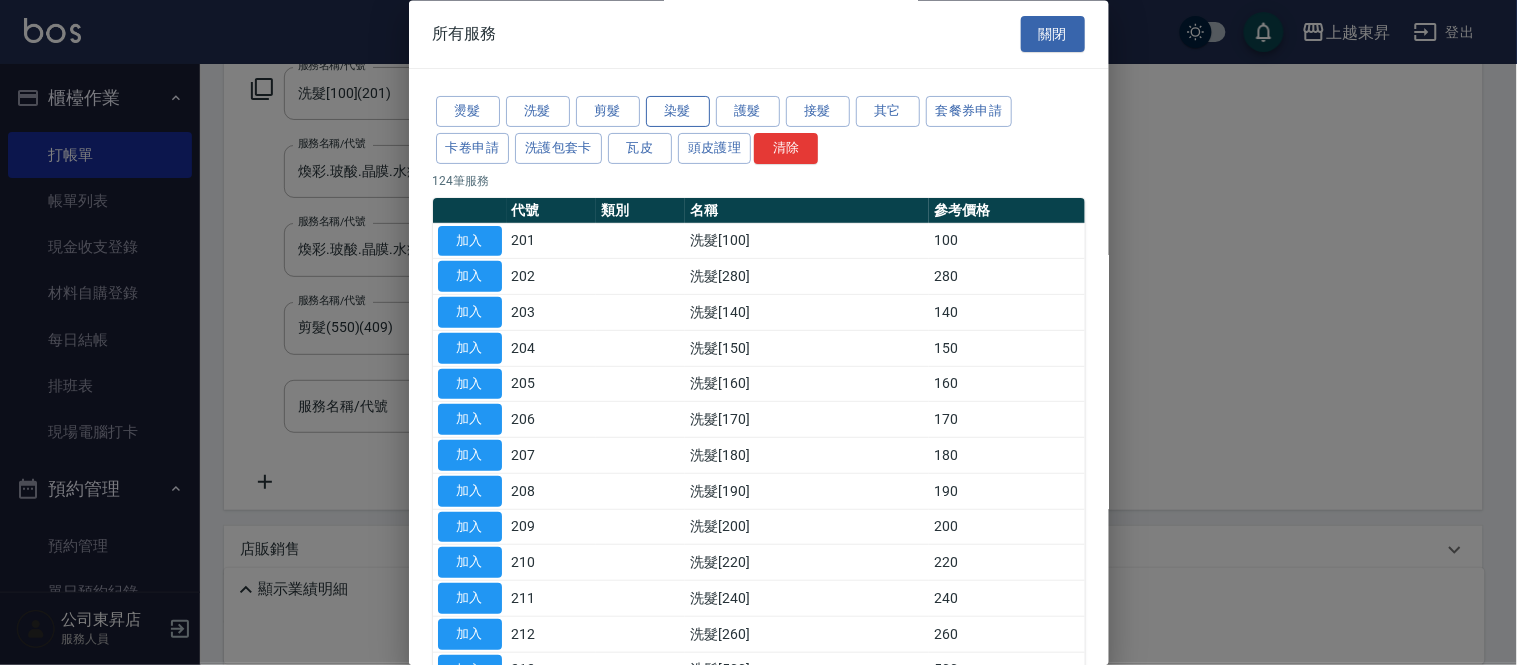 click on "染髮" at bounding box center (678, 112) 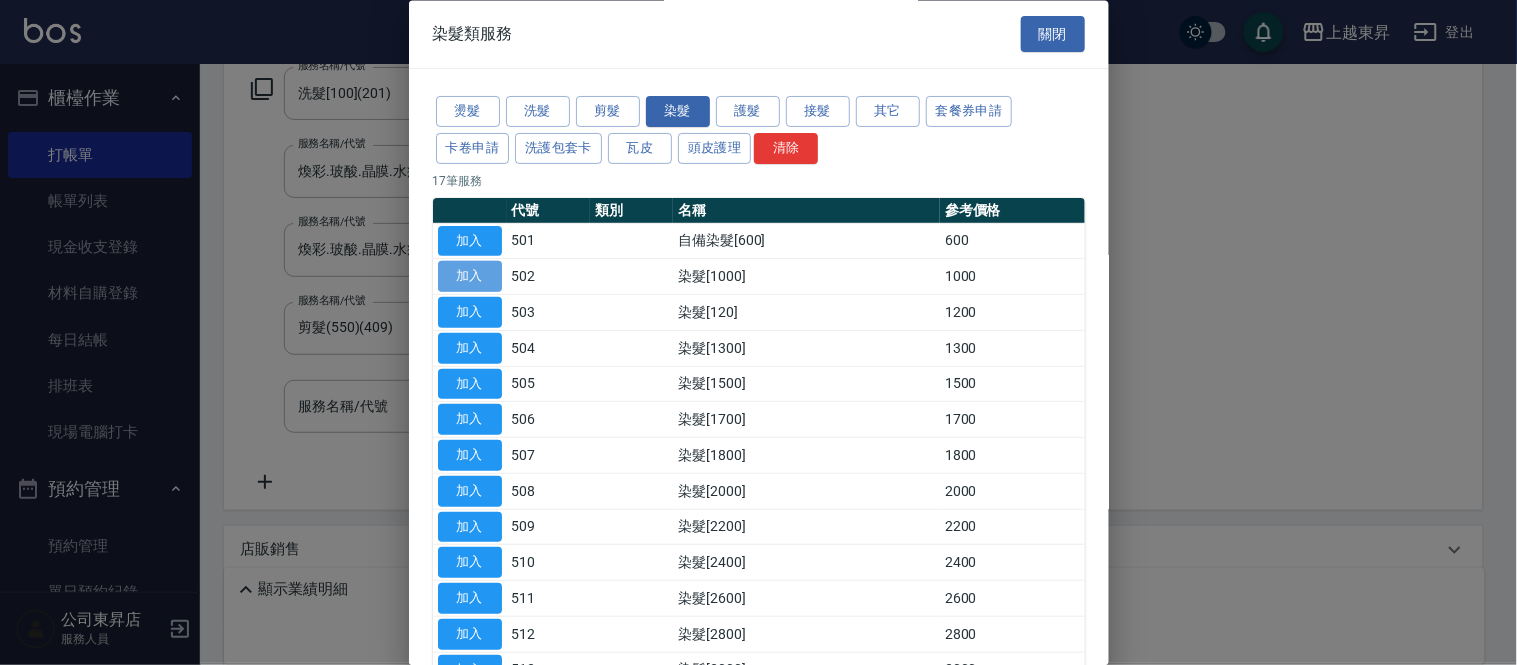 click on "加入" at bounding box center (470, 277) 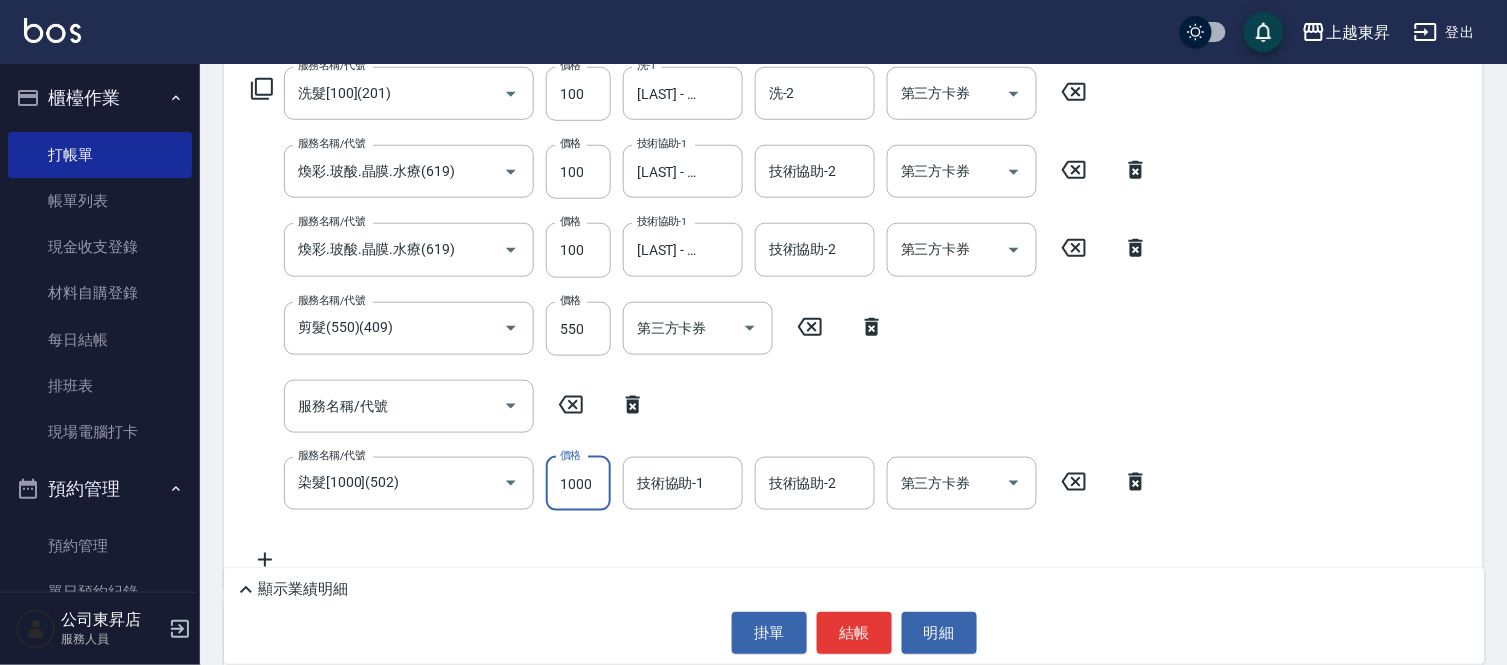 click on "1000" at bounding box center (578, 484) 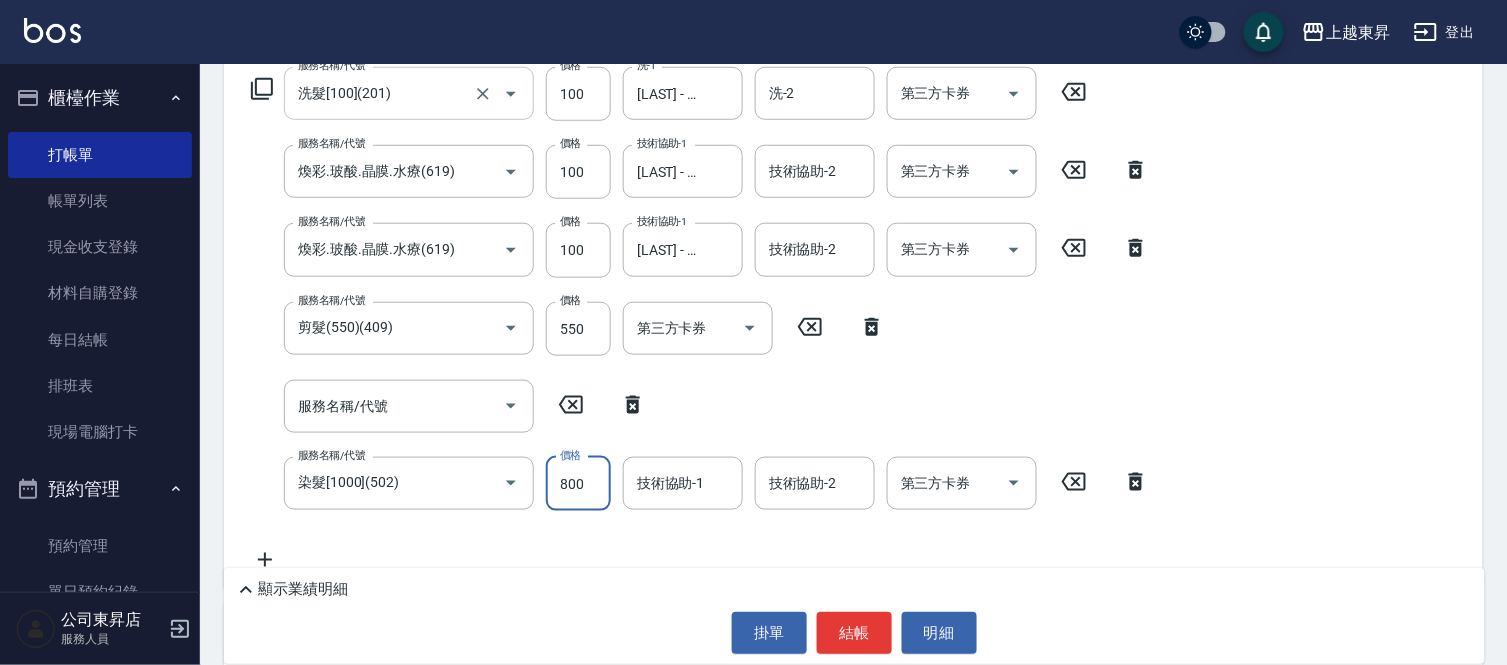 type on "800" 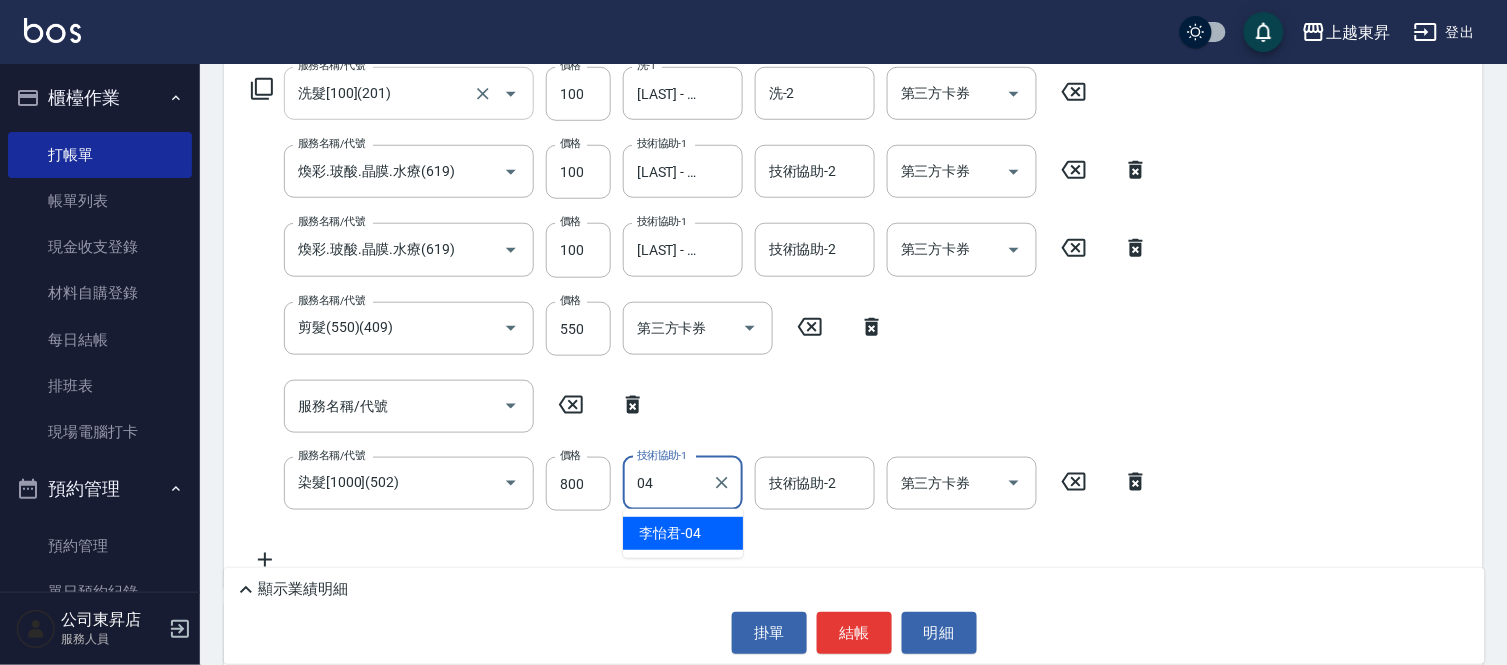 type on "[LAST] - [NUMBER]" 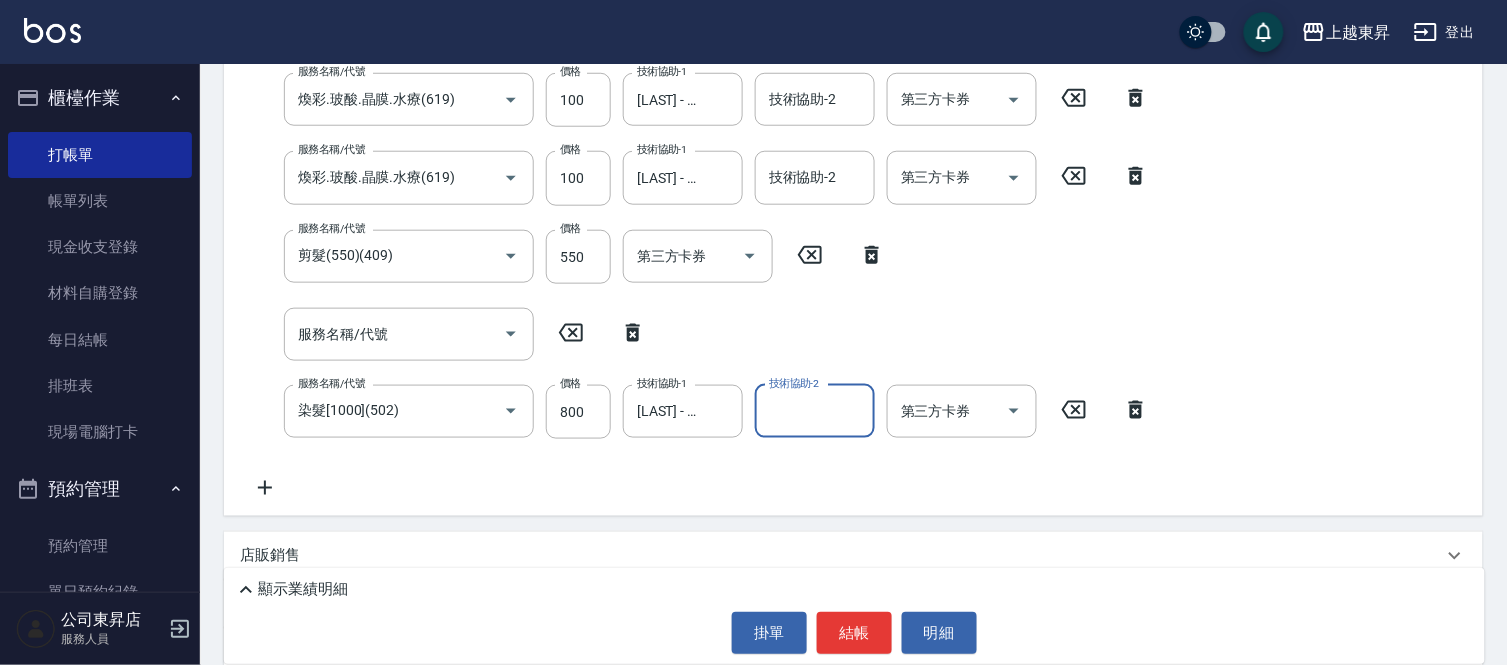 scroll, scrollTop: 444, scrollLeft: 0, axis: vertical 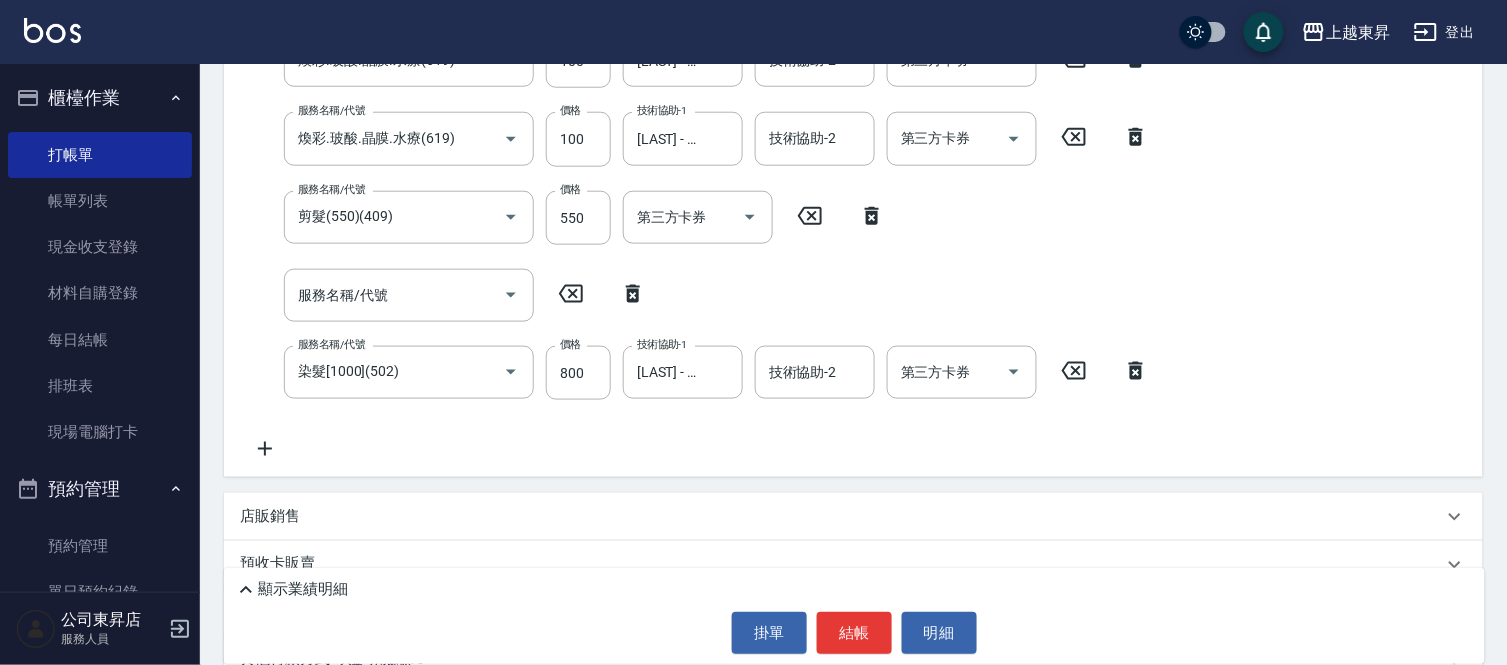 click 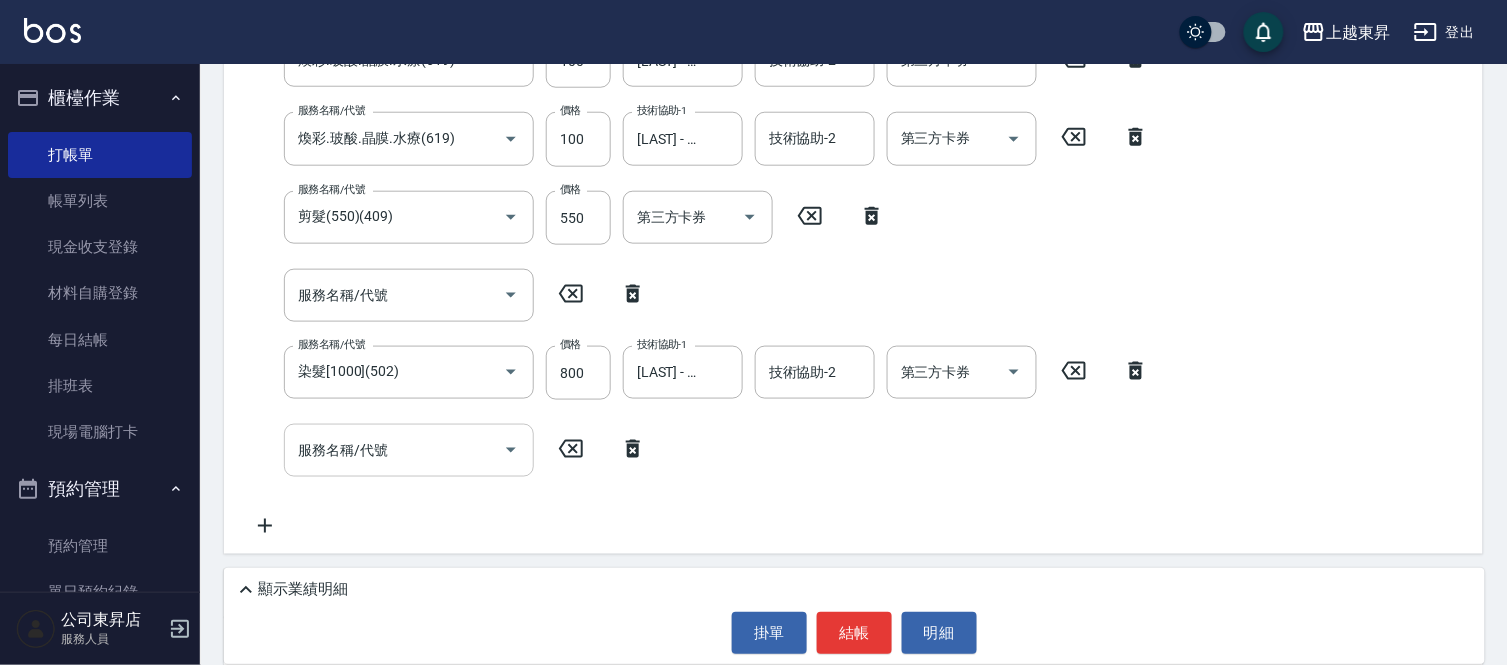 click on "服務名稱/代號 洗髮[100](201) 服務名稱/代號 價格 100 價格 洗-1 [LAST]-[NUMBER] 洗-1 洗-2 洗-2 第三方卡券 第三方卡券 服務名稱/代號 煥彩.玻酸.晶膜.水療(619) 服務名稱/代號 價格 100 價格 技術協助-1 [LAST]-[NUMBER] 技術協助-1 技術協助-2 技術協助-2 第三方卡券 第三方卡券 服務名稱/代號 煥彩.玻酸.晶膜.水療(619) 服務名稱/代號 價格 100 價格 技術協助-1 [LAST]-[NUMBER] 技術協助-1 技術協助-2 技術協助-2 第三方卡券 第三方卡券 服務名稱/代號 剪髮(550)(409) 服務名稱/代號 價格 550 價格 第三方卡券 第三方卡券 服務名稱/代號 服務名稱/代號 服務名稱/代號 染髮[1000](502) 服務名稱/代號 價格 800 價格 技術協助-1 [LAST]-[NUMBER] 技術協助-1 技術協助-2 技術協助-2 第三方卡券 第三方卡券 服務名稱/代號 服務名稱/代號" at bounding box center [700, 247] 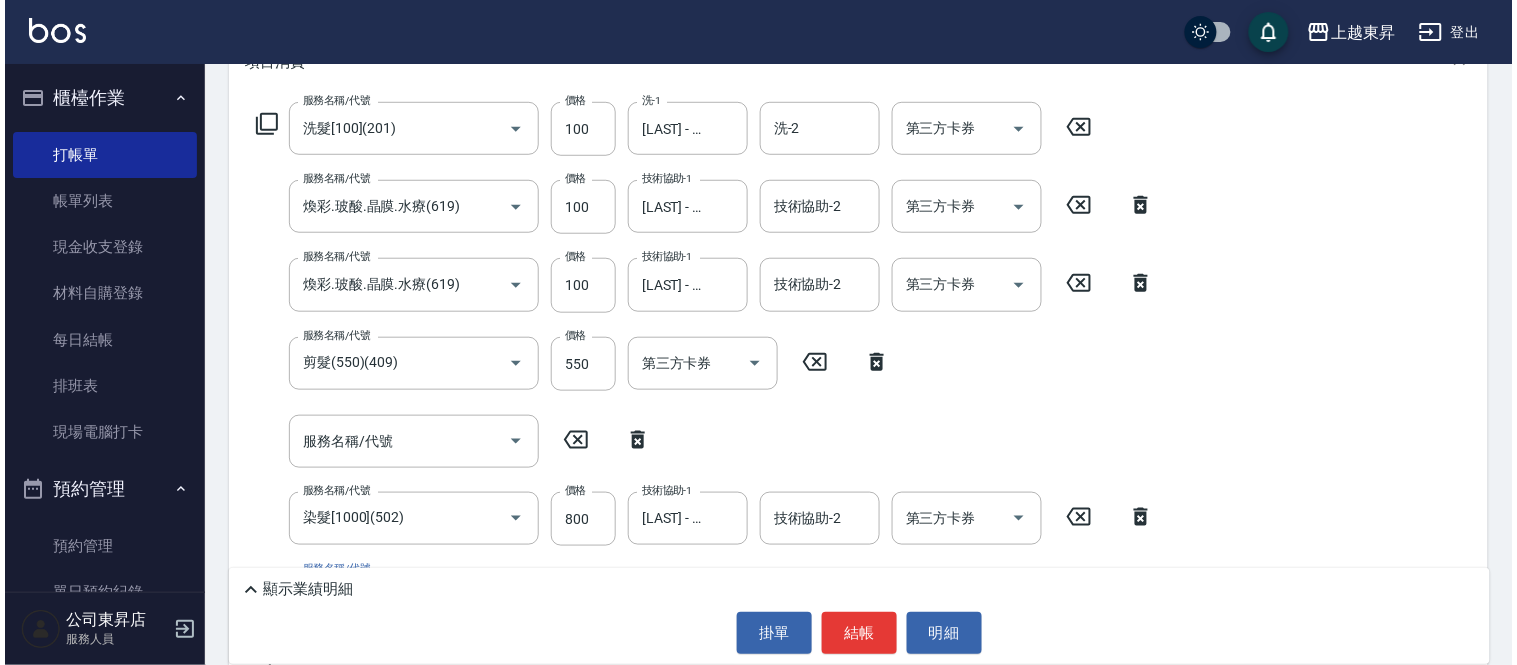 scroll, scrollTop: 261, scrollLeft: 0, axis: vertical 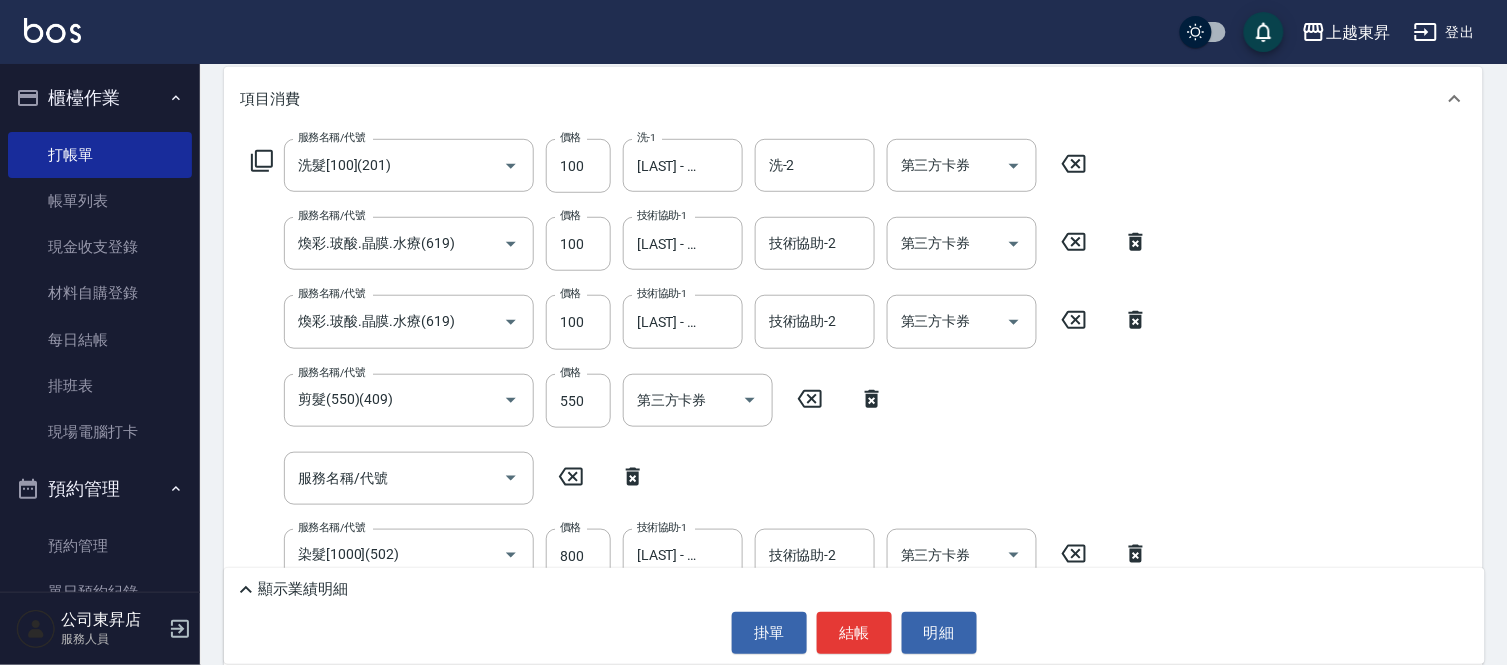 click 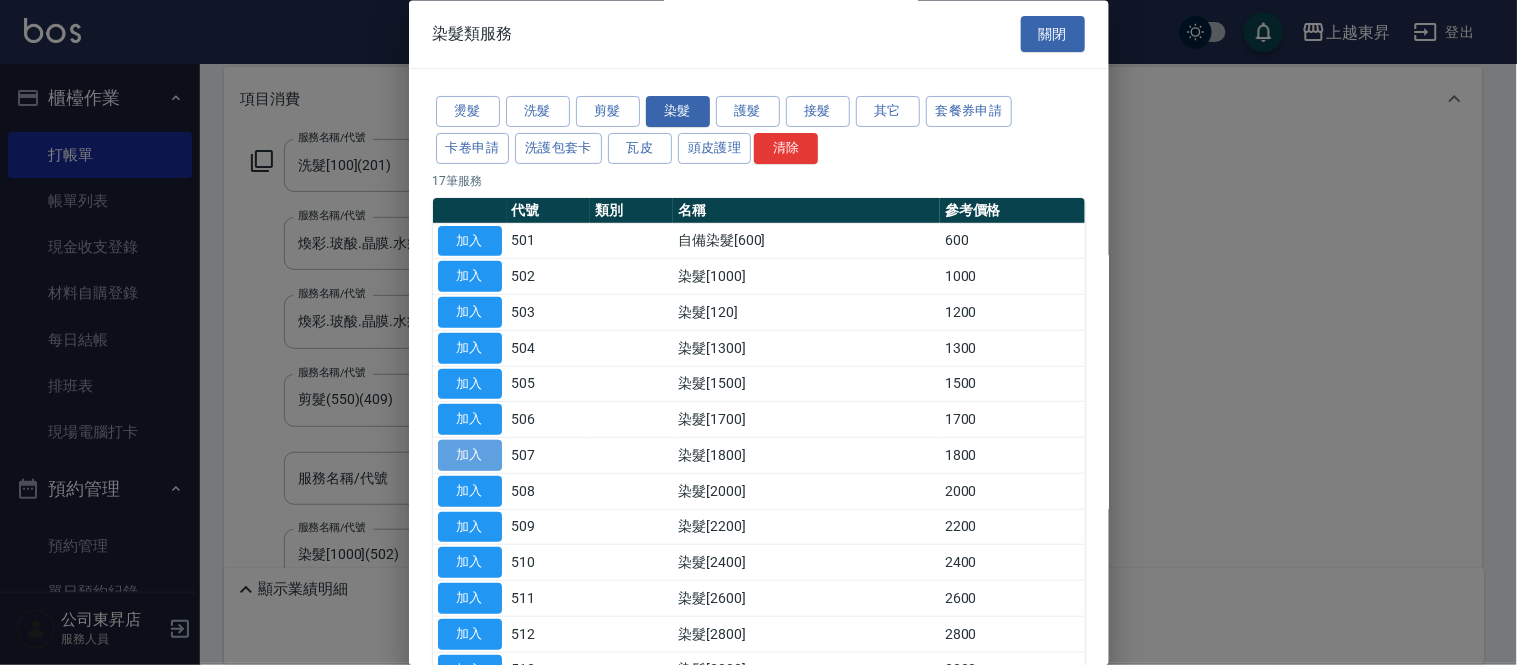 click on "加入" at bounding box center [470, 456] 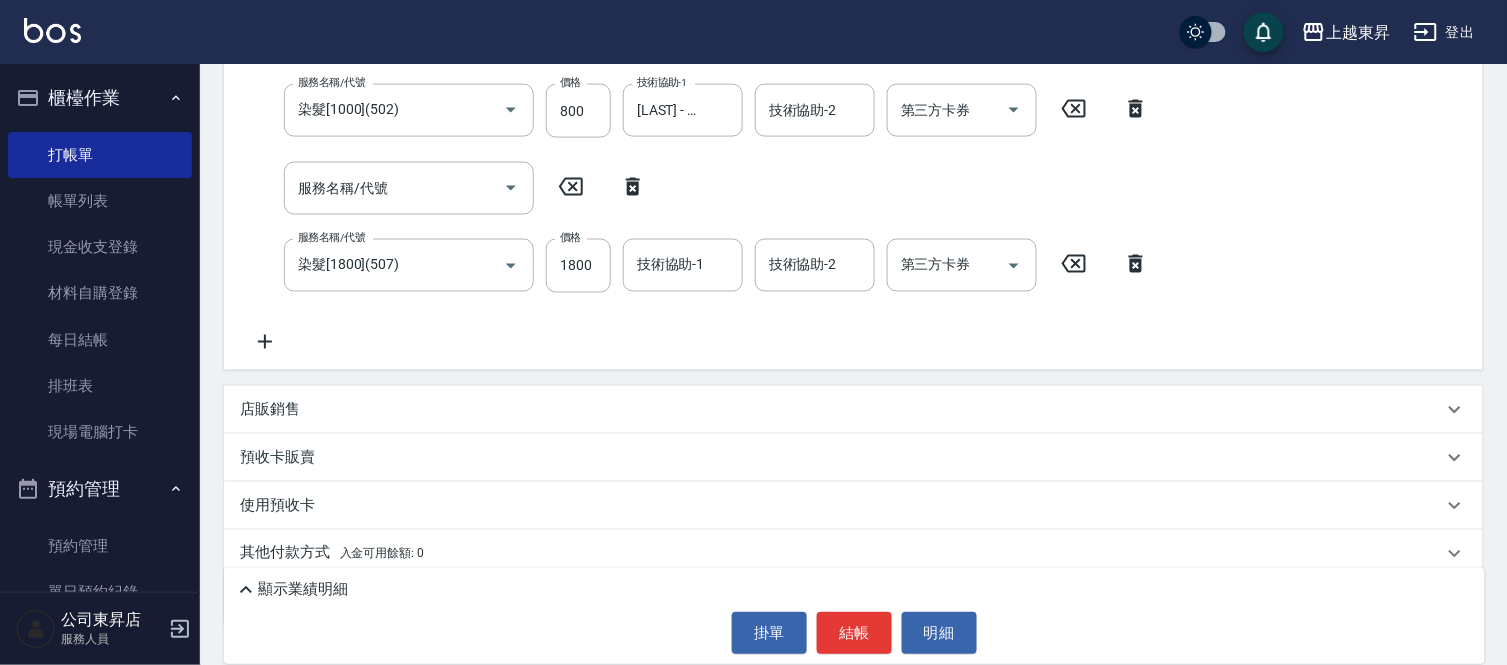 scroll, scrollTop: 776, scrollLeft: 0, axis: vertical 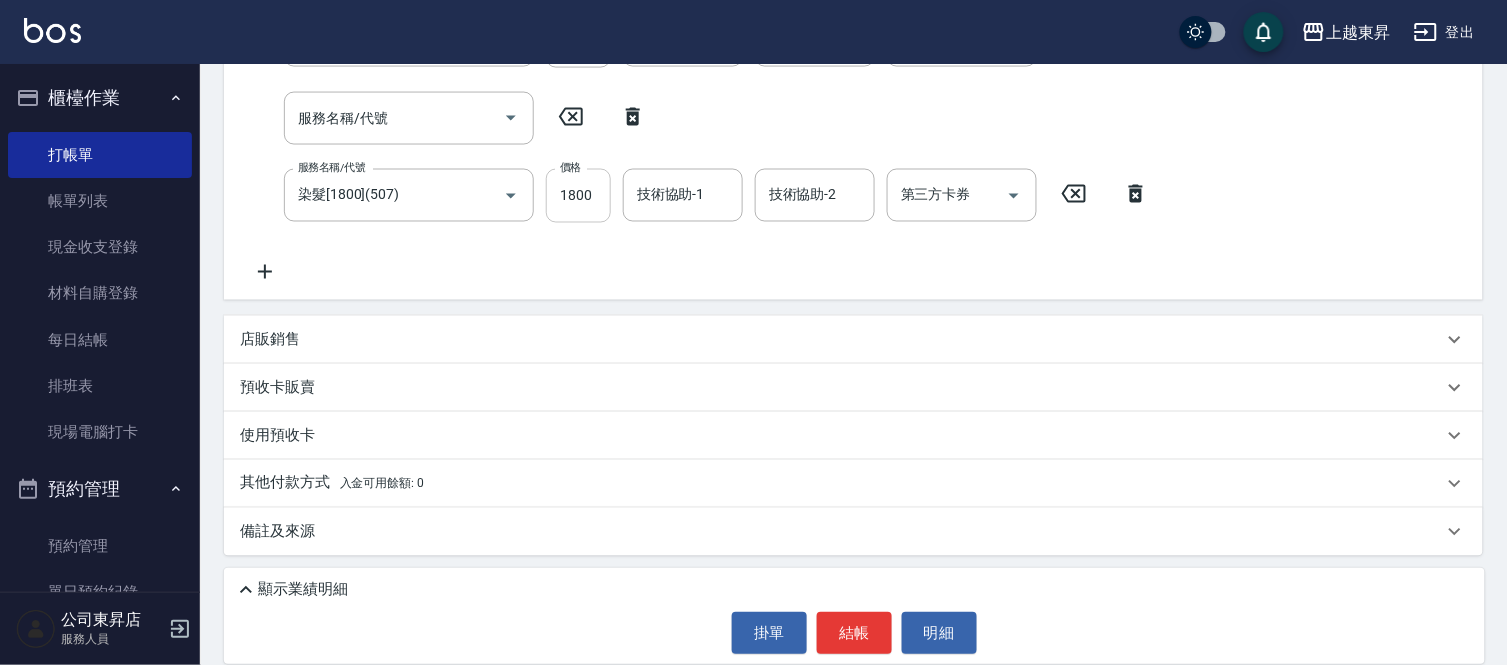 click on "服務名稱/代號 洗髮[100](201) 服務名稱/代號 價格 100 價格 洗-1 [LAST]-[NUMBER] 洗-1 洗-2 洗-2 第三方卡券 第三方卡券 服務名稱/代號 煥彩.玻酸.晶膜.水療(619) 服務名稱/代號 價格 100 價格 技術協助-1 [LAST]-[NUMBER] 技術協助-1 技術協助-2 技術協助-2 第三方卡券 第三方卡券 服務名稱/代號 煥彩.玻酸.晶膜.水療(619) 服務名稱/代號 價格 100 價格 技術協助-1 [LAST]-[NUMBER] 技術協助-1 技術協助-2 技術協助-2 第三方卡券 第三方卡券 服務名稱/代號 剪髮(550)(409) 服務名稱/代號 價格 550 價格 第三方卡券 第三方卡券 服務名稱/代號 服務名稱/代號 服務名稱/代號 染髮[1000](502) 服務名稱/代號 價格 800 價格 技術協助-1 [LAST]-[NUMBER] 技術協助-1 技術協助-2 技術協助-2 第三方卡券 第三方卡券 服務名稱/代號 服務名稱/代號 服務名稱/代號 染髮[1800](507) 服務名稱/代號 價格 1800 價格 技術協助-1 [LAST]-[NUMBER] 技術協助-1" at bounding box center [700, -46] 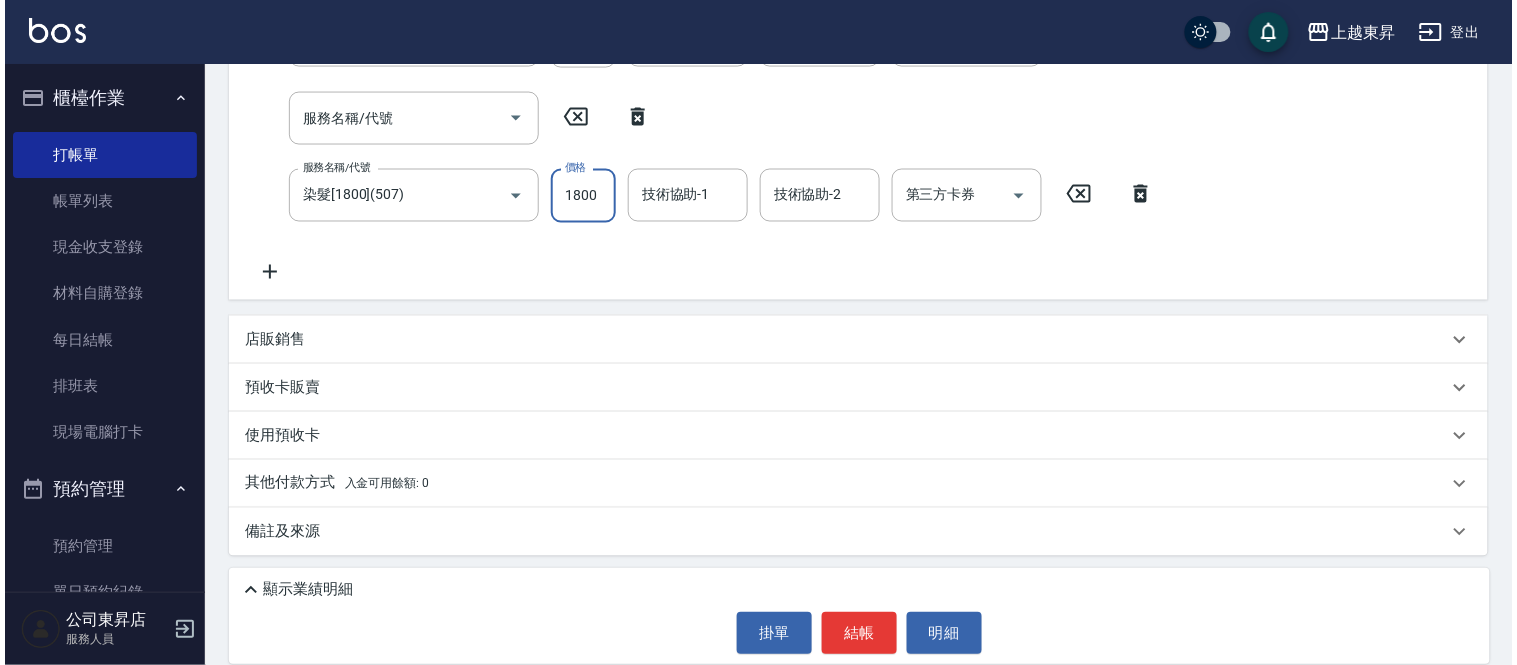scroll, scrollTop: 483, scrollLeft: 0, axis: vertical 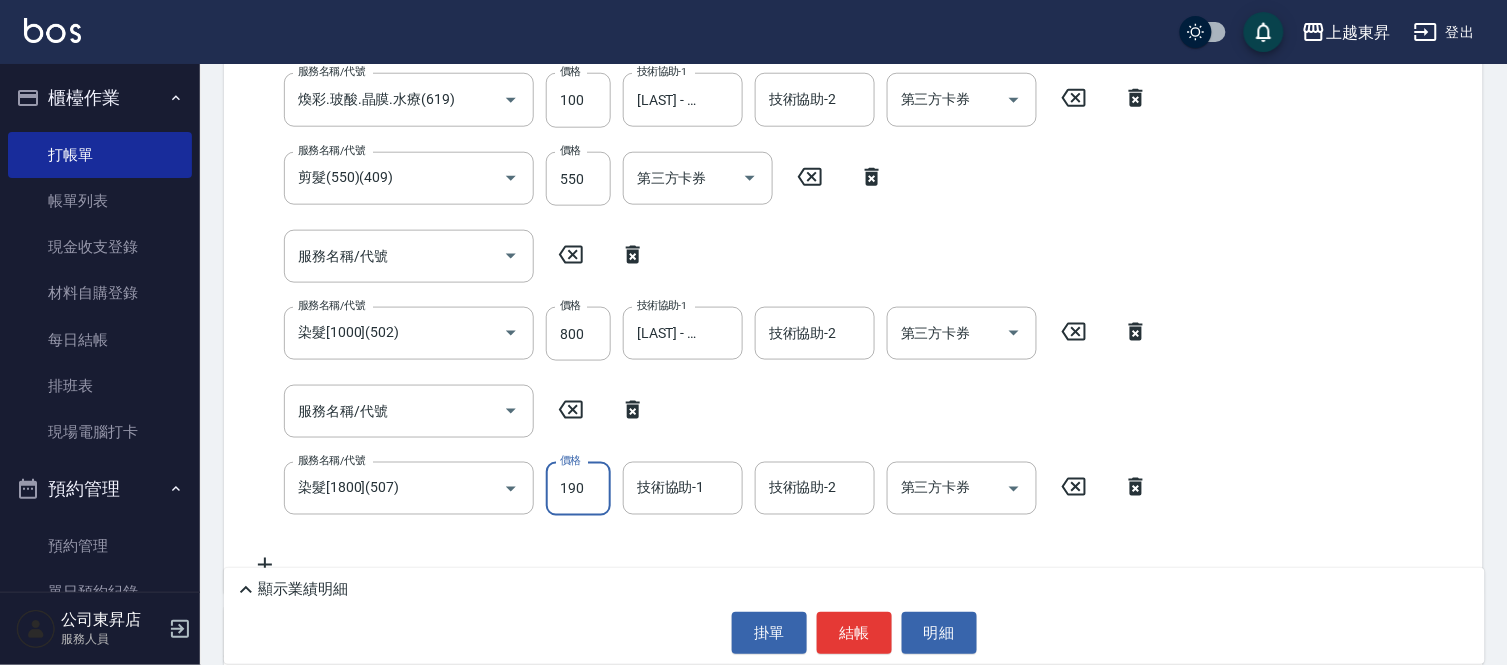type on "190" 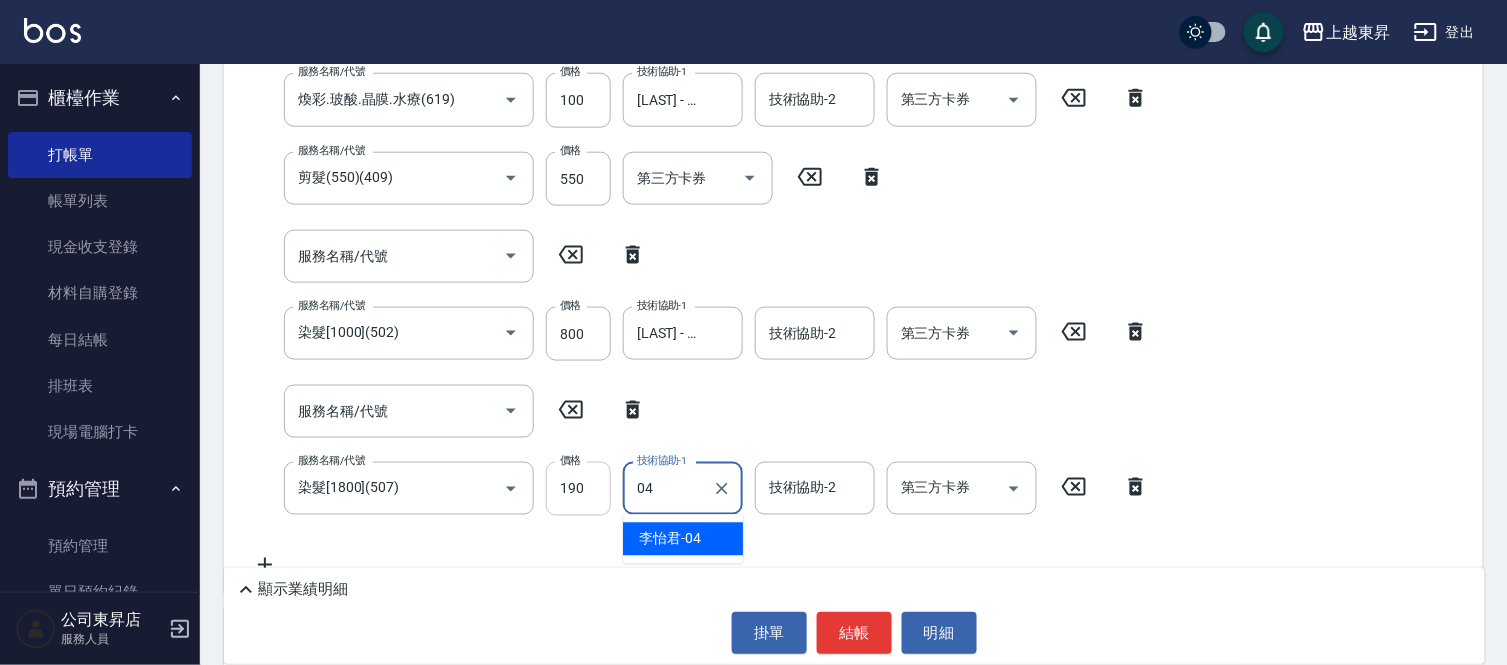 type on "[LAST] - [NUMBER]" 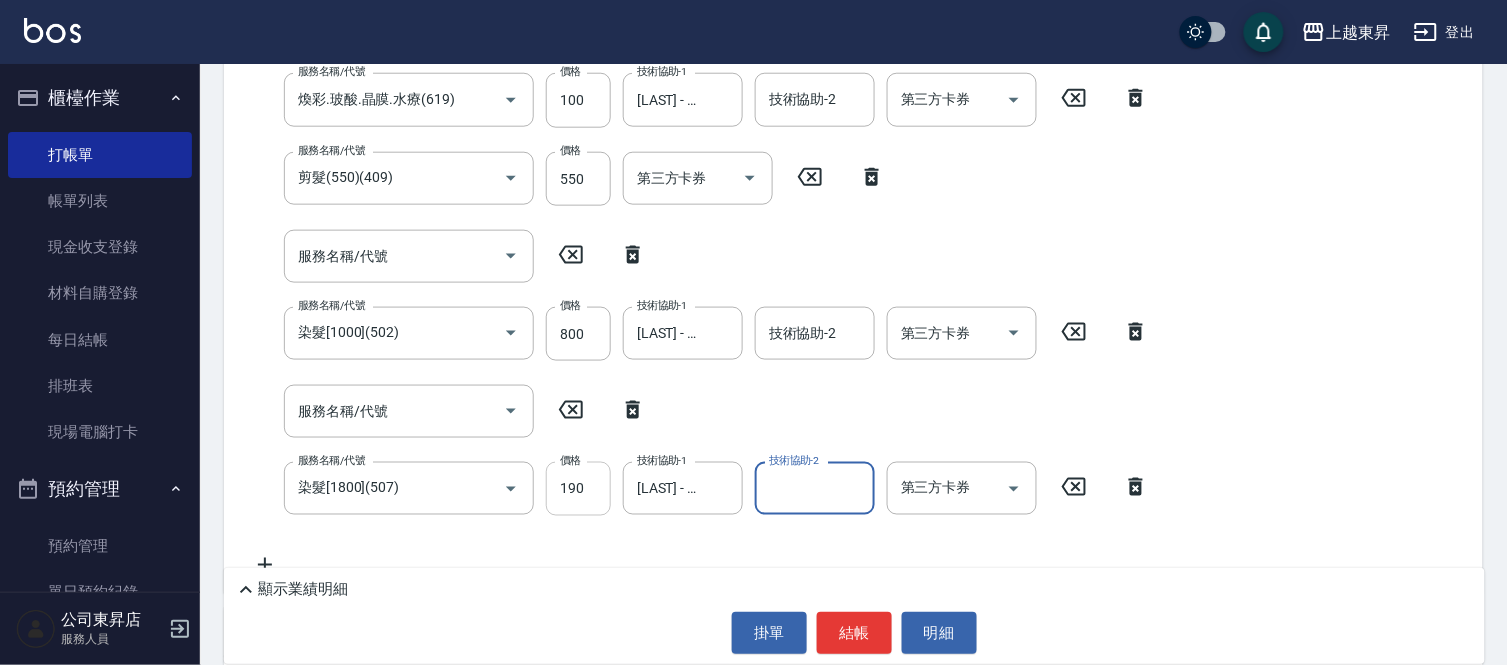 click on "190" at bounding box center [578, 489] 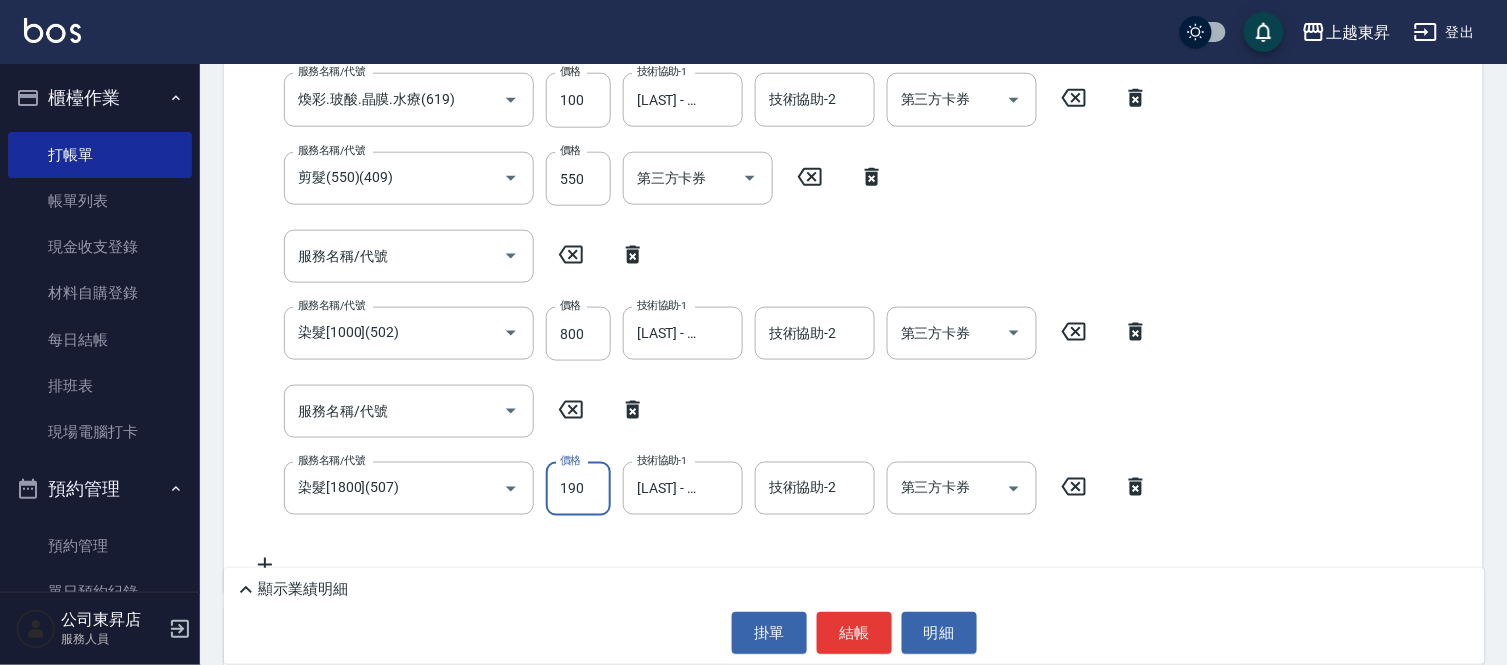 type on "1900" 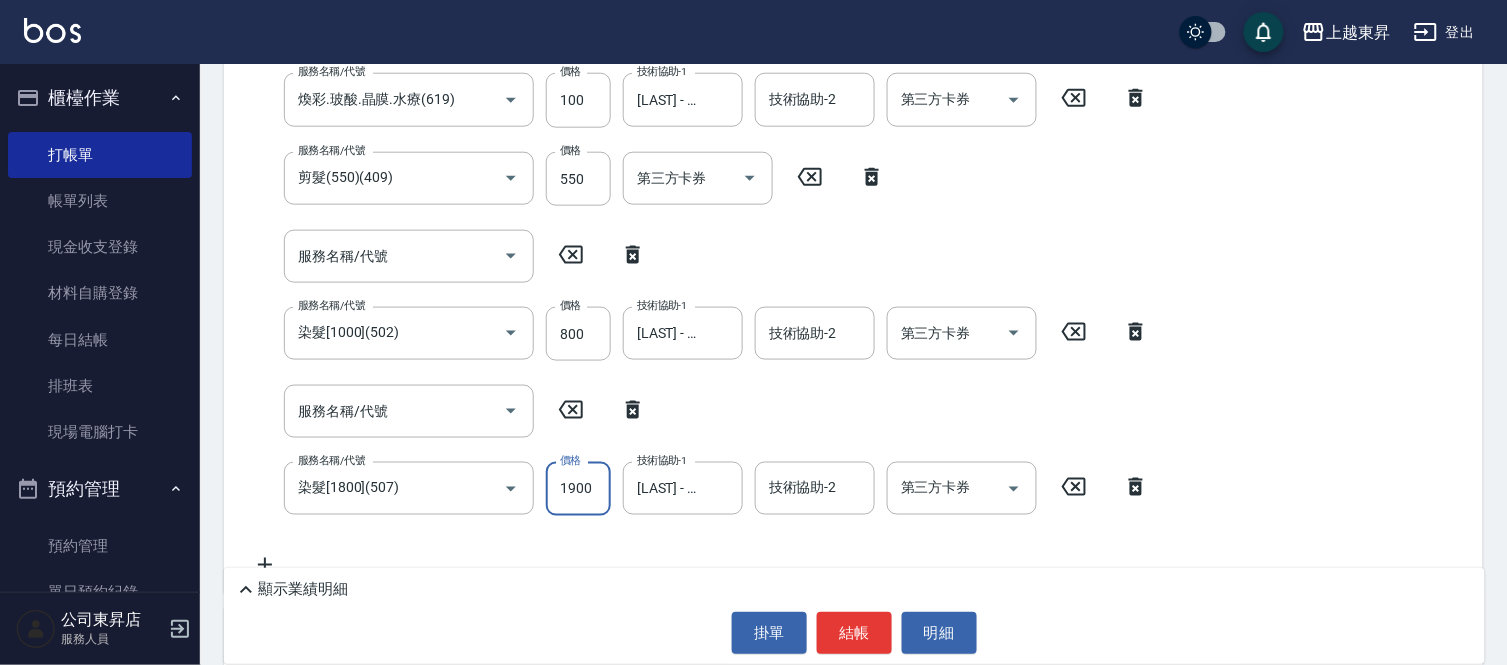 click on "服務名稱/代號 洗髮[100](201) 服務名稱/代號 價格 100 價格 洗-1 [LAST]-[NUMBER] 洗-1 洗-2 洗-2 第三方卡券 第三方卡券 服務名稱/代號 煥彩.玻酸.晶膜.水療(619) 服務名稱/代號 價格 100 價格 技術協助-1 [LAST]-[NUMBER] 技術協助-1 技術協助-2 技術協助-2 第三方卡券 第三方卡券 服務名稱/代號 煥彩.玻酸.晶膜.水療(619) 服務名稱/代號 價格 100 價格 技術協助-1 [LAST]-[NUMBER] 技術協助-1 技術協助-2 技術協助-2 第三方卡券 第三方卡券 服務名稱/代號 剪髮(550)(409) 服務名稱/代號 價格 550 價格 第三方卡券 第三方卡券 服務名稱/代號 服務名稱/代號 服務名稱/代號 染髮[1000](502) 服務名稱/代號 價格 800 價格 技術協助-1 [LAST]-[NUMBER] 技術協助-1 技術協助-2 技術協助-2 第三方卡券 第三方卡券 服務名稱/代號 服務名稱/代號 服務名稱/代號 染髮[1800](507) 服務名稱/代號 價格 1900 價格 技術協助-1 [LAST]-[NUMBER] 技術協助-1" at bounding box center [700, 247] 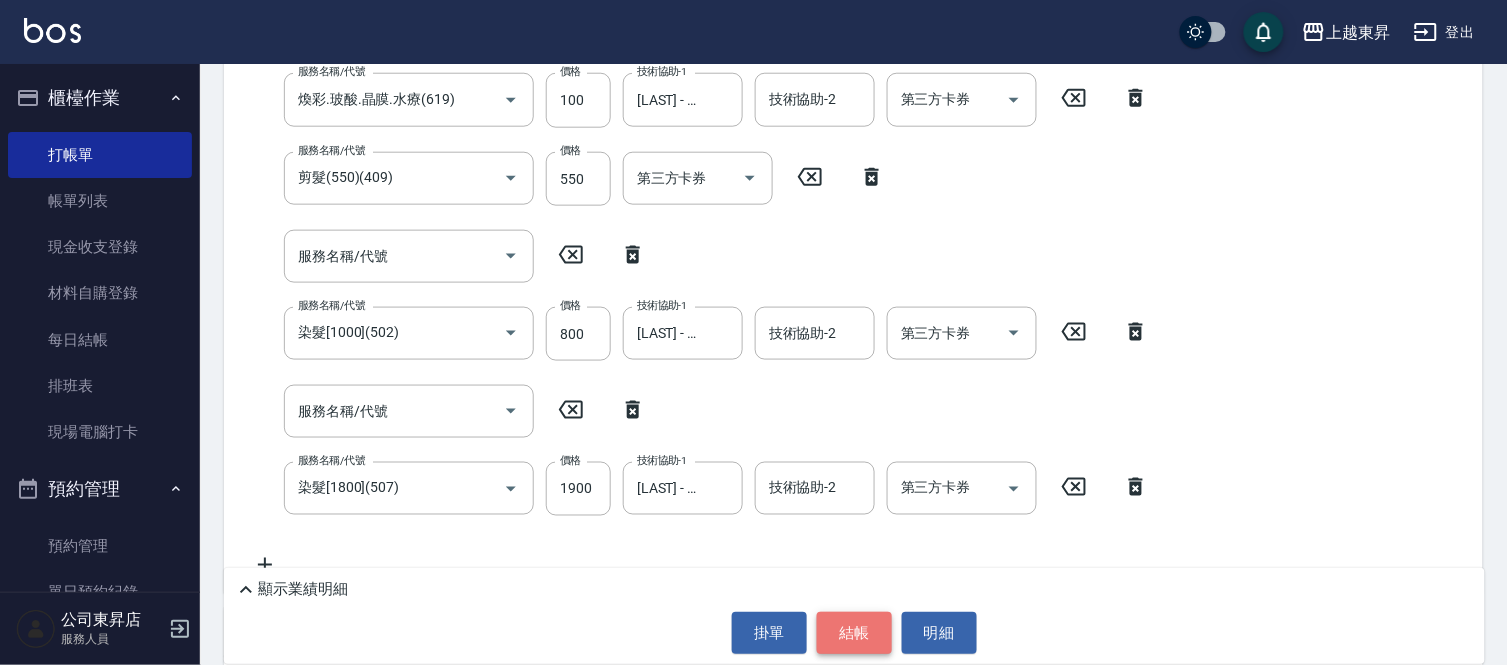 click on "結帳" at bounding box center [854, 633] 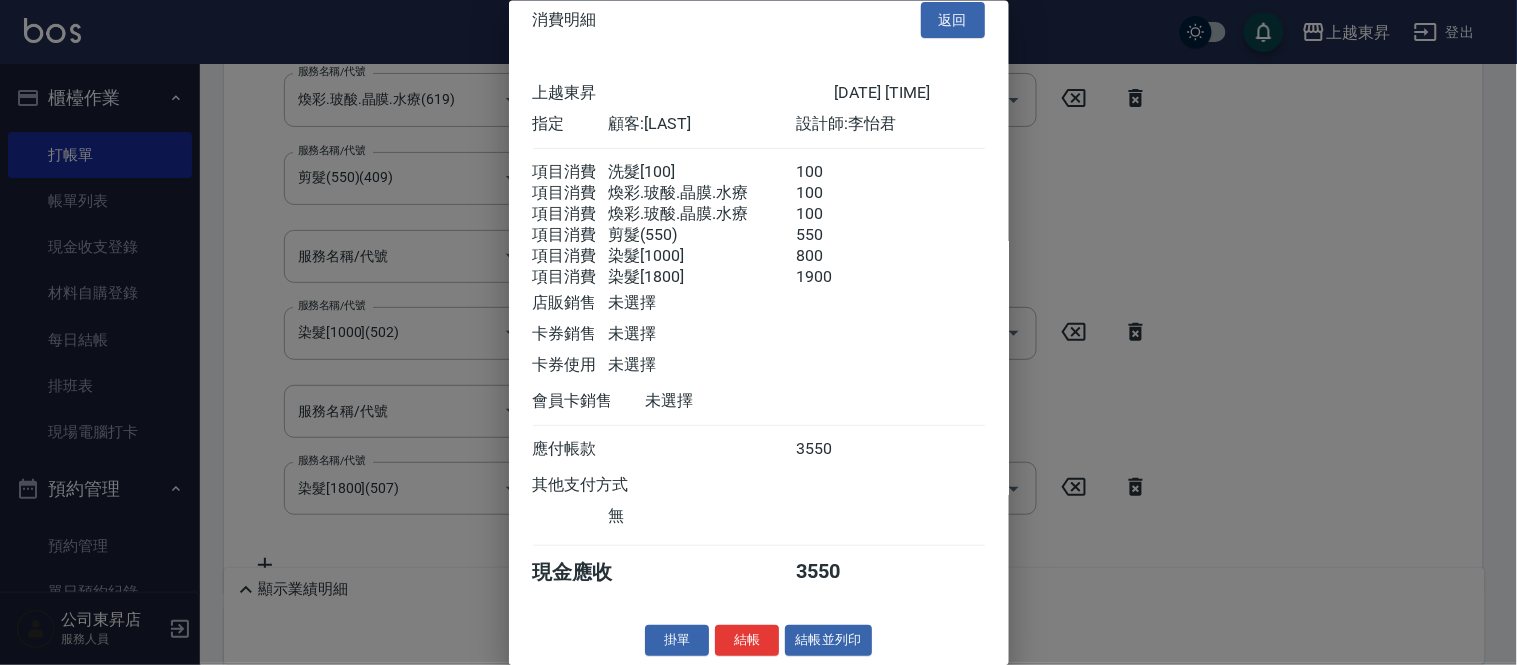 scroll, scrollTop: 51, scrollLeft: 0, axis: vertical 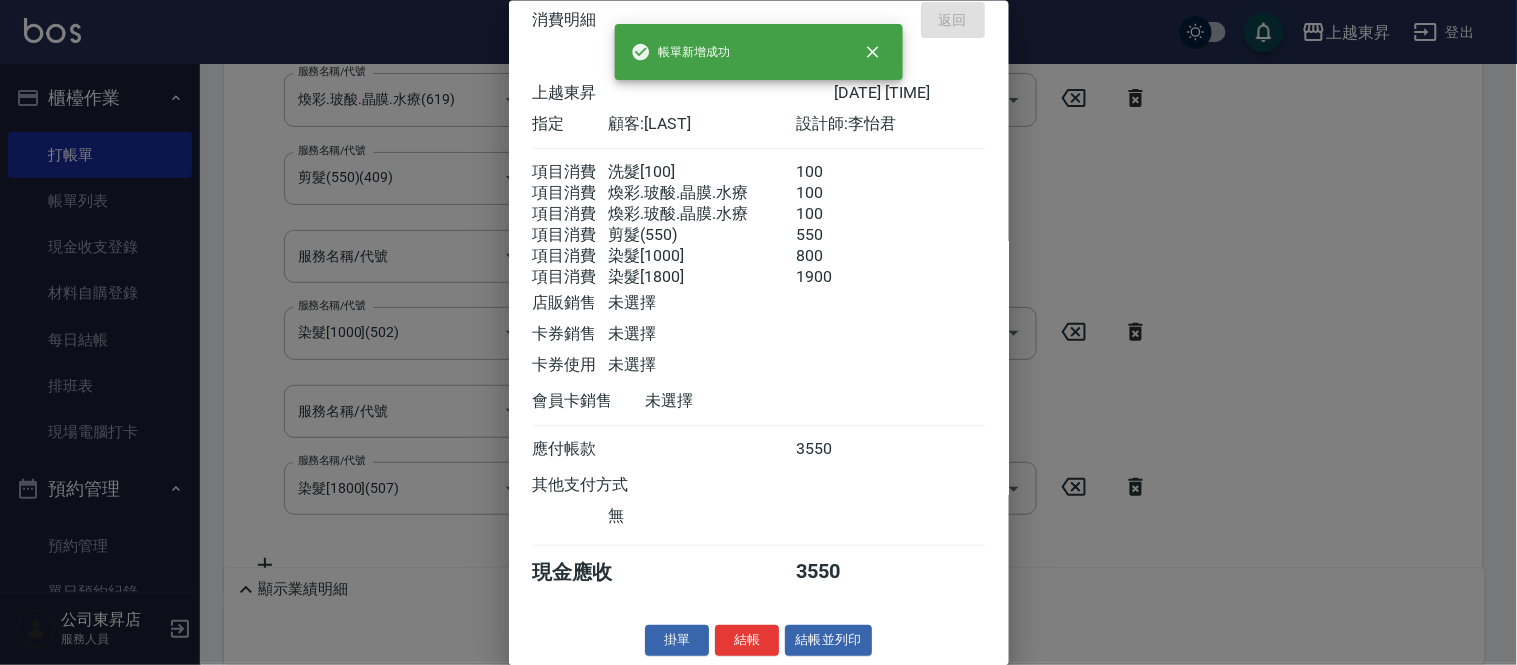 type on "2025/08/06 16:37" 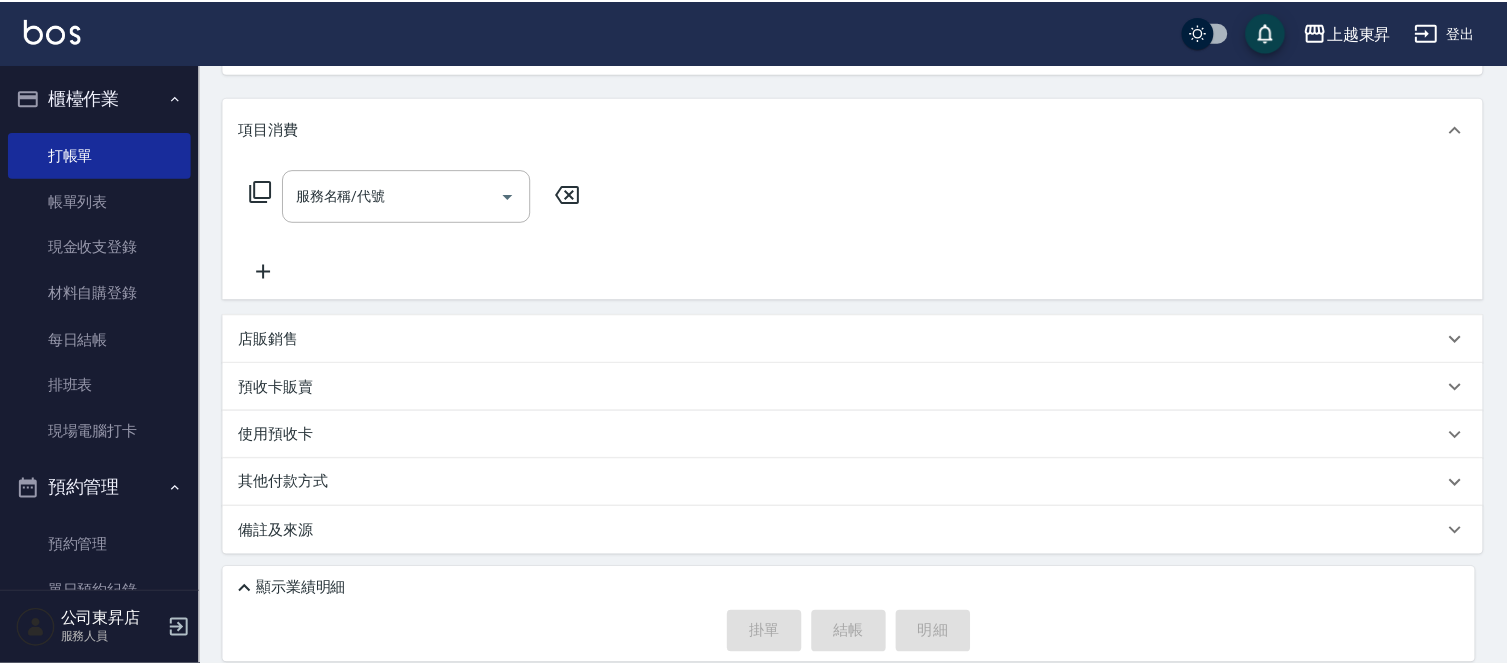 scroll, scrollTop: 0, scrollLeft: 0, axis: both 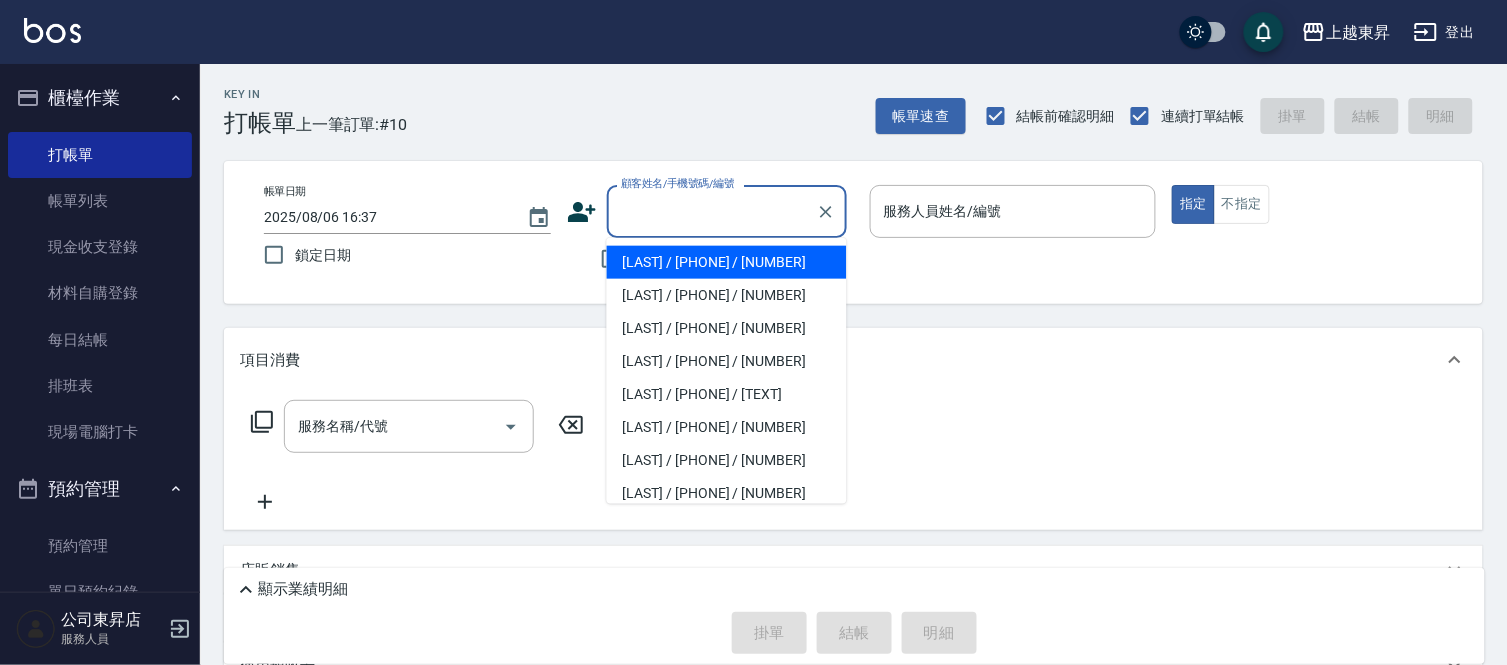 click on "顧客姓名/手機號碼/編號" at bounding box center (712, 211) 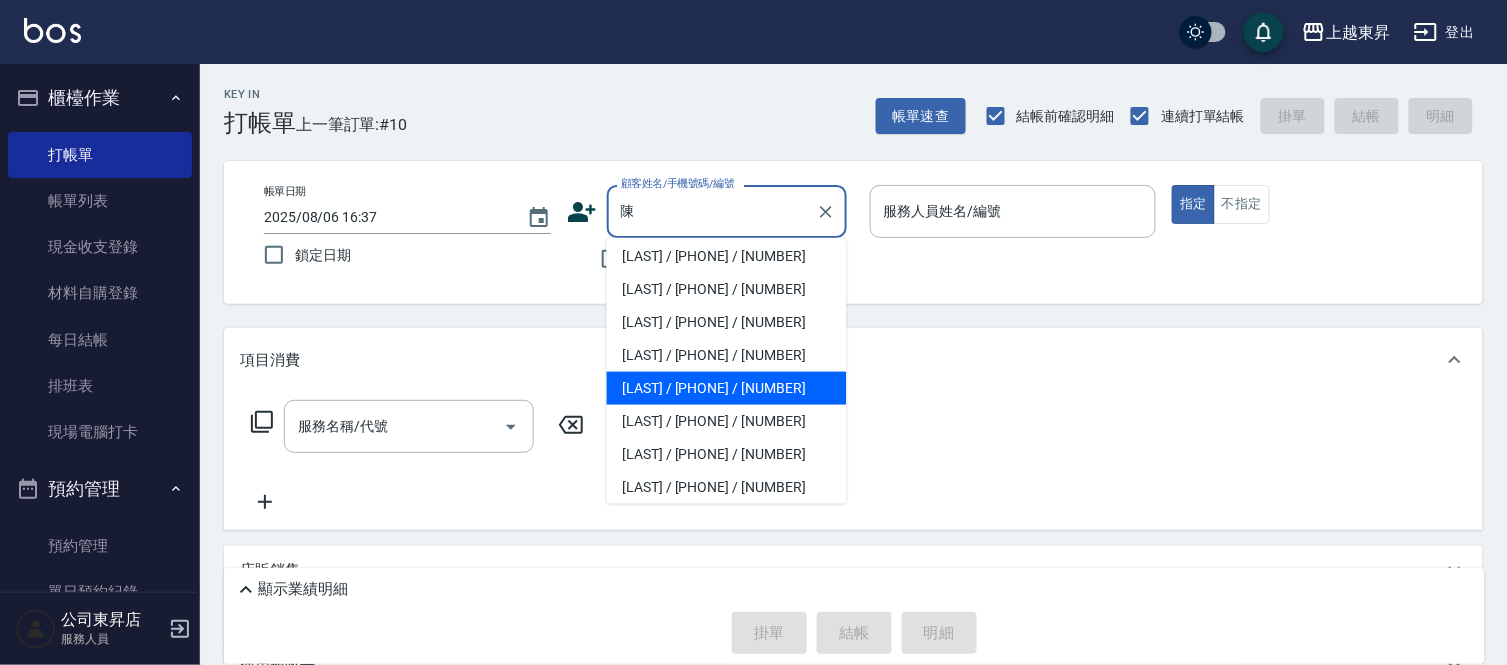 scroll, scrollTop: 111, scrollLeft: 0, axis: vertical 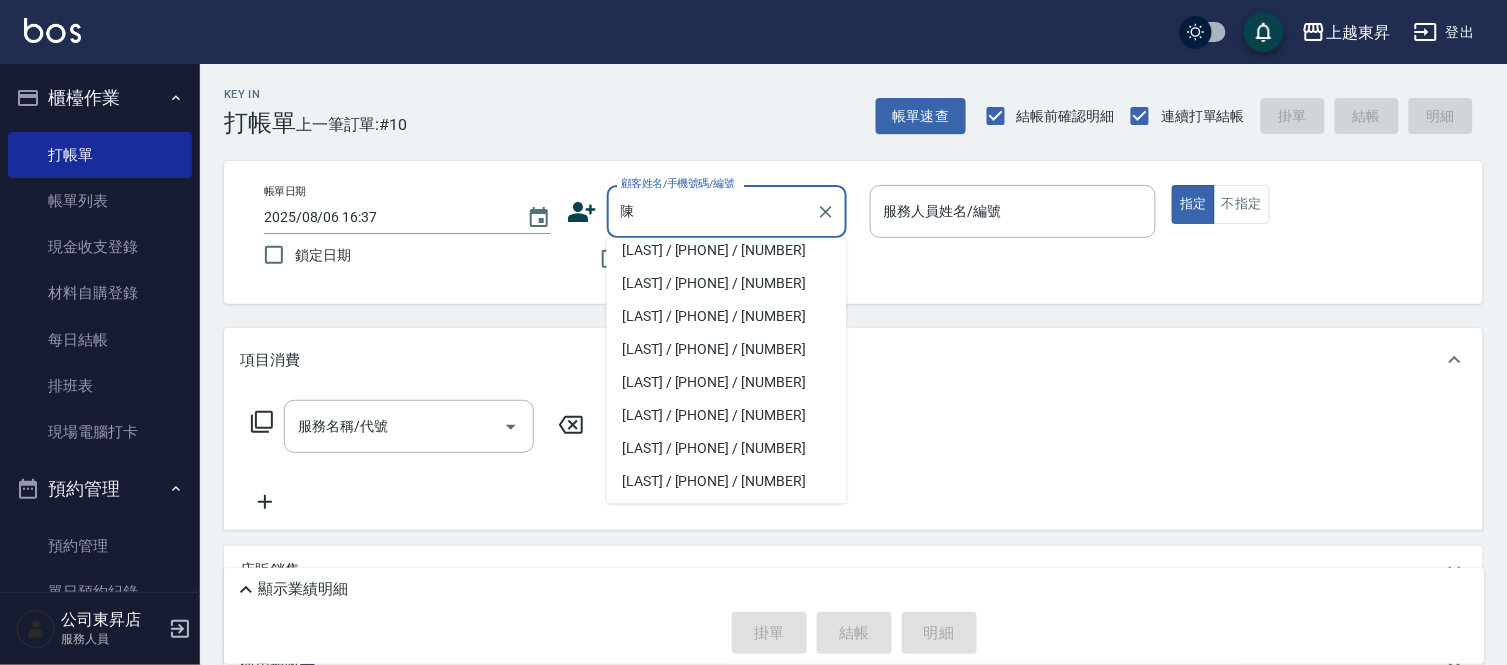 click on "[LAST] / [PHONE] / [NUMBER]" at bounding box center [727, 349] 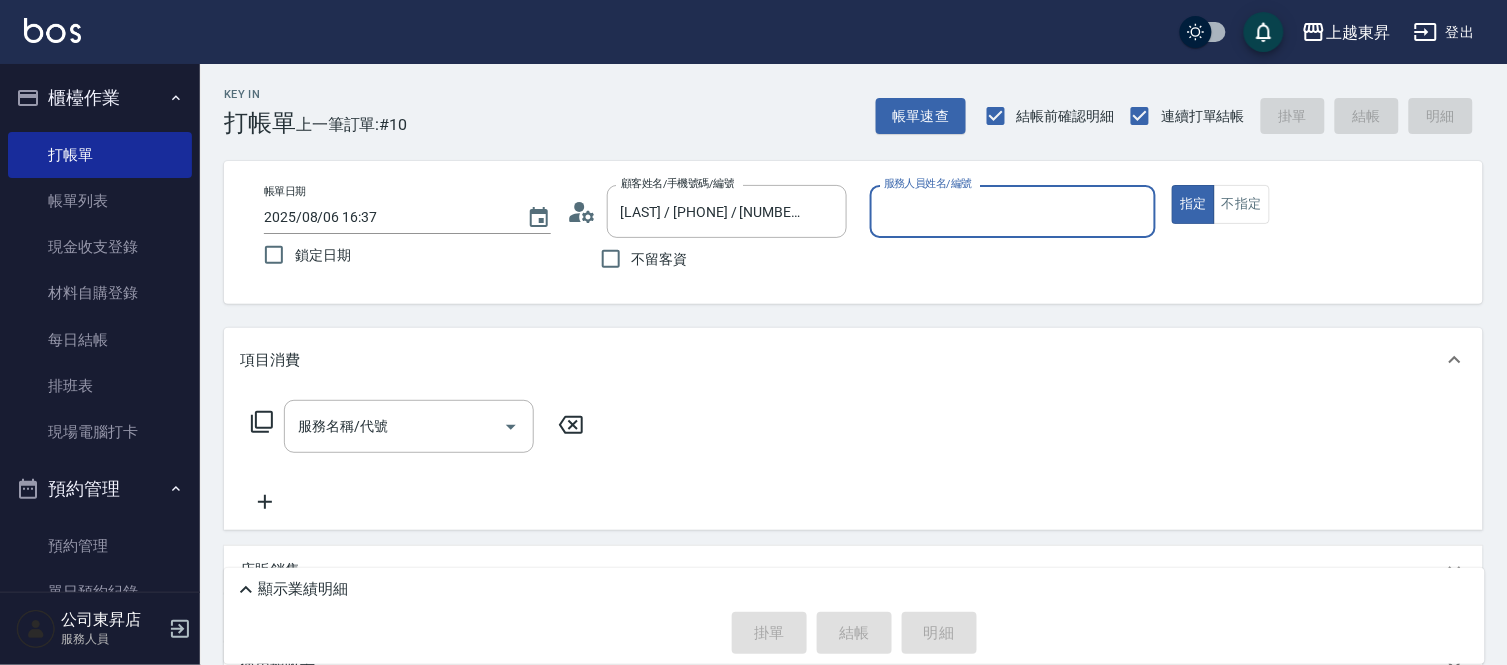 type on "[LAST] - [NUMBER]" 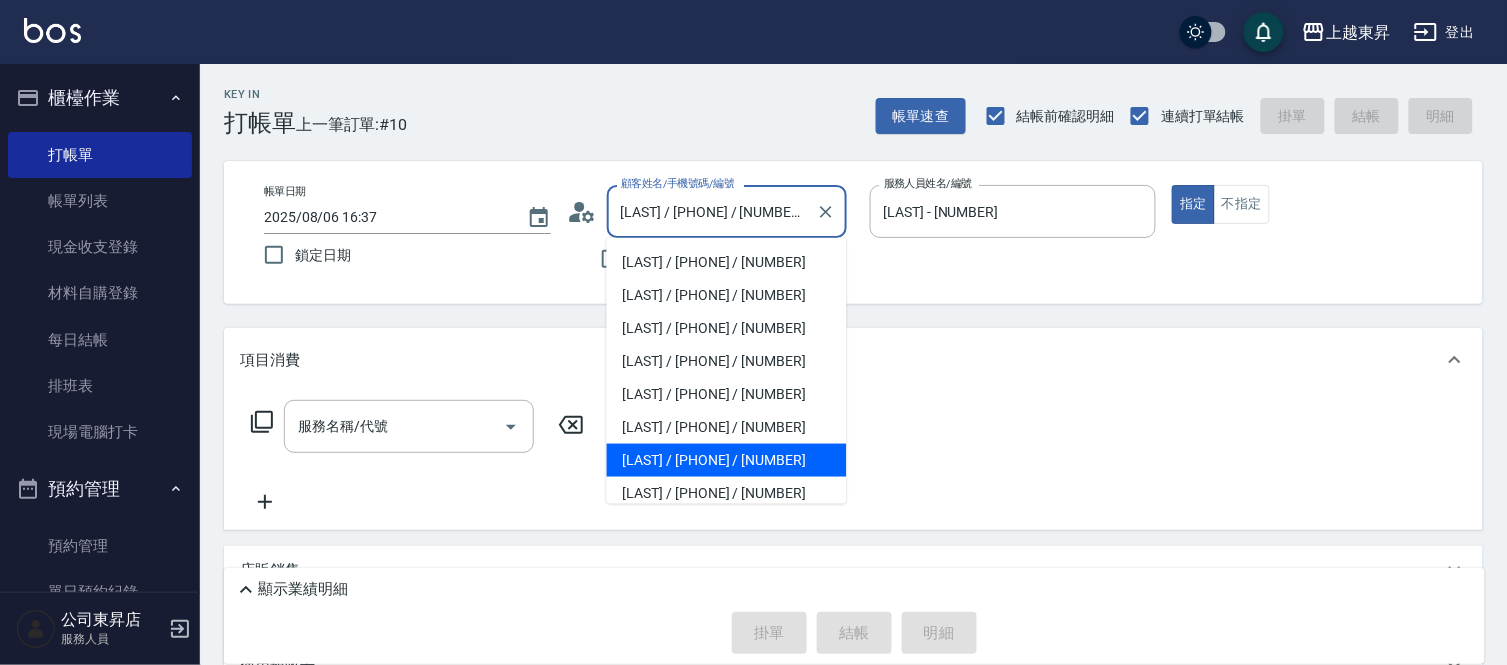 drag, startPoint x: 667, startPoint y: 196, endPoint x: 710, endPoint y: 286, distance: 99.744675 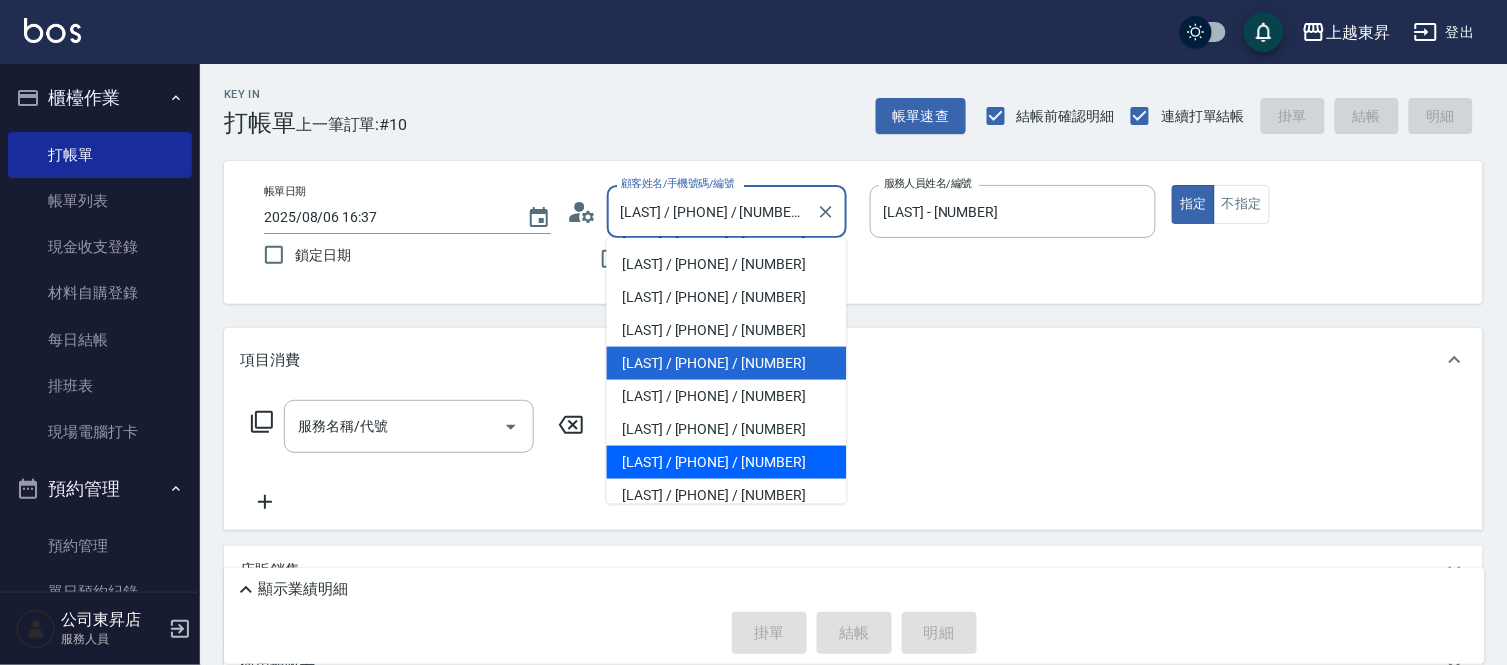 scroll, scrollTop: 222, scrollLeft: 0, axis: vertical 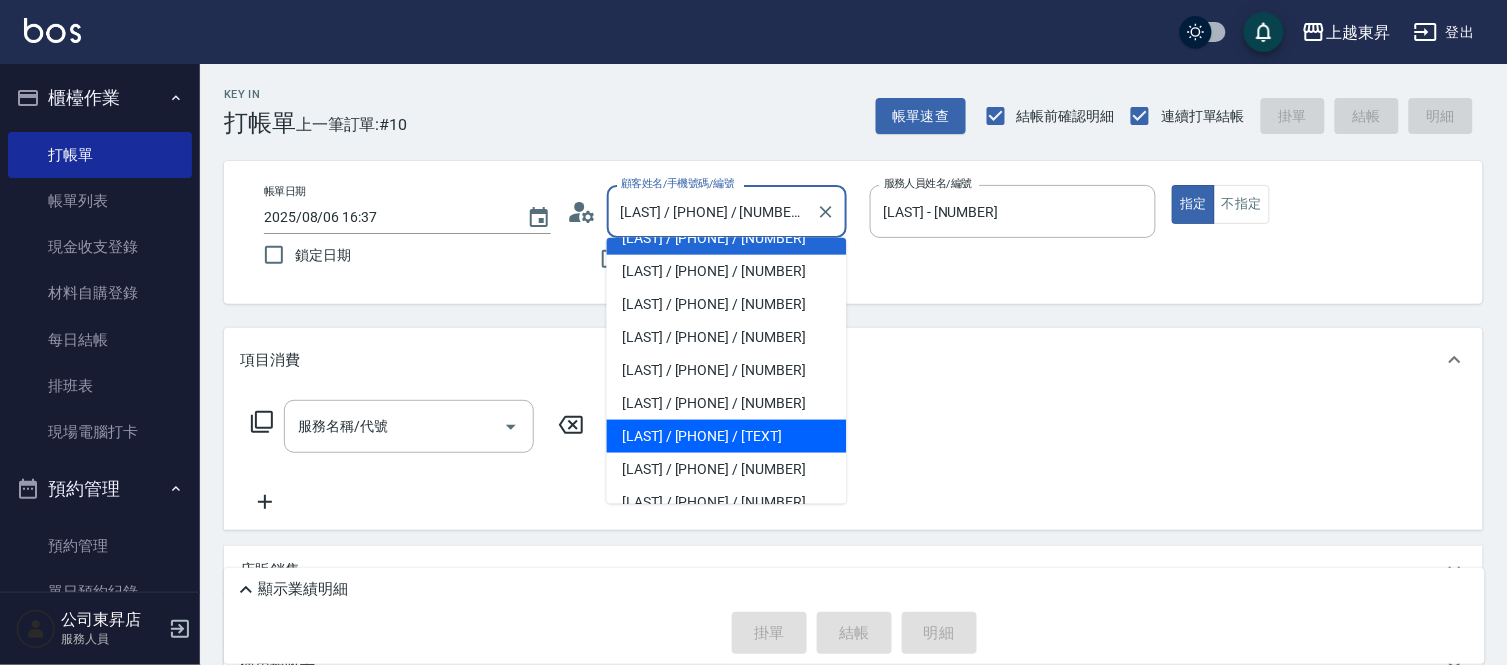 drag, startPoint x: 746, startPoint y: 443, endPoint x: 723, endPoint y: 453, distance: 25.079872 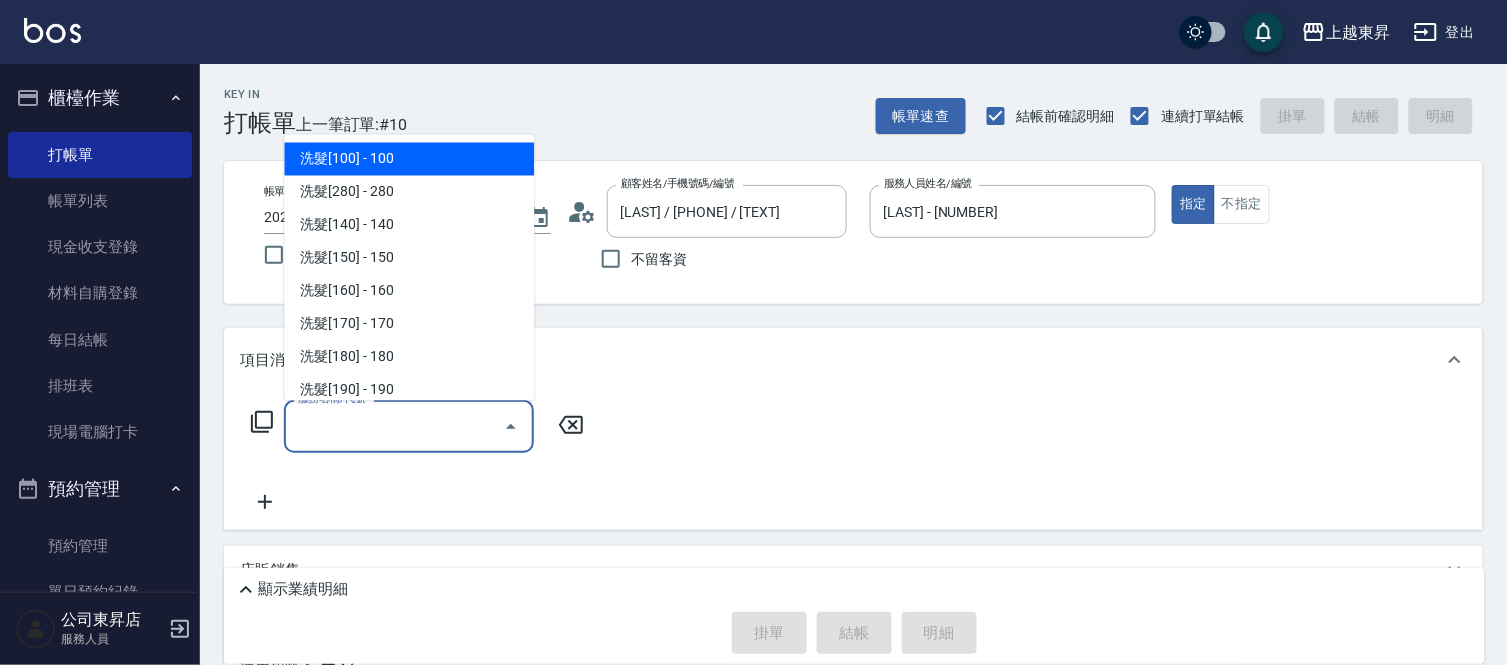 click on "服務名稱/代號" at bounding box center [394, 426] 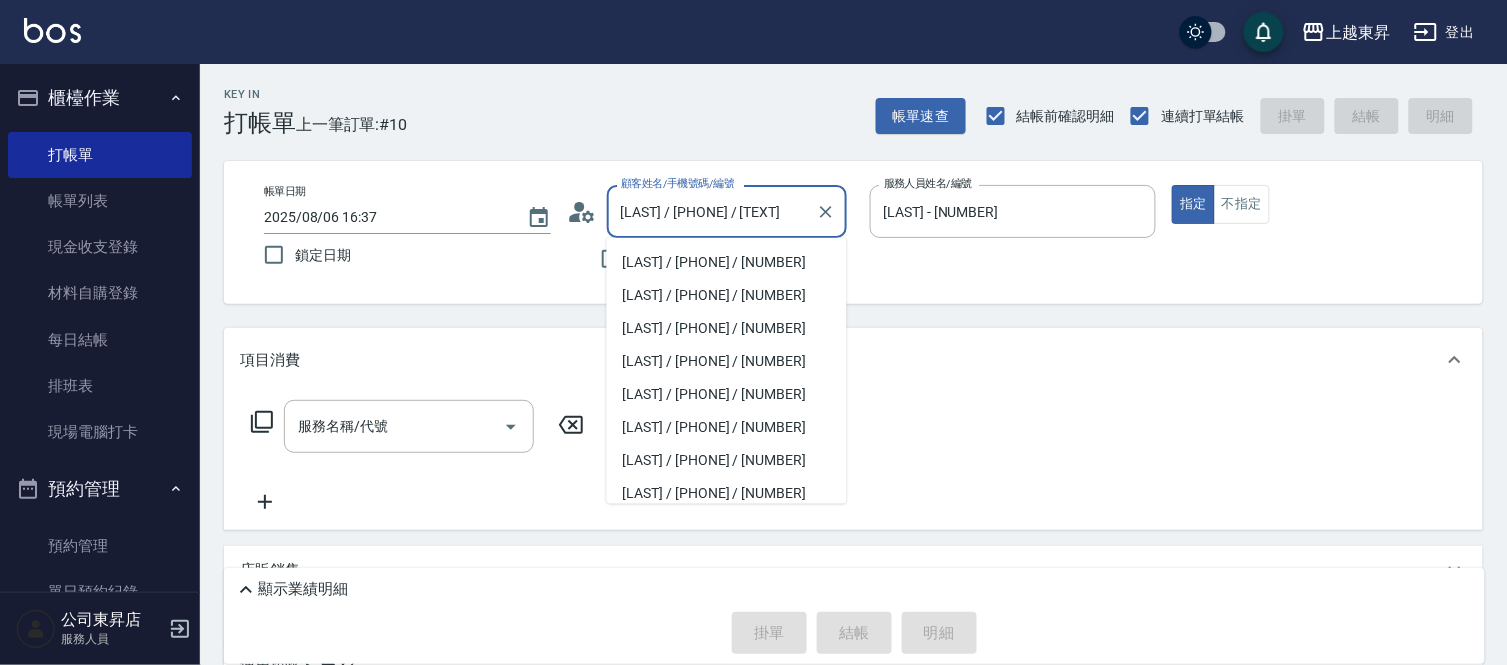 click on "[LAST] / [PHONE] / [TEXT]" at bounding box center (712, 211) 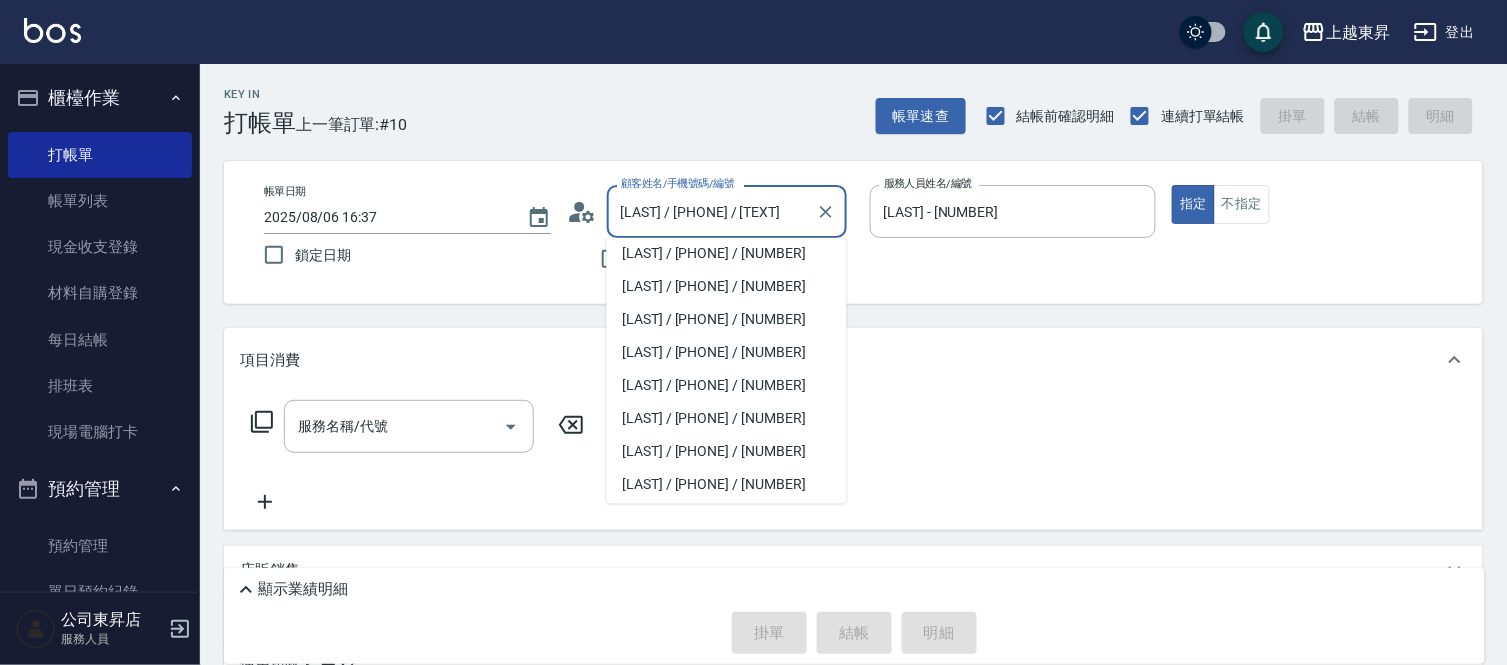 scroll, scrollTop: 0, scrollLeft: 0, axis: both 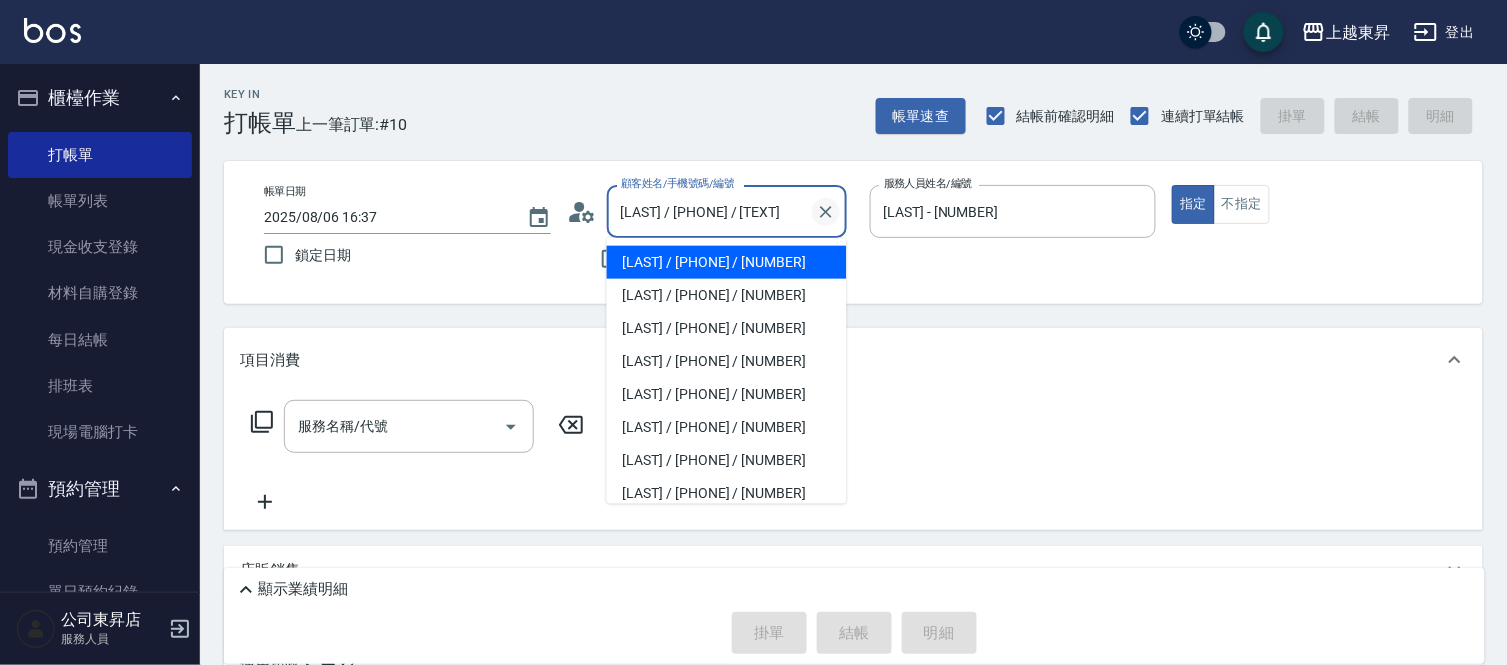 click 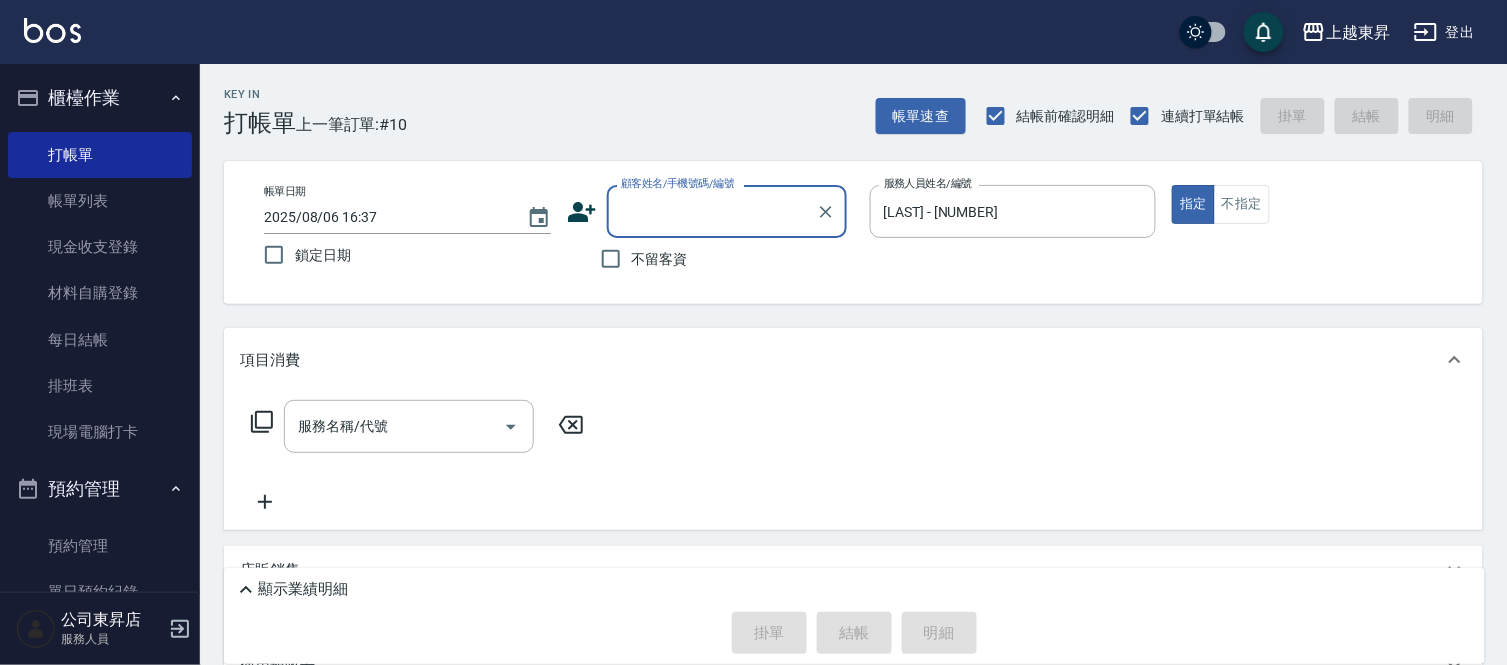 click on "顧客姓名/手機號碼/編號" at bounding box center [712, 211] 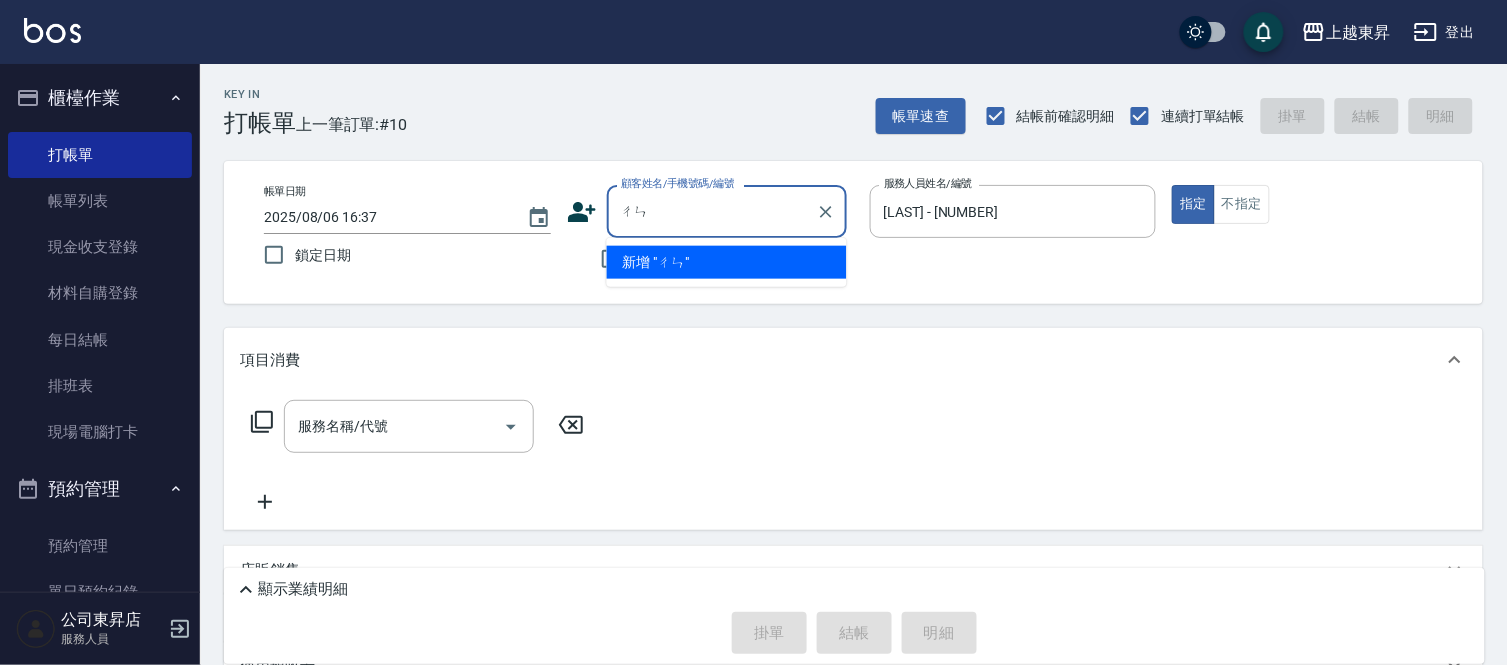 type on "辰" 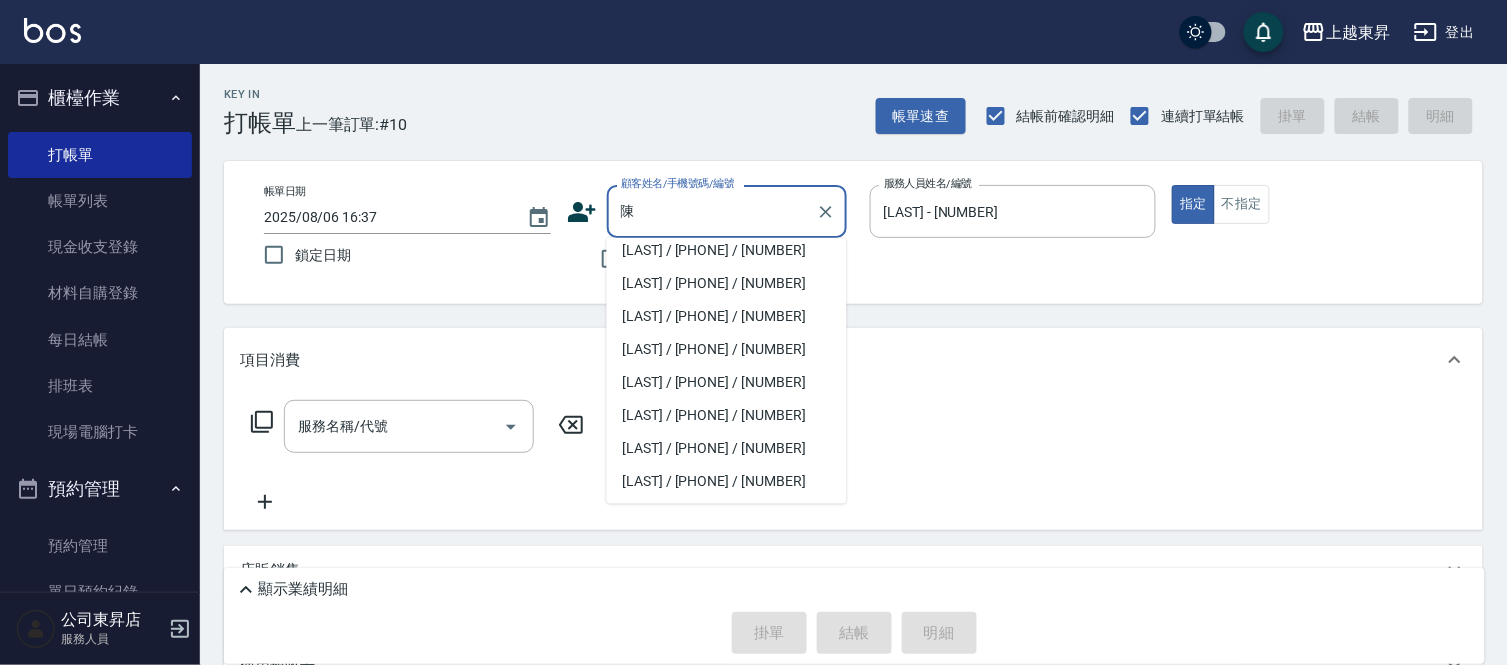 scroll, scrollTop: 7, scrollLeft: 0, axis: vertical 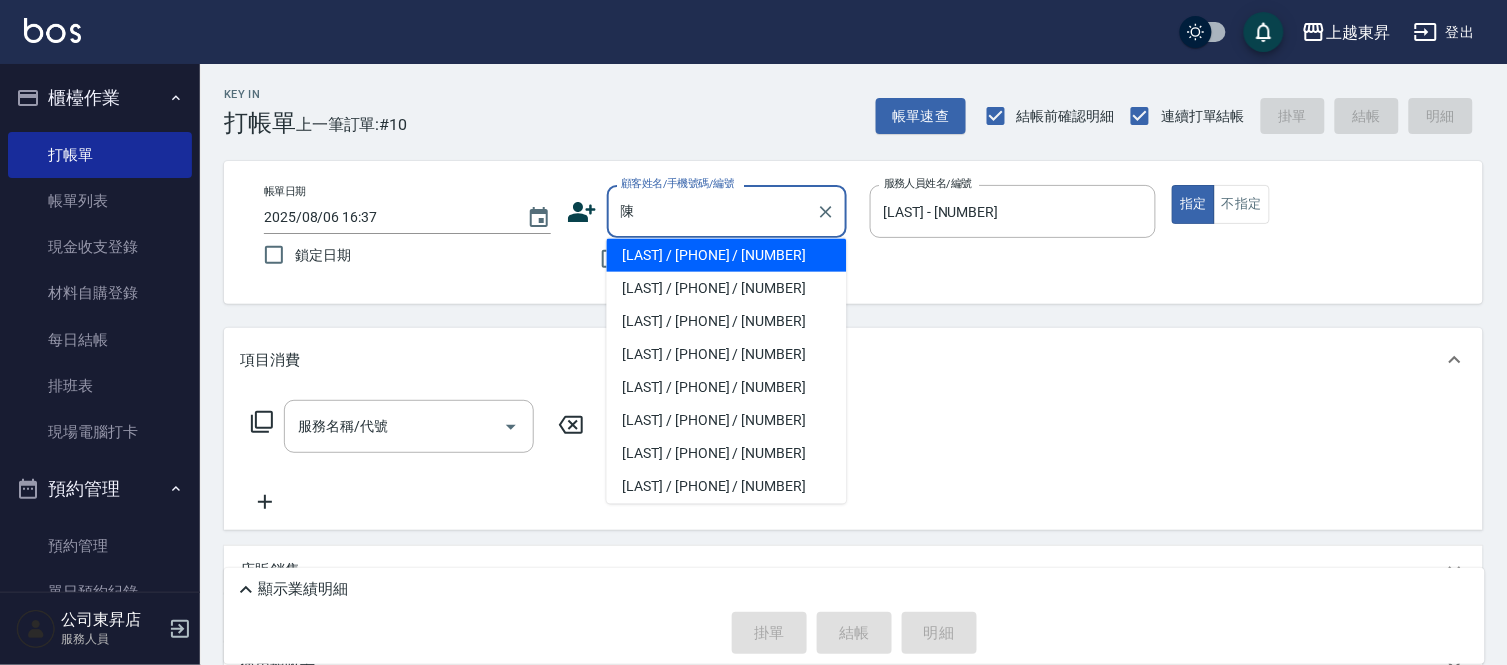 click on "[LAST] / [PHONE] / [NUMBER]" at bounding box center [727, 453] 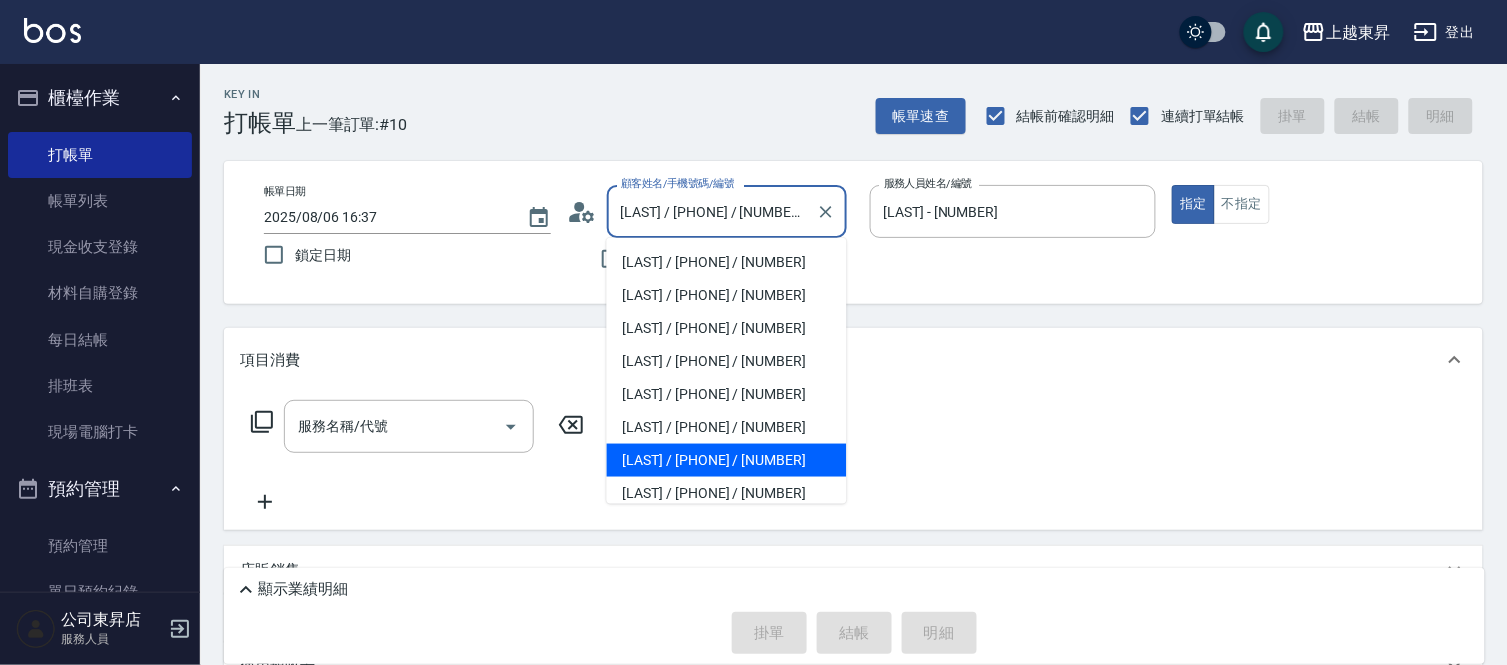 click on "[LAST] / [PHONE] / [NUMBER]" at bounding box center [712, 211] 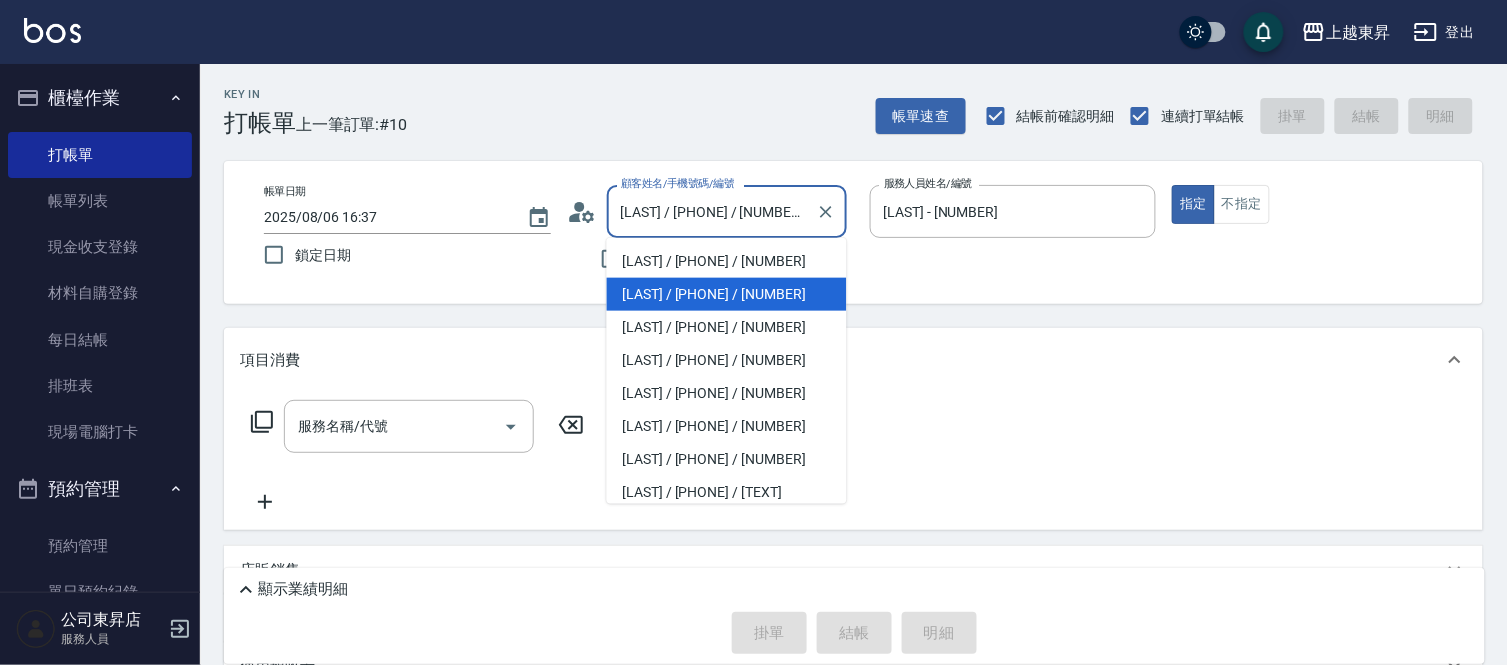 scroll, scrollTop: 0, scrollLeft: 0, axis: both 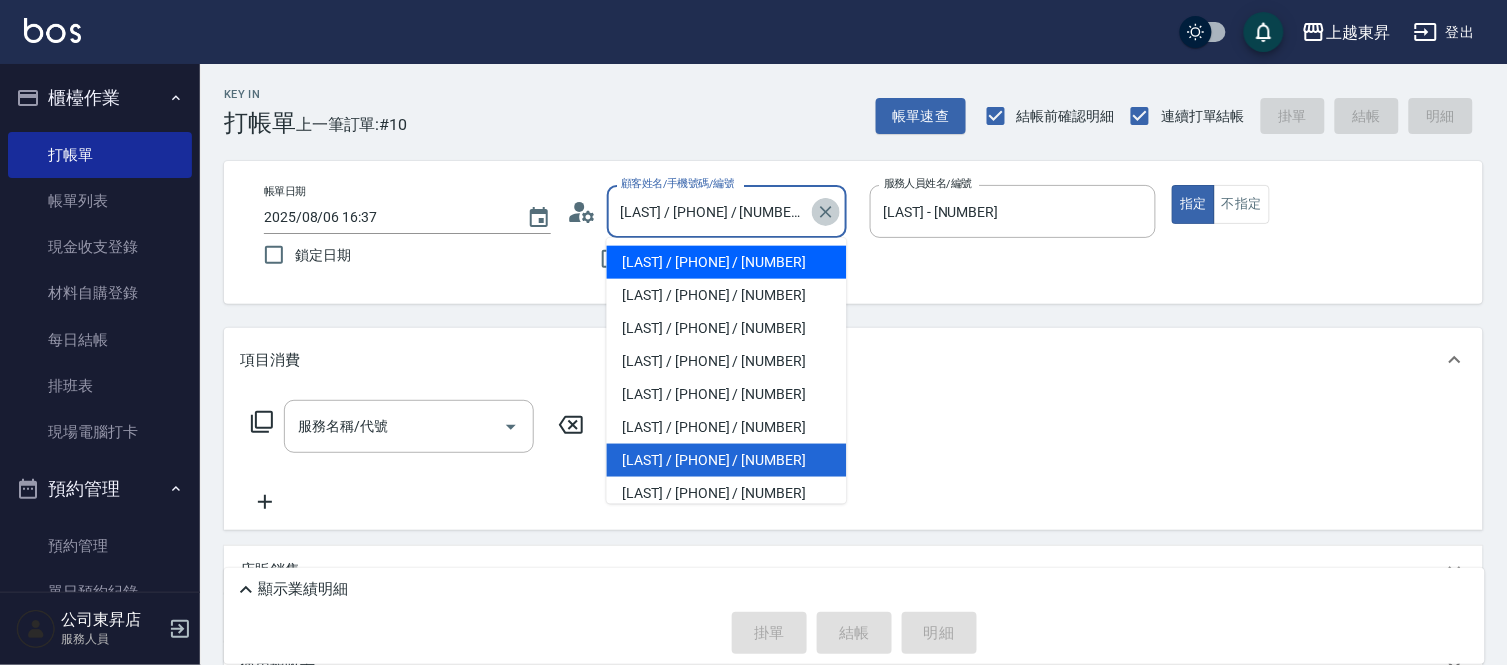 click 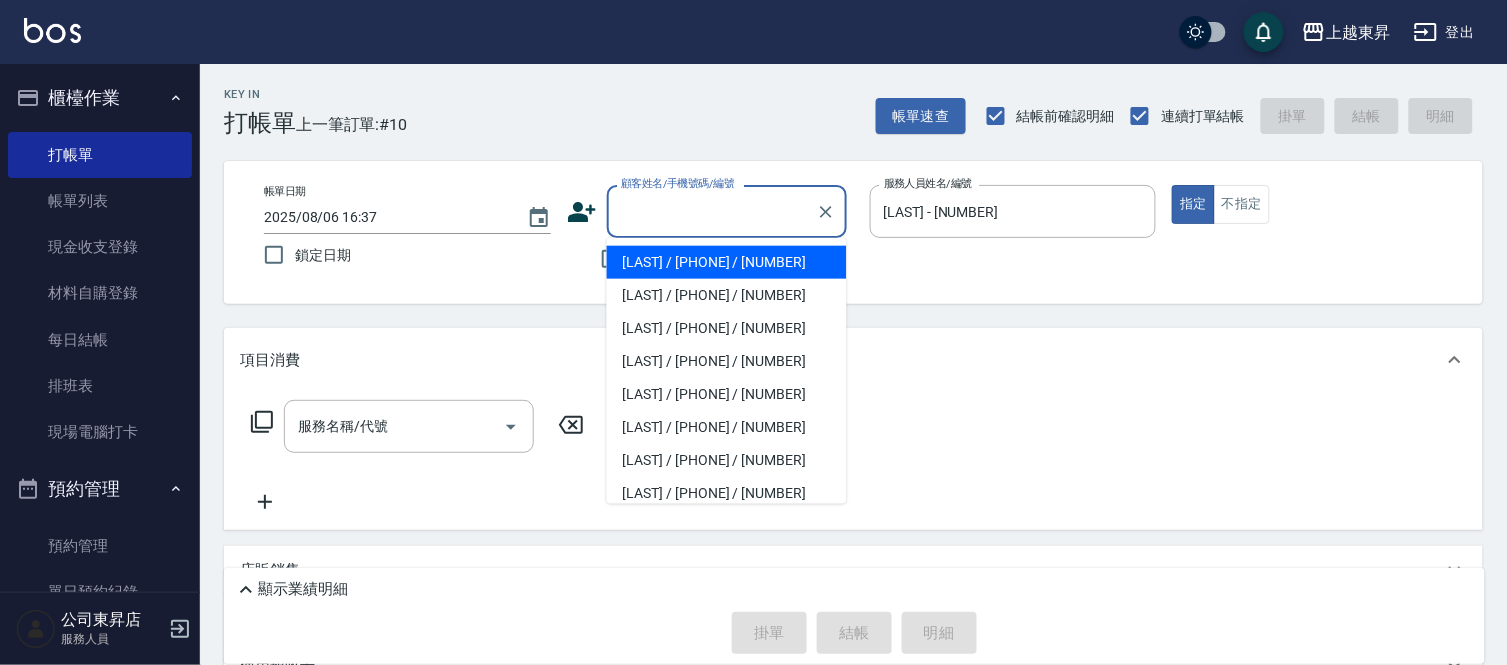 click on "顧客姓名/手機號碼/編號" at bounding box center (712, 211) 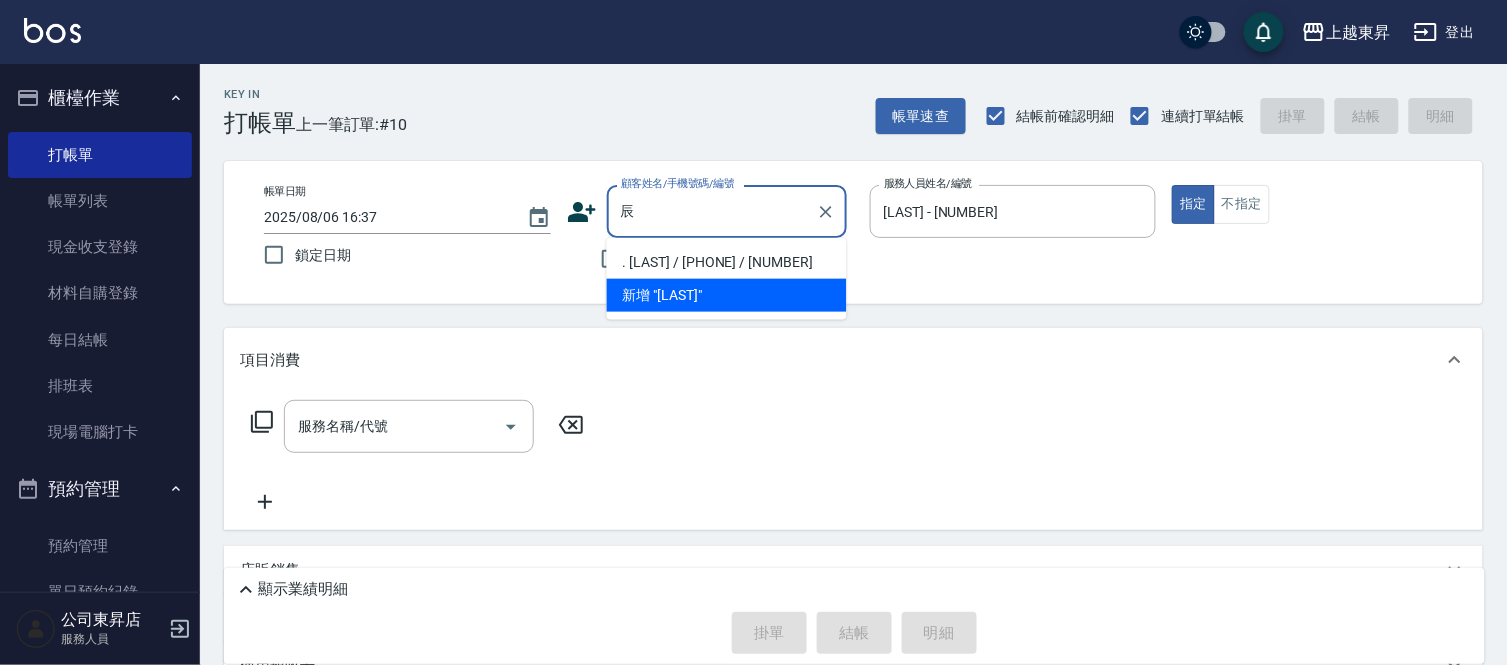 type on "陳" 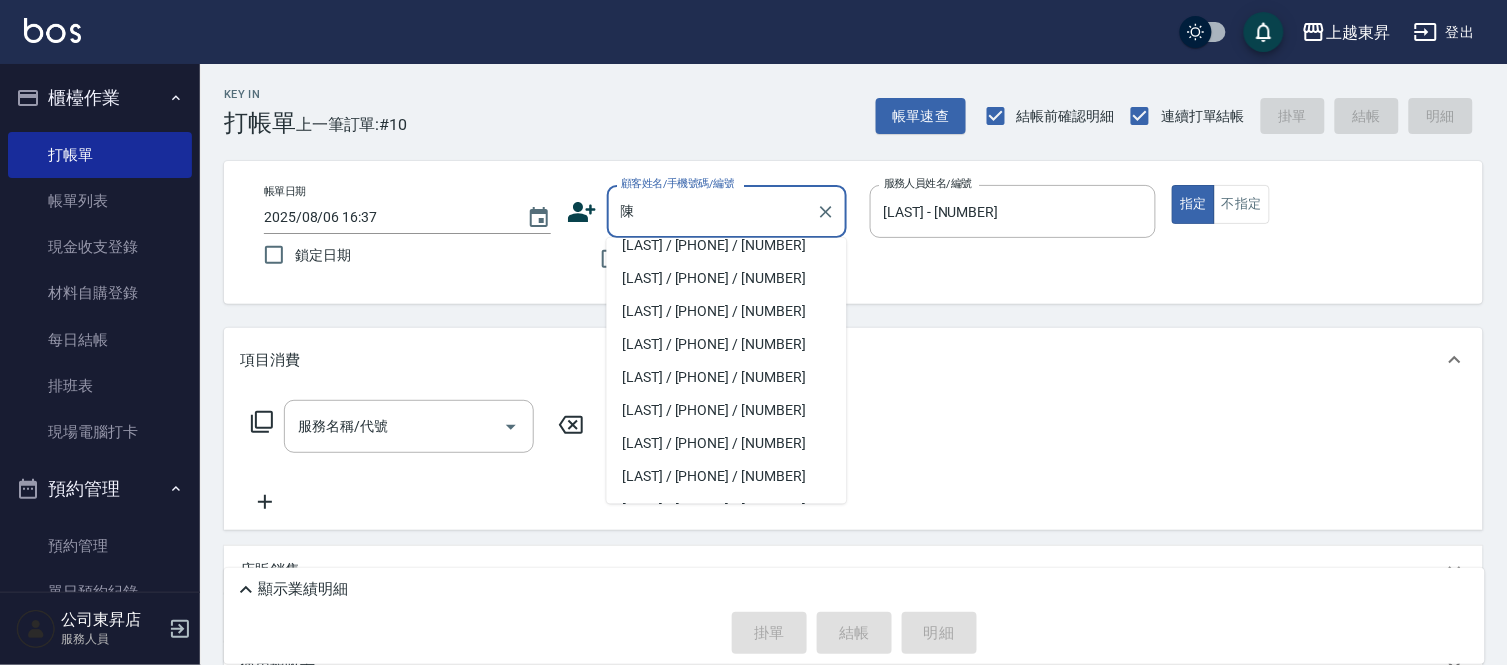 scroll, scrollTop: 0, scrollLeft: 0, axis: both 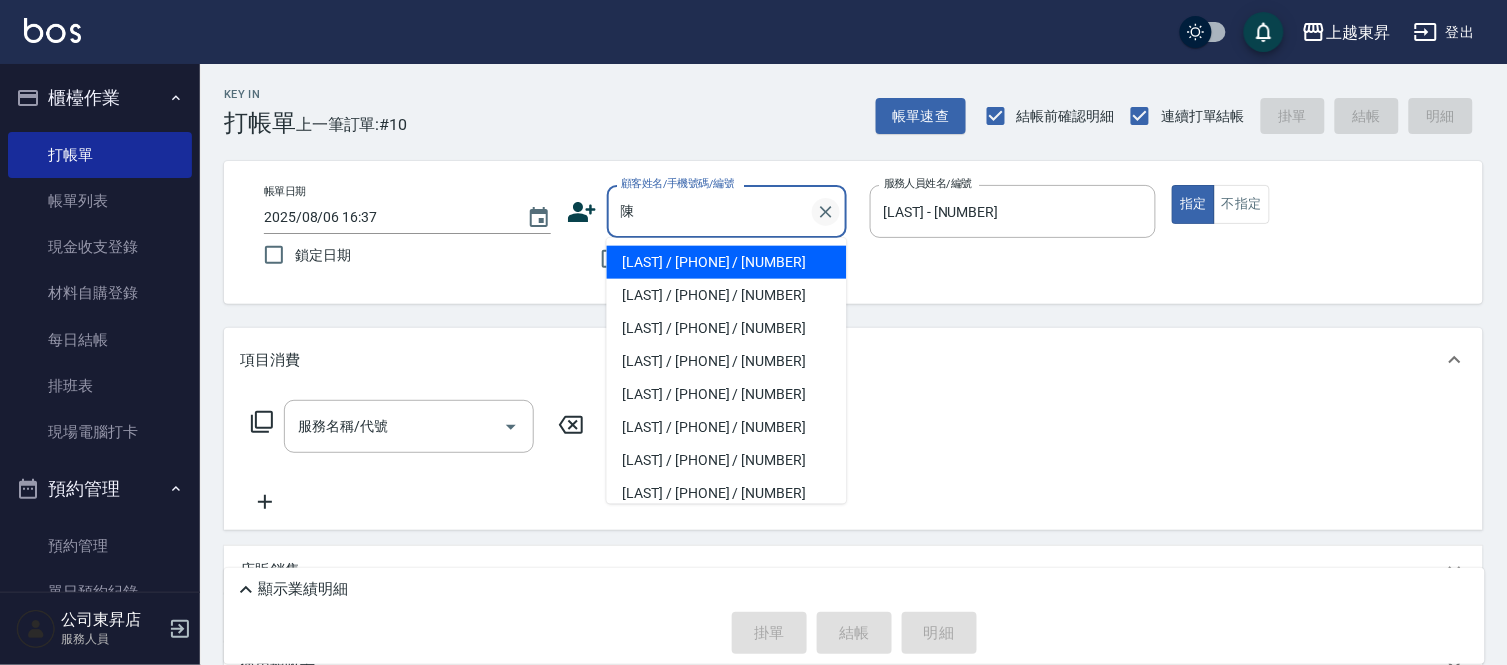 click 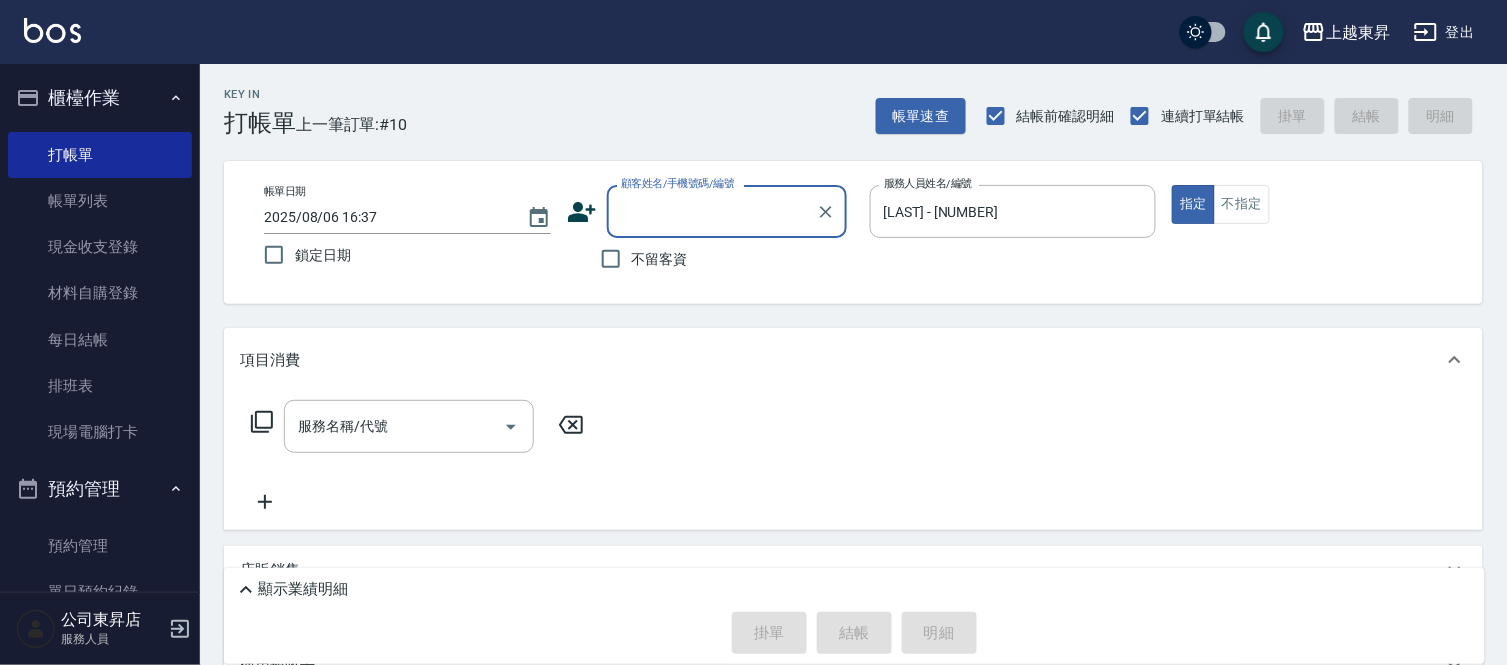 click on "顧客姓名/手機號碼/編號" at bounding box center (712, 211) 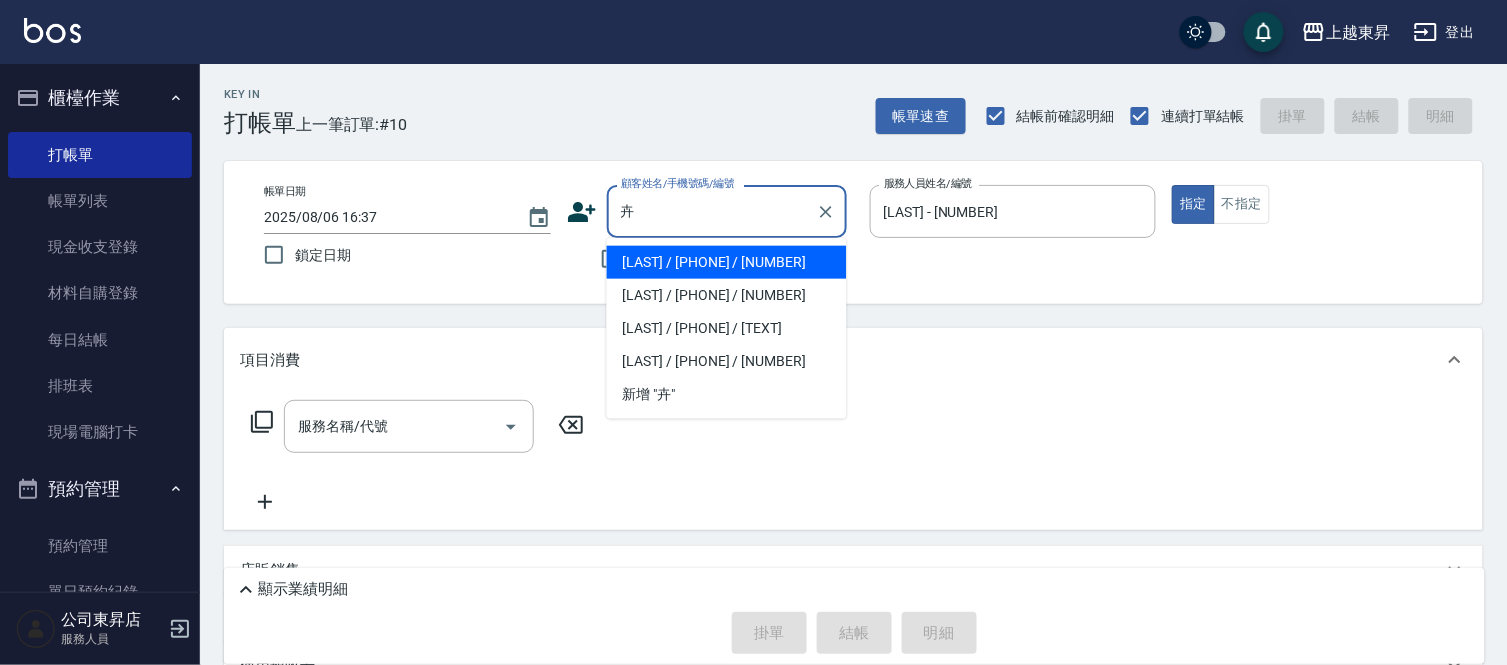 click on "[LAST] / [PHONE] / [TEXT]" at bounding box center (727, 328) 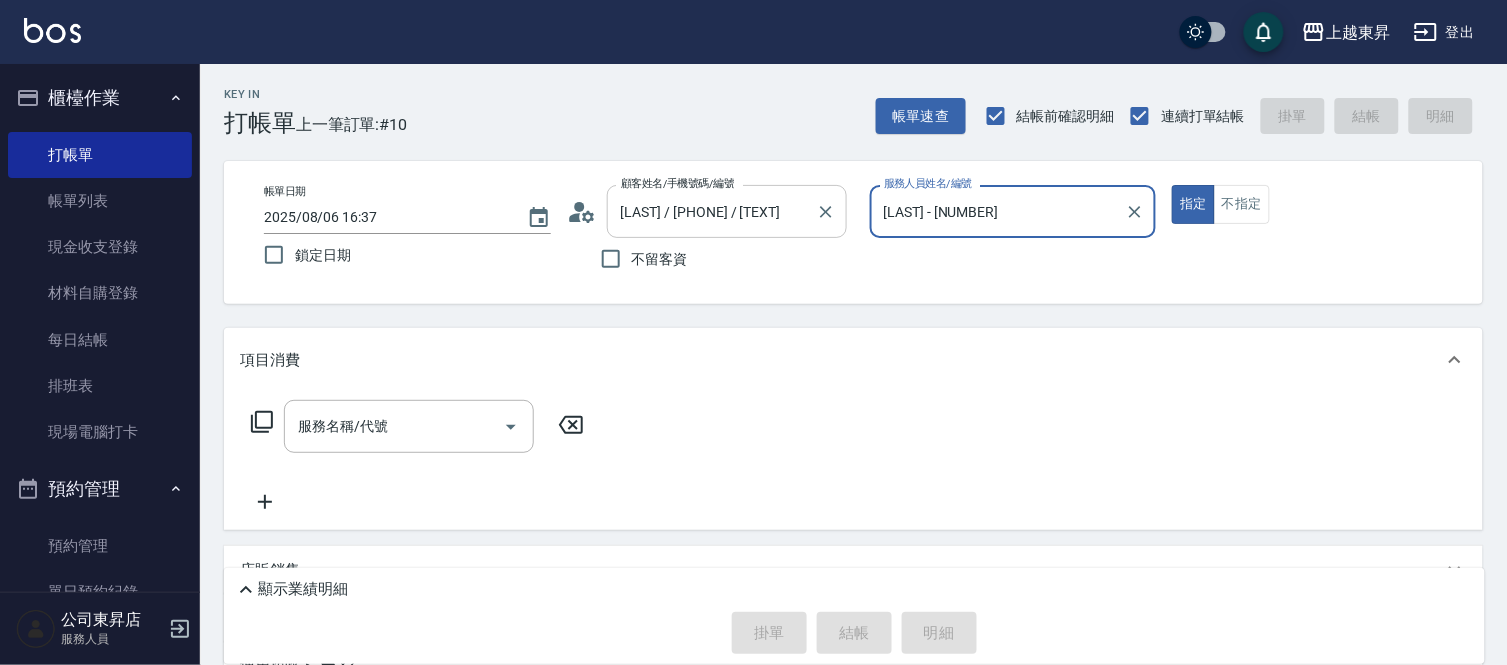 click on "[LAST] / [PHONE] / [TEXT]" at bounding box center (712, 211) 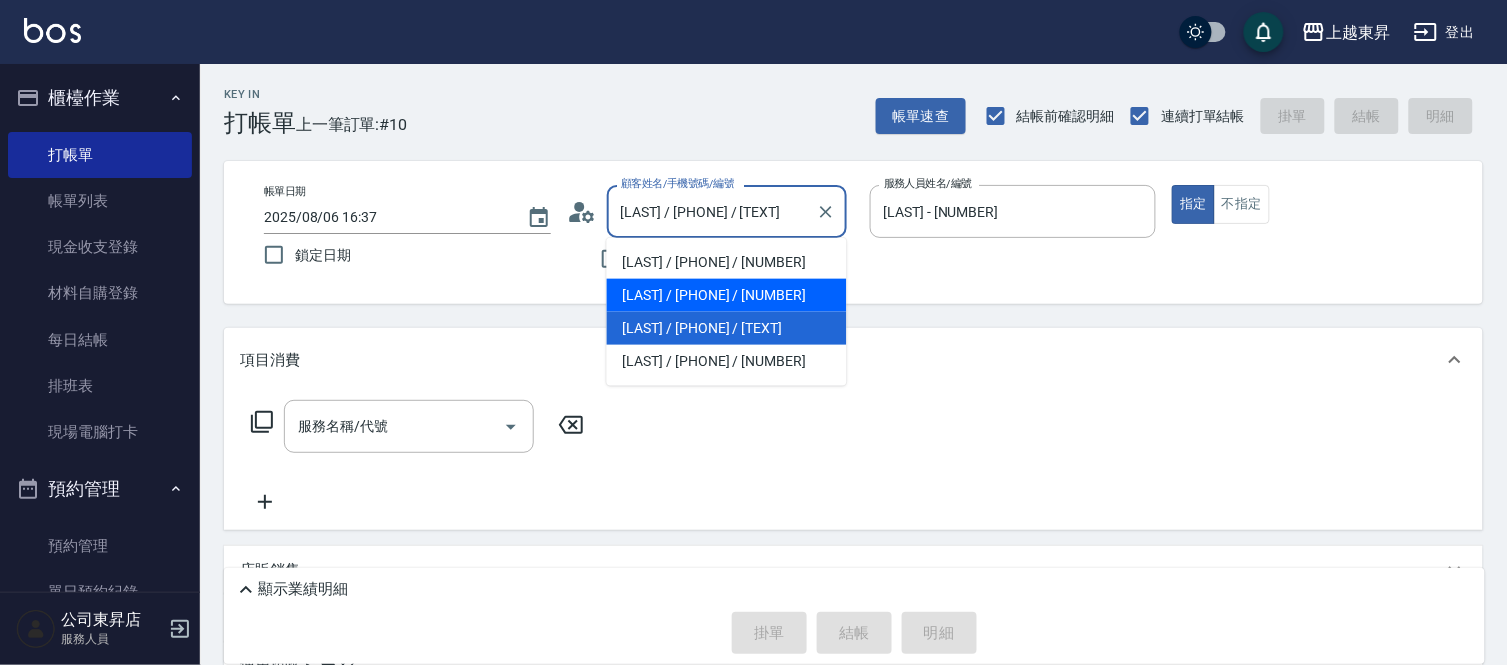 click on "[LAST] / [PHONE] / [NUMBER]" at bounding box center (727, 295) 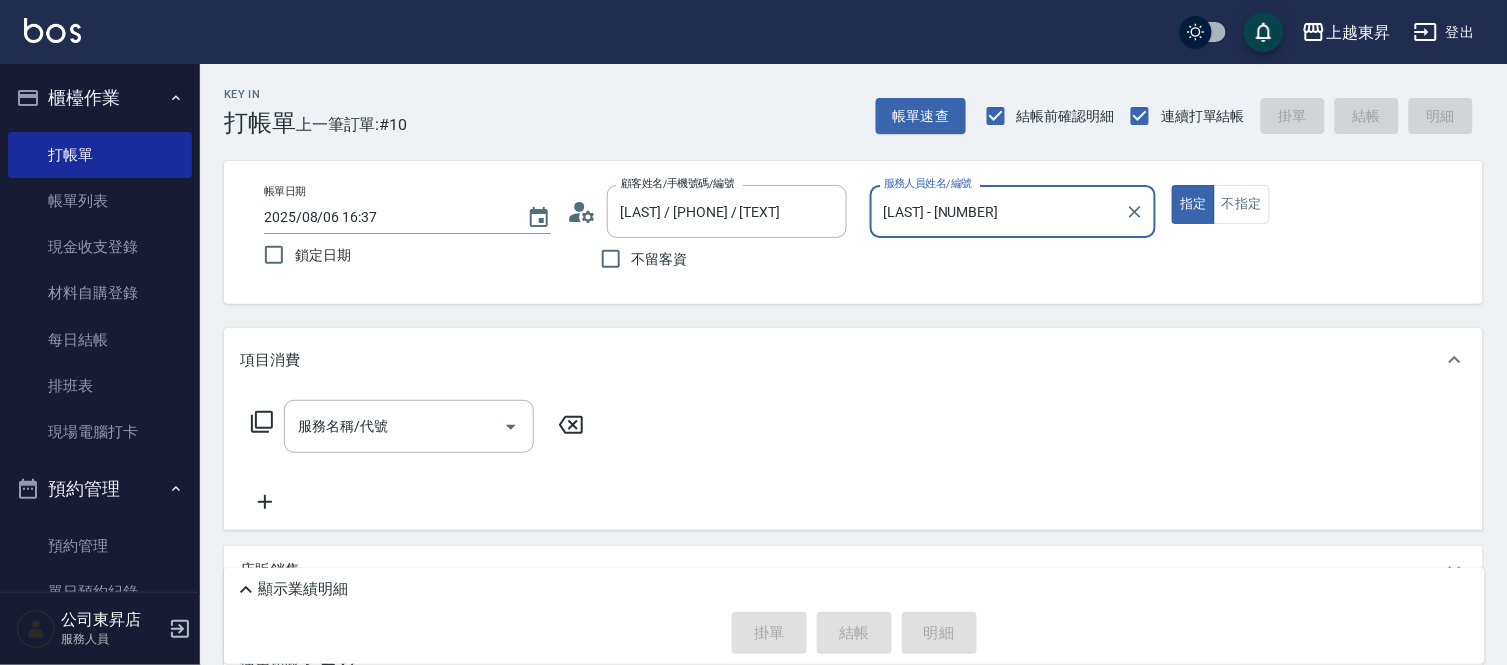 type on "[LAST] / [PHONE] / [NUMBER]" 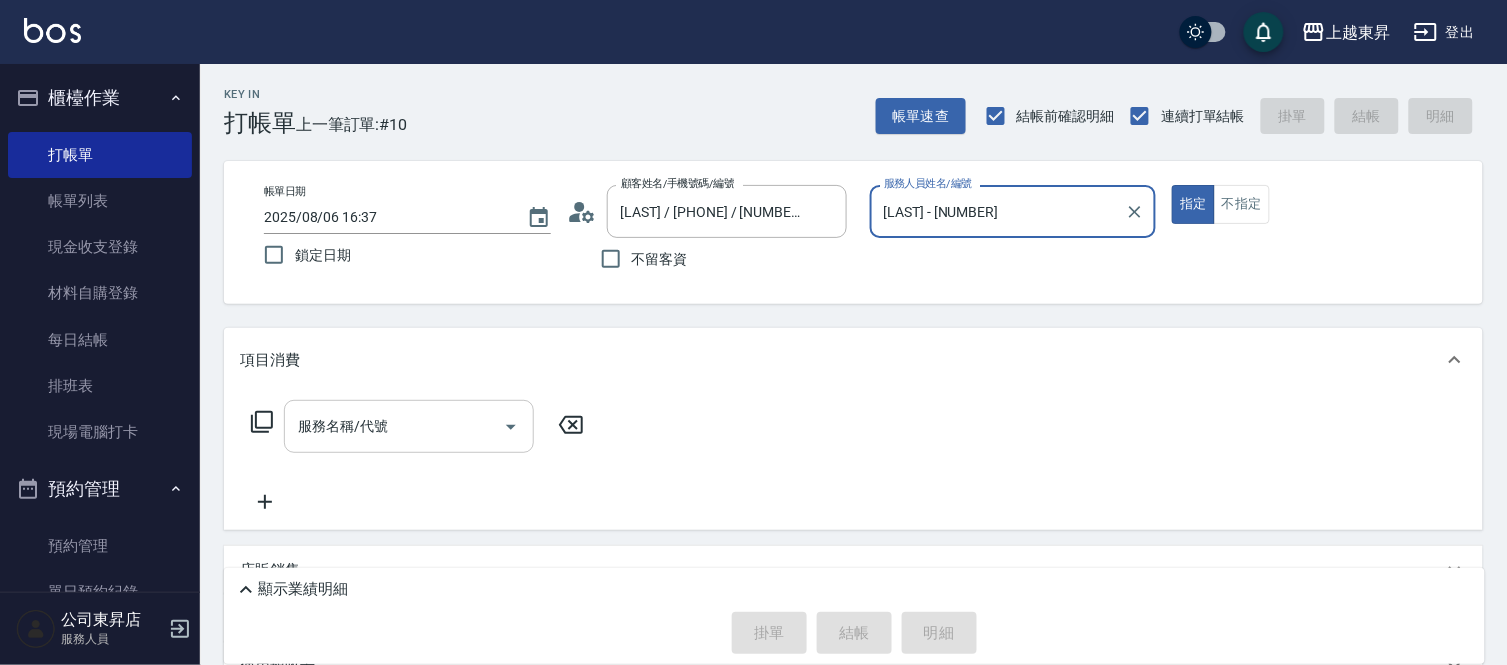 click on "服務名稱/代號" at bounding box center (394, 426) 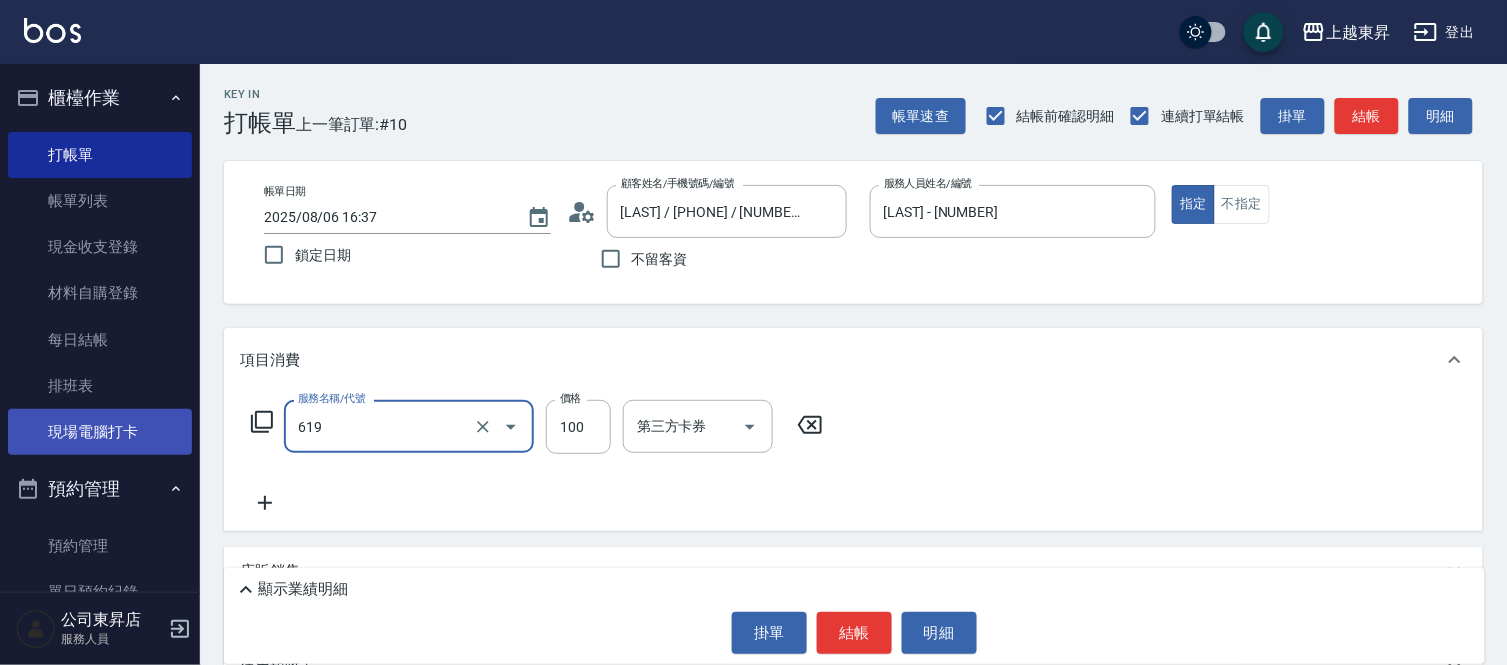 type on "煥彩.玻酸.晶膜.水療(619)" 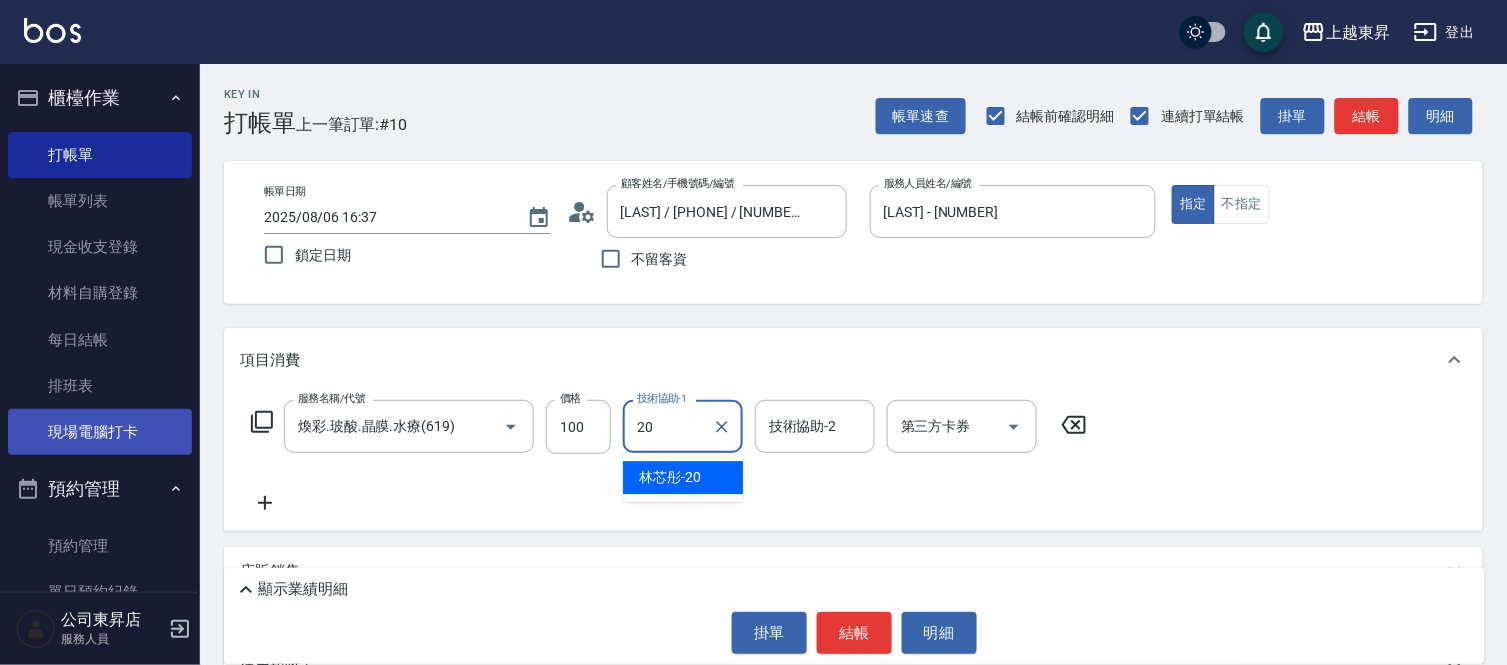 type on "[LAST] - [NUMBER]" 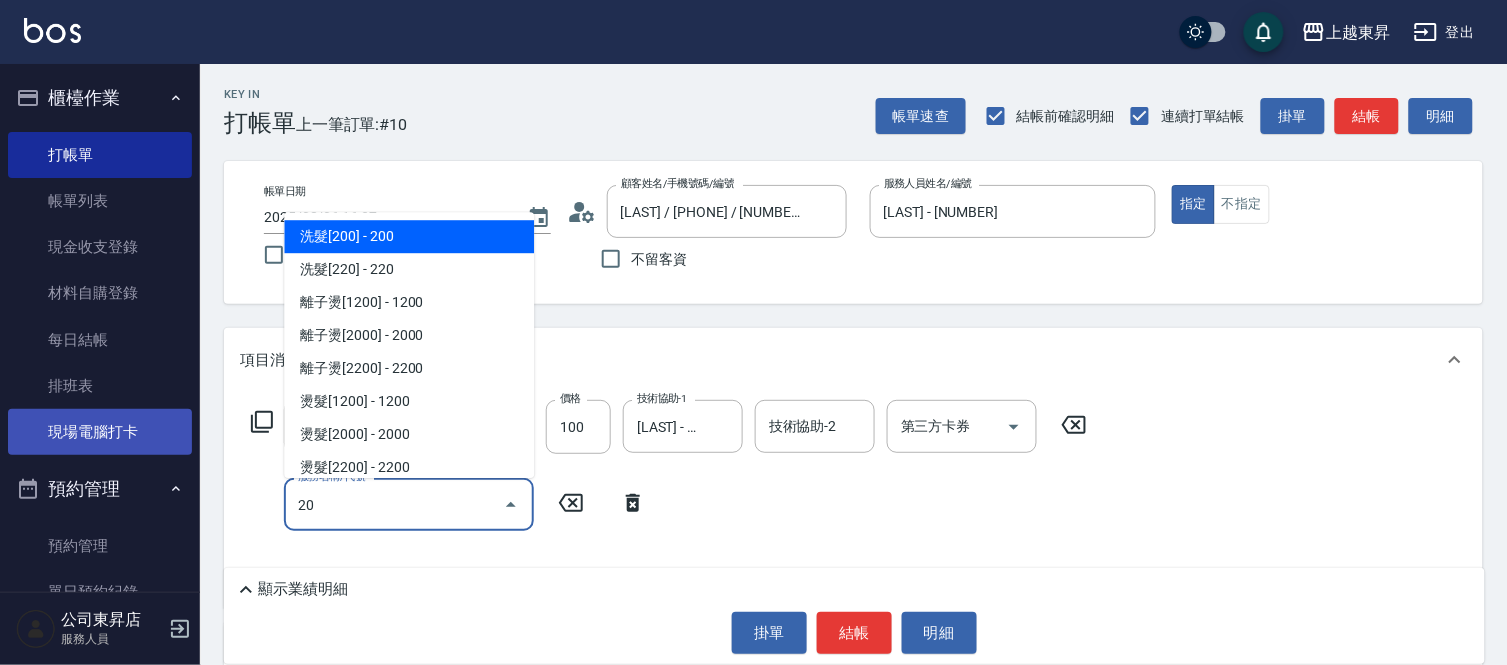 type on "2" 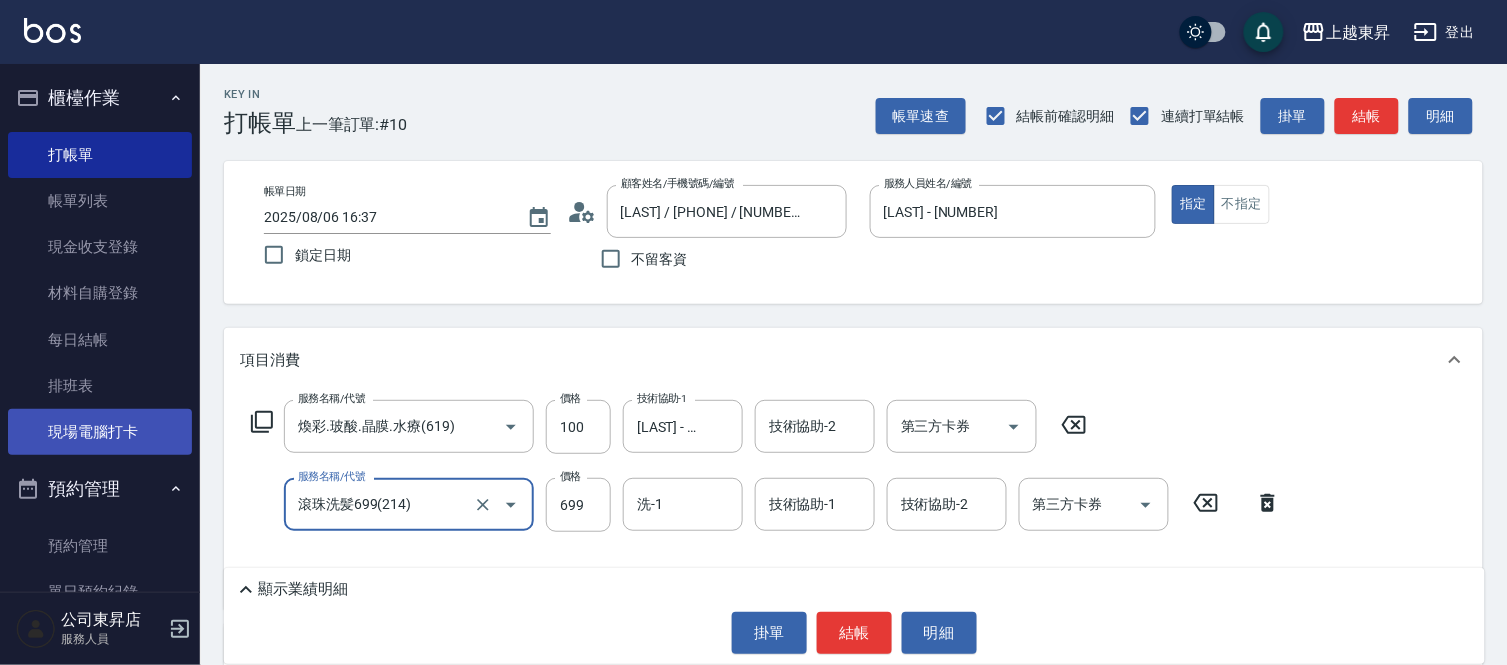 type on "滾珠洗髪699(214)" 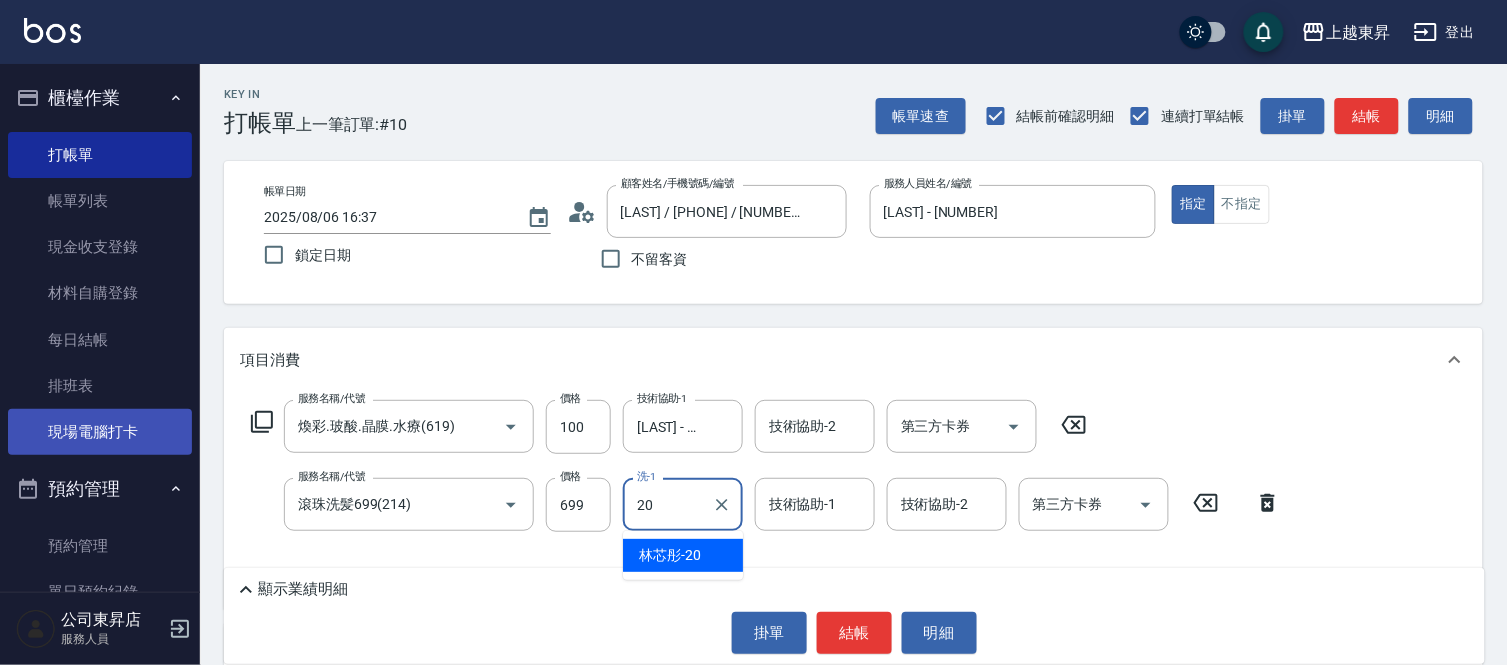 type on "[LAST] - [NUMBER]" 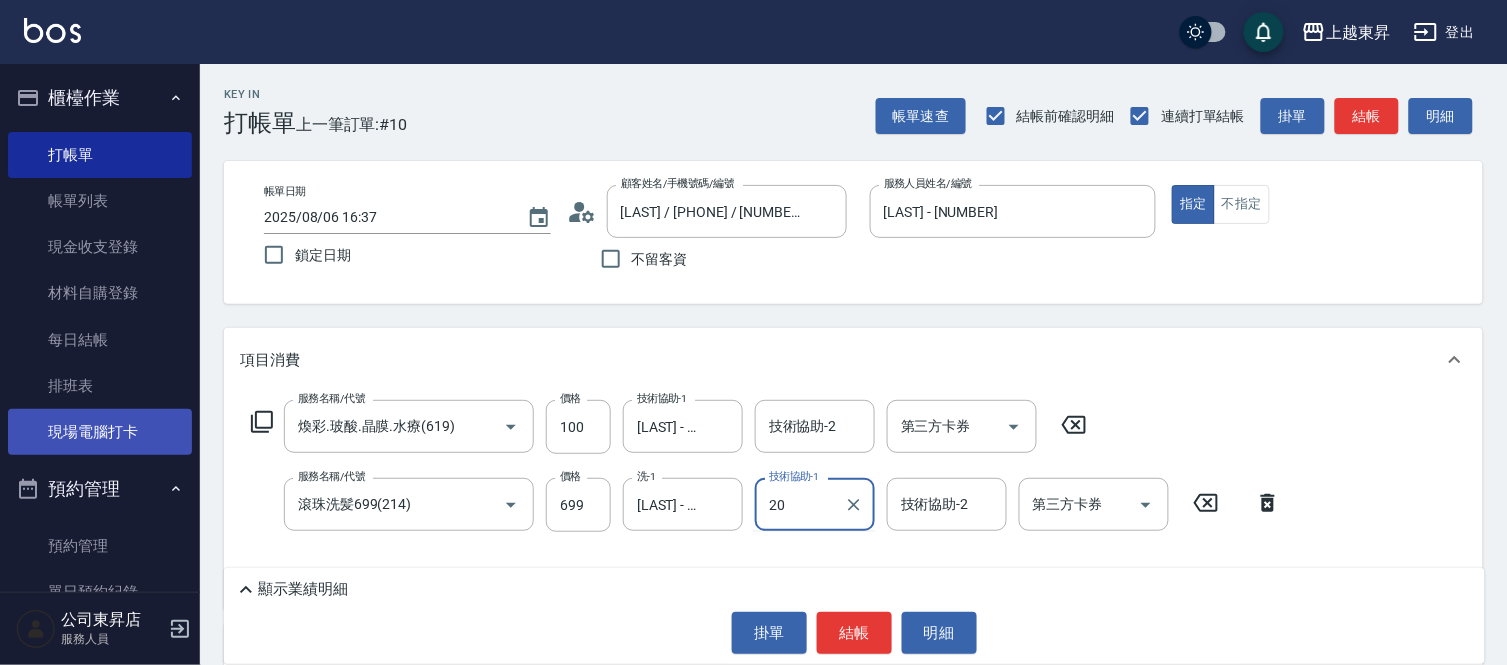 type on "[LAST] - [NUMBER]" 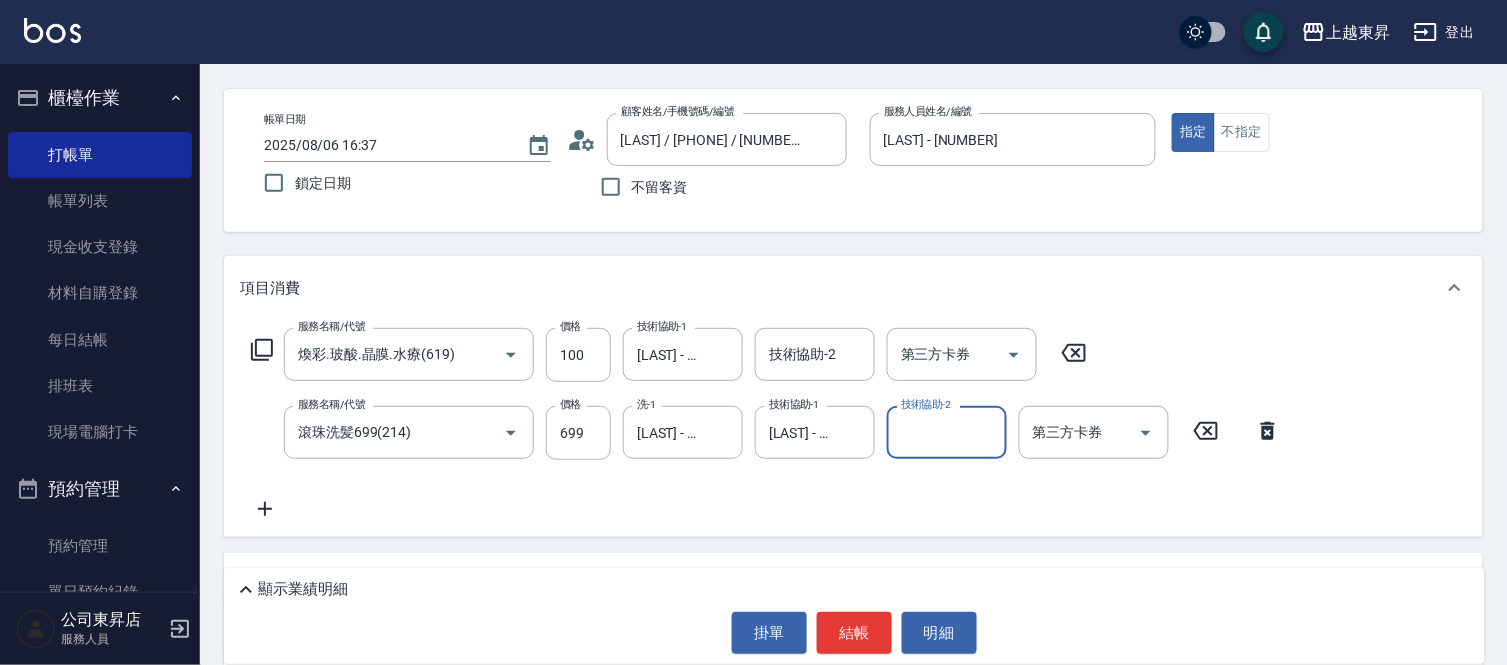scroll, scrollTop: 111, scrollLeft: 0, axis: vertical 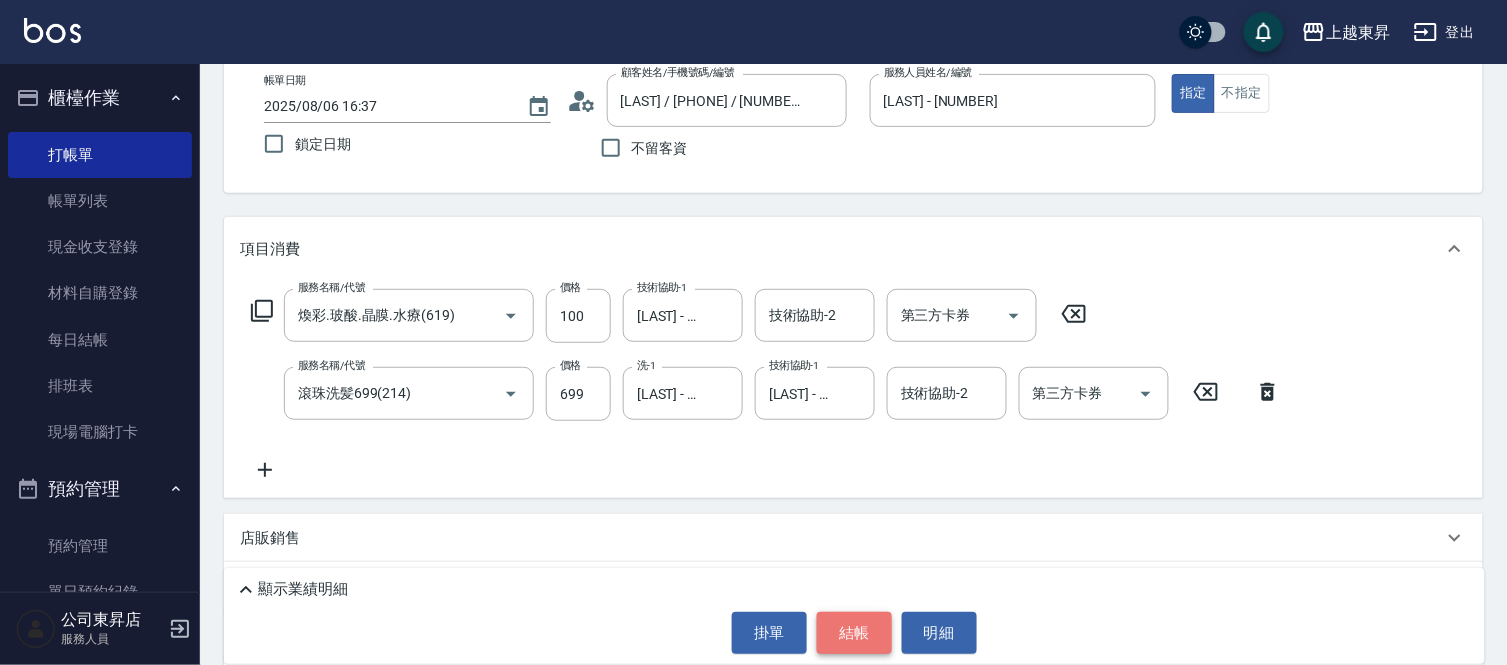 click on "結帳" at bounding box center [854, 633] 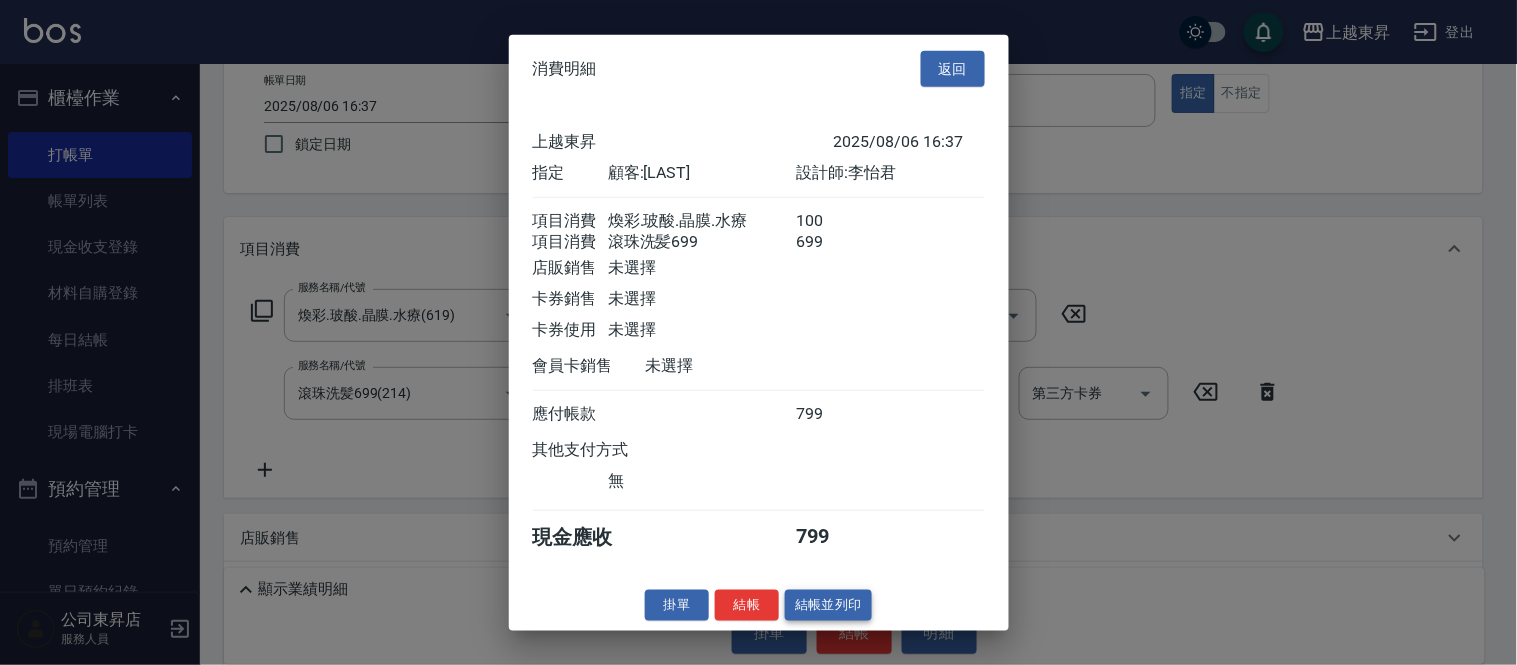 click on "結帳並列印" at bounding box center (828, 605) 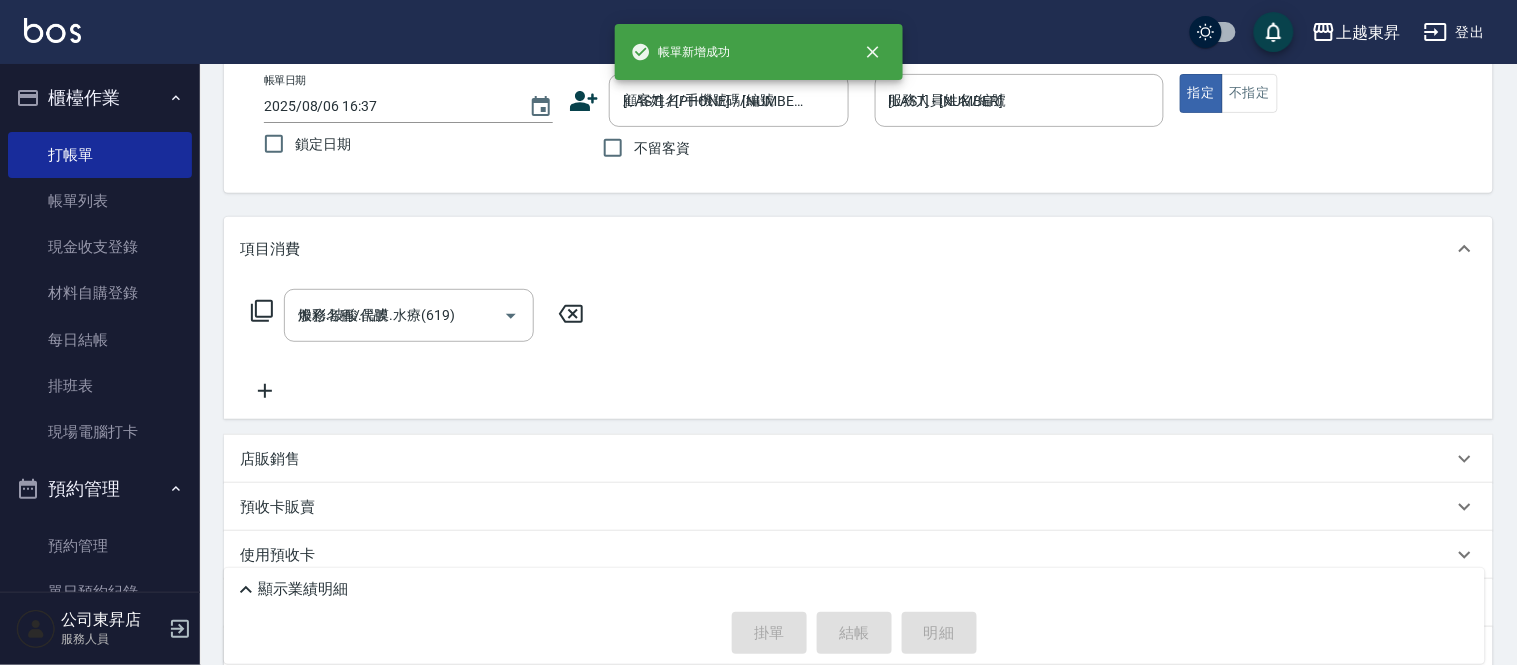 type on "[DATE] [TIME]" 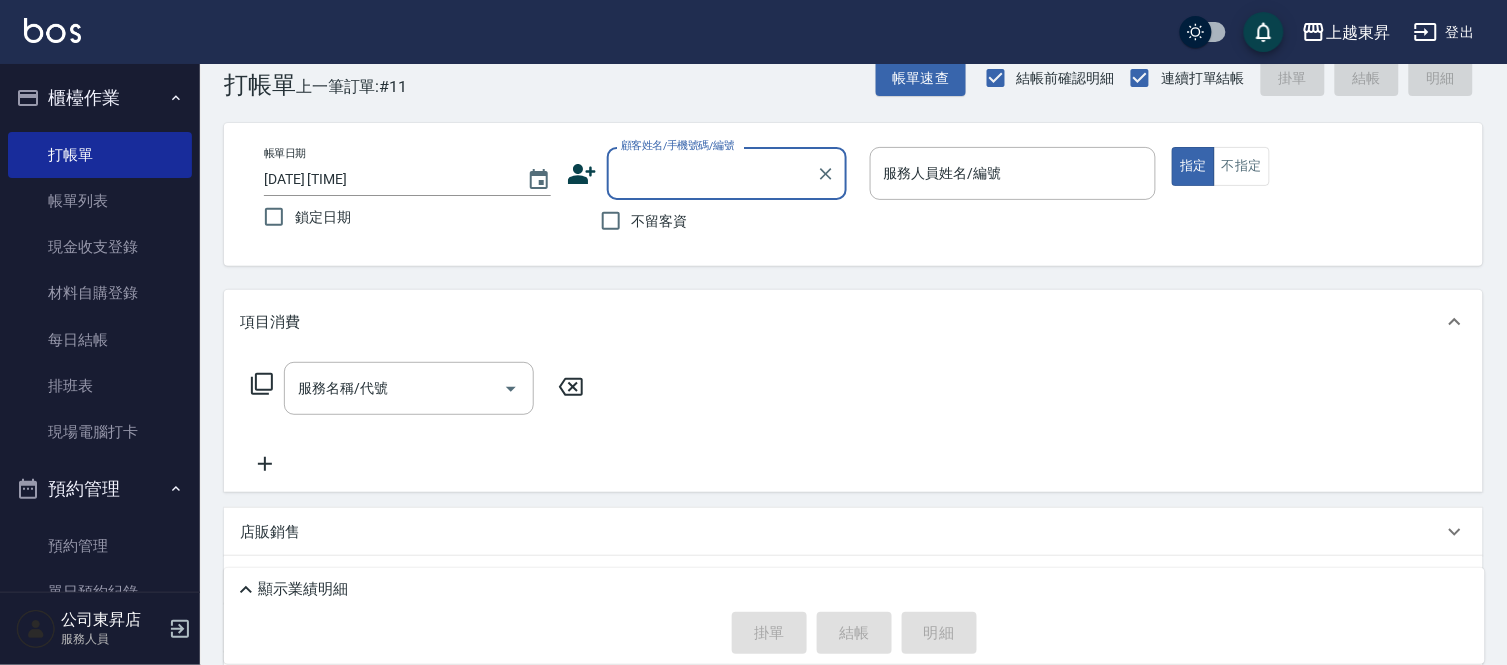 scroll, scrollTop: 0, scrollLeft: 0, axis: both 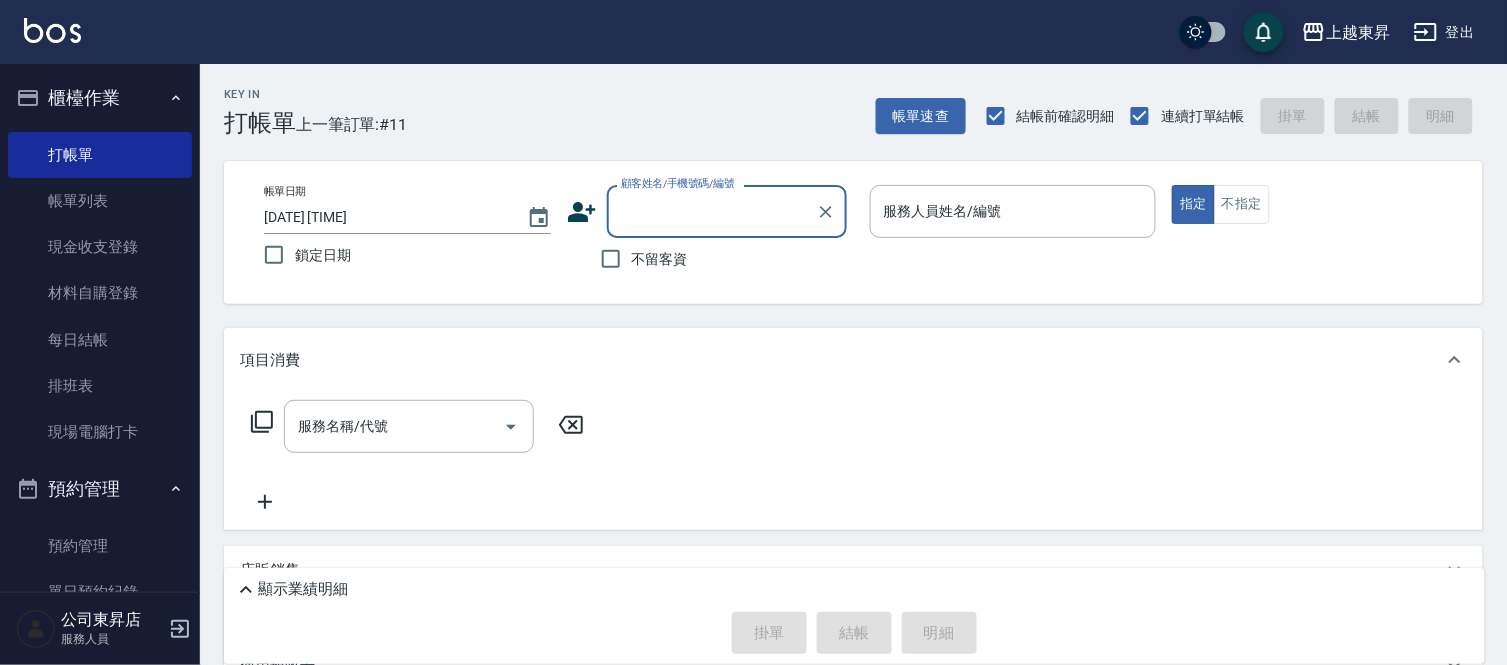 click on "顧客姓名/手機號碼/編號" at bounding box center [712, 211] 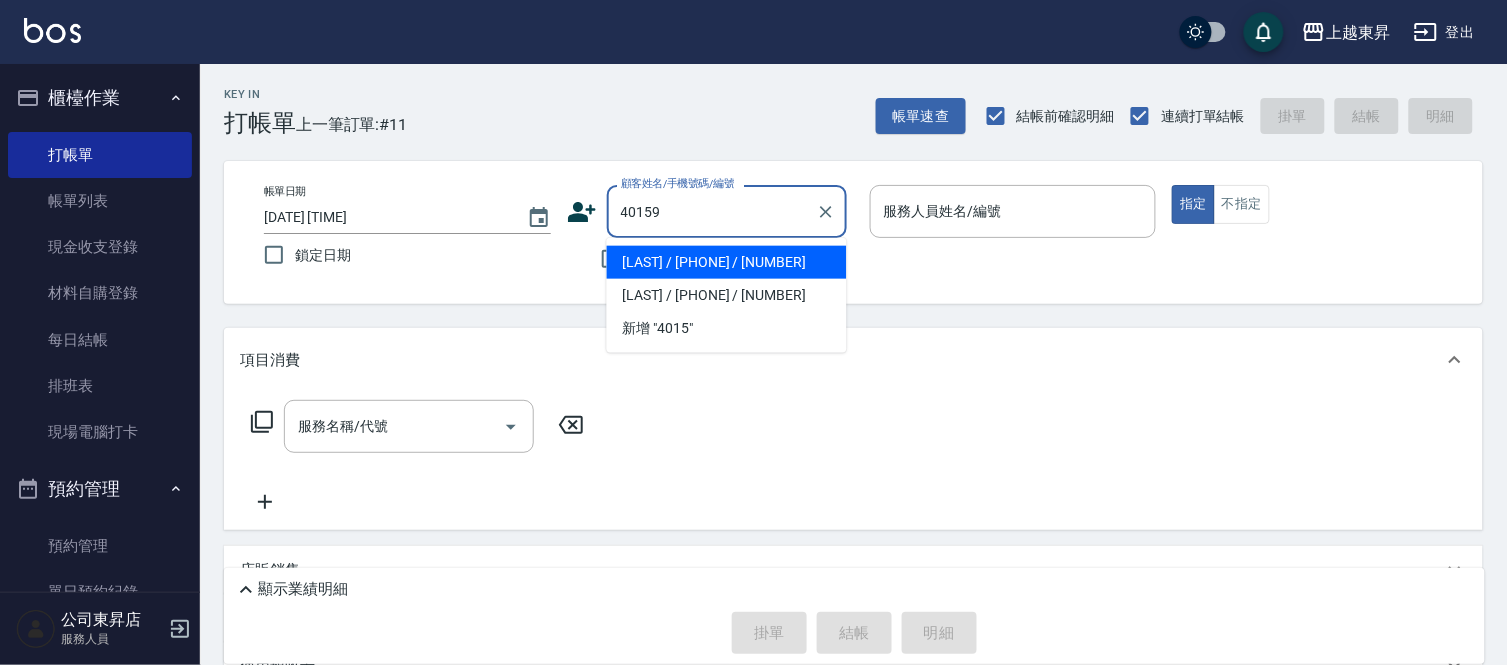 type on "[LAST] / [PHONE] / [NUMBER]" 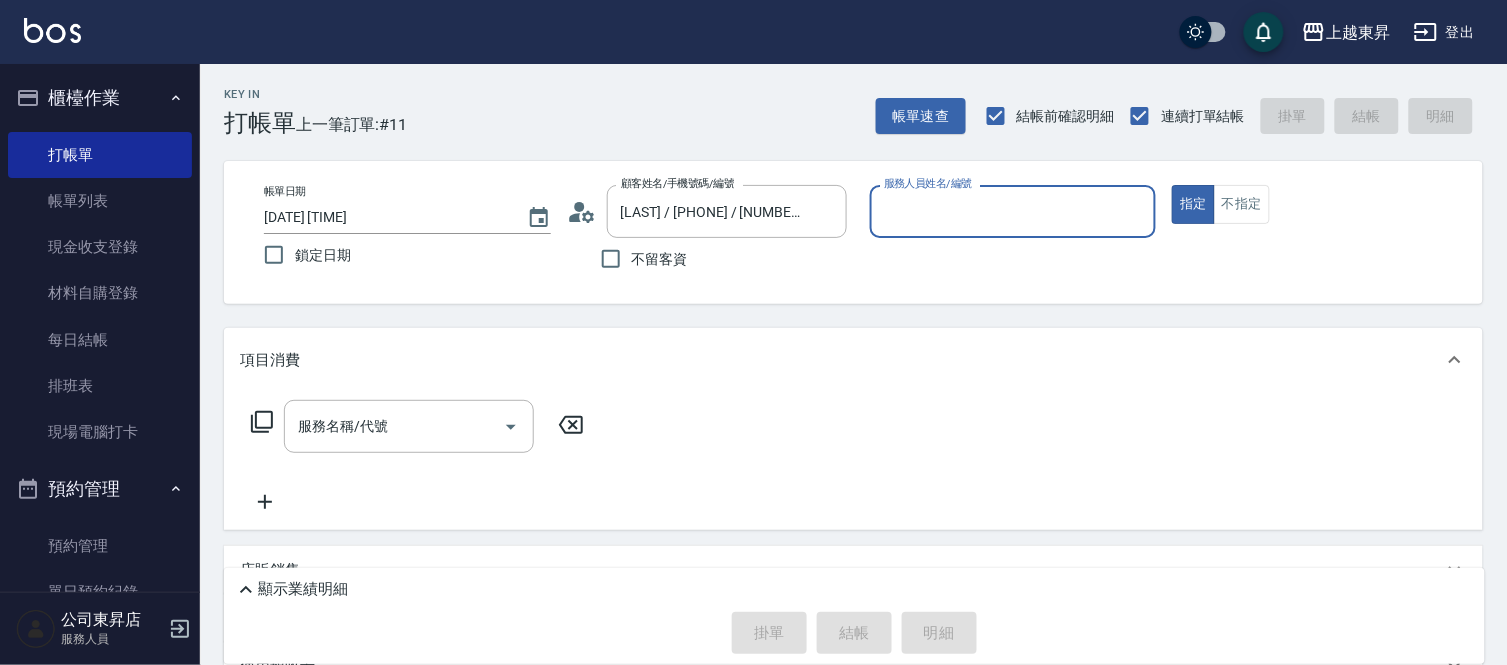 click on "指定" at bounding box center (1193, 204) 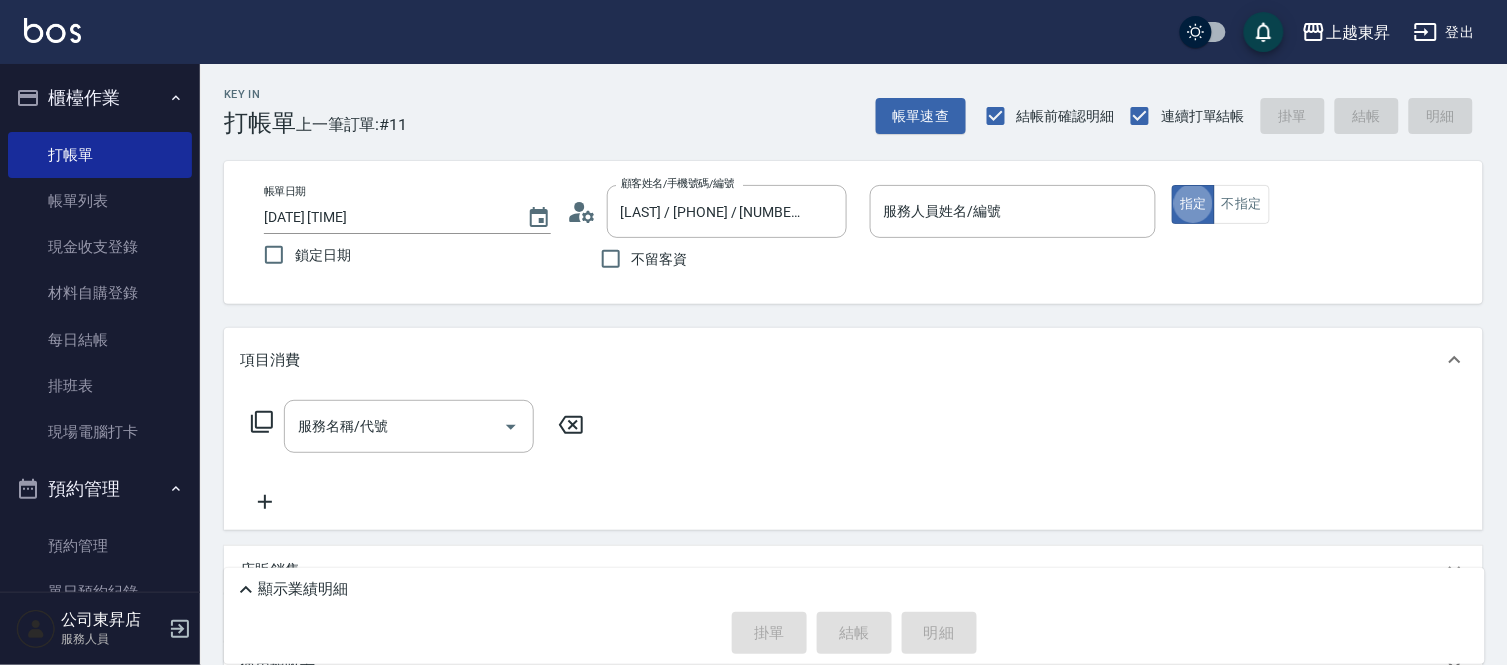 type on "true" 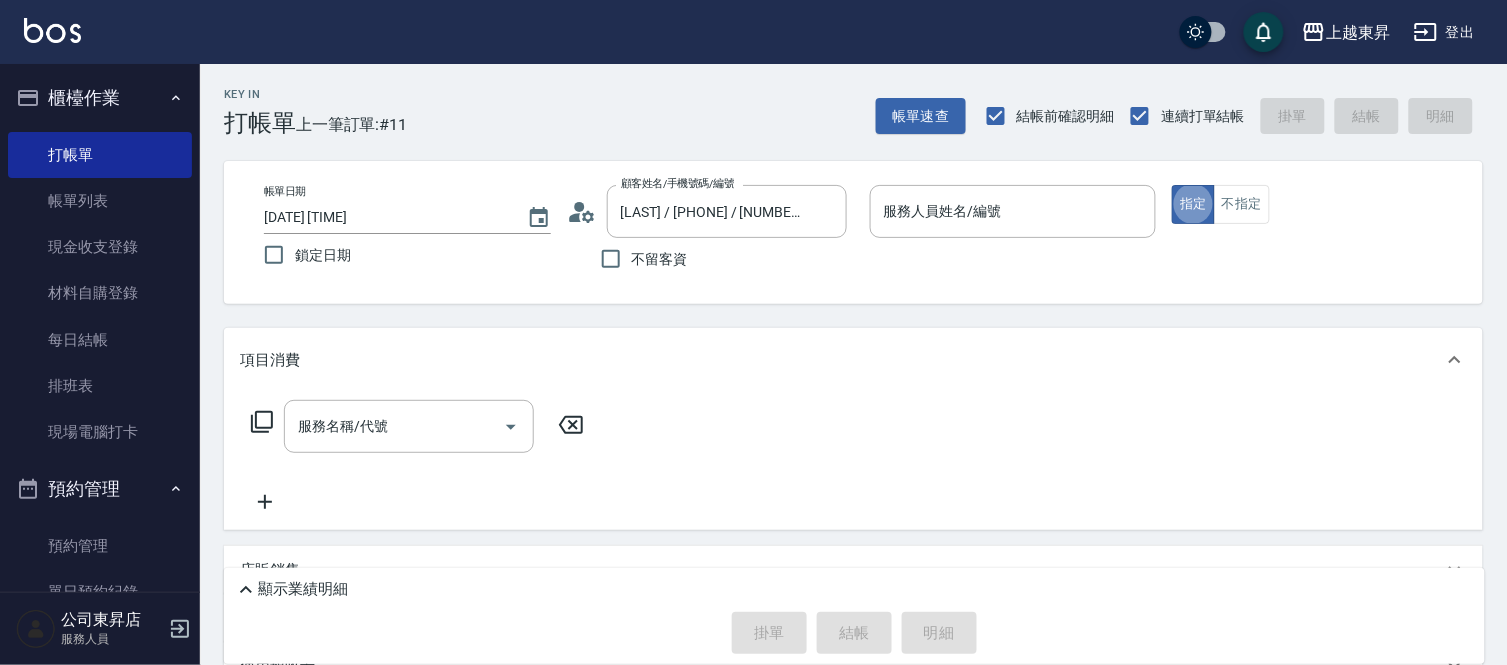 type on "[LAST] - [NUMBER]" 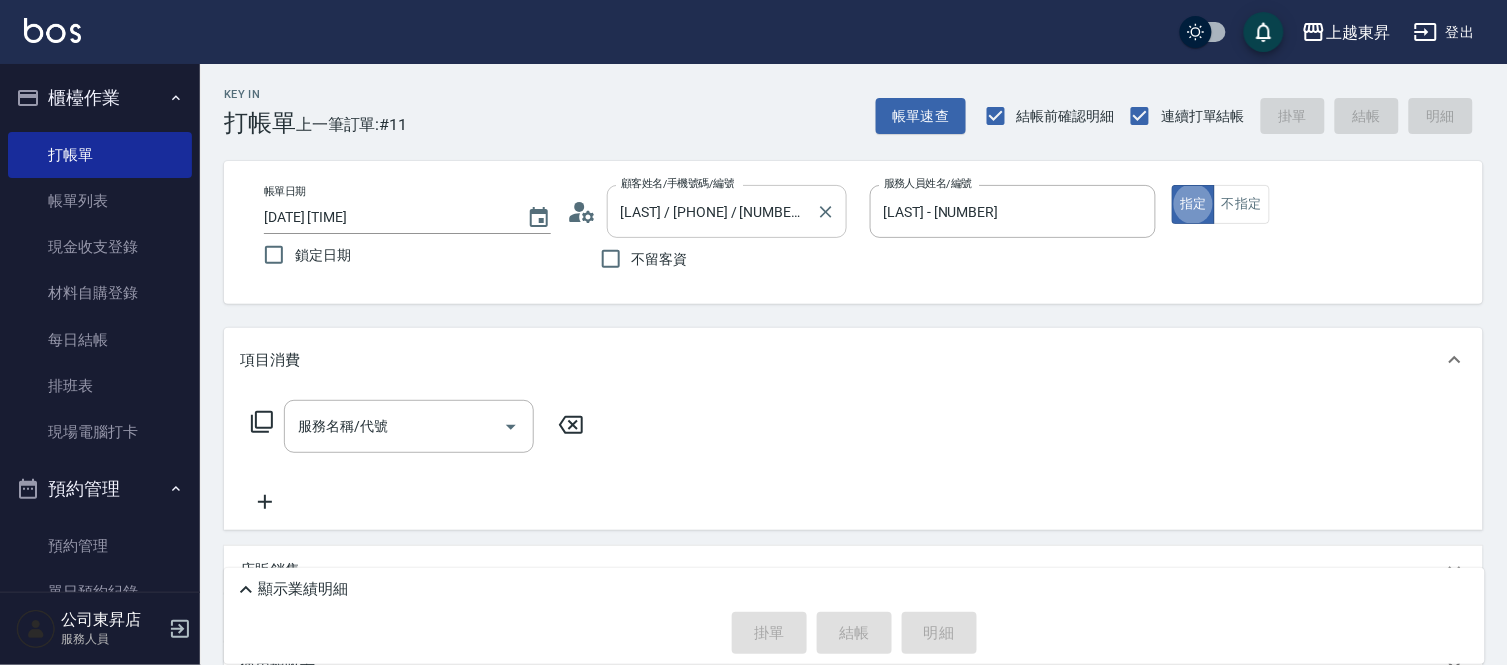 click on "[LAST] / [PHONE] / [NUMBER] - [TEXT]" at bounding box center (727, 211) 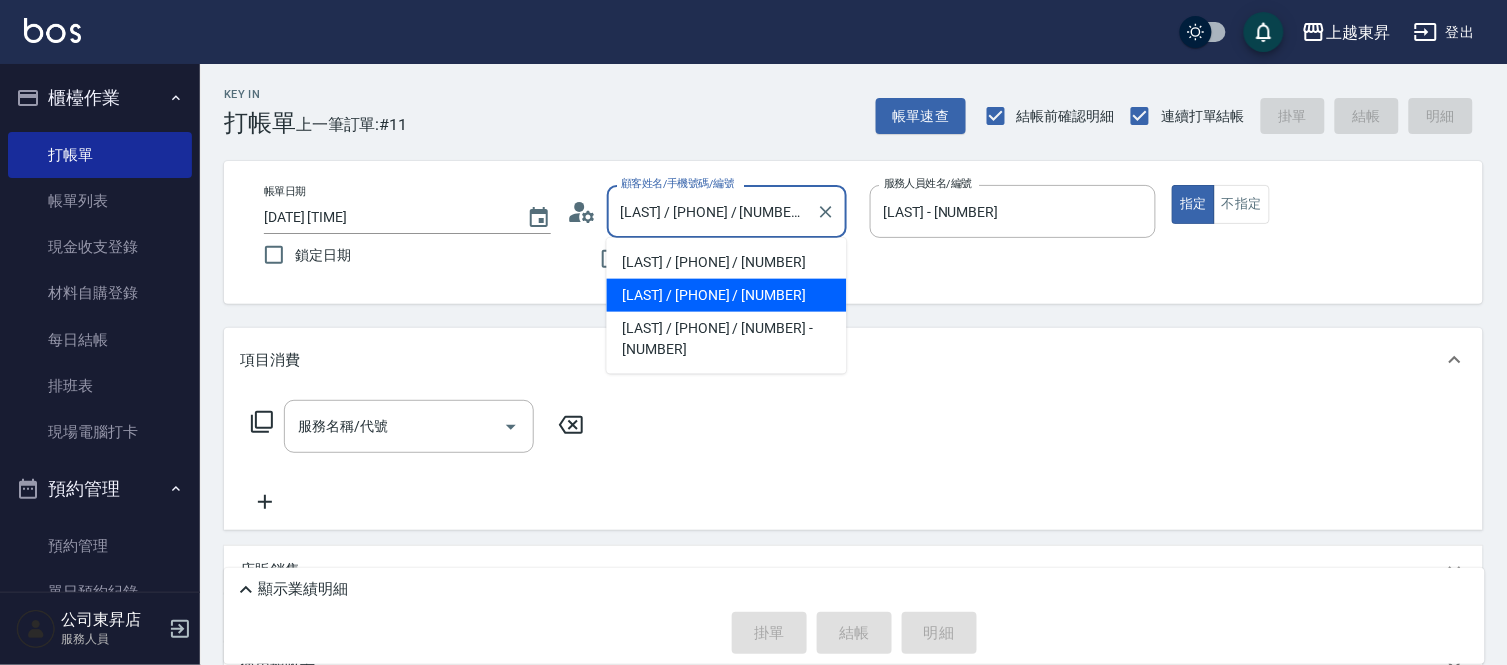 click on "[LAST] / [PHONE] / [NUMBER]" at bounding box center (727, 295) 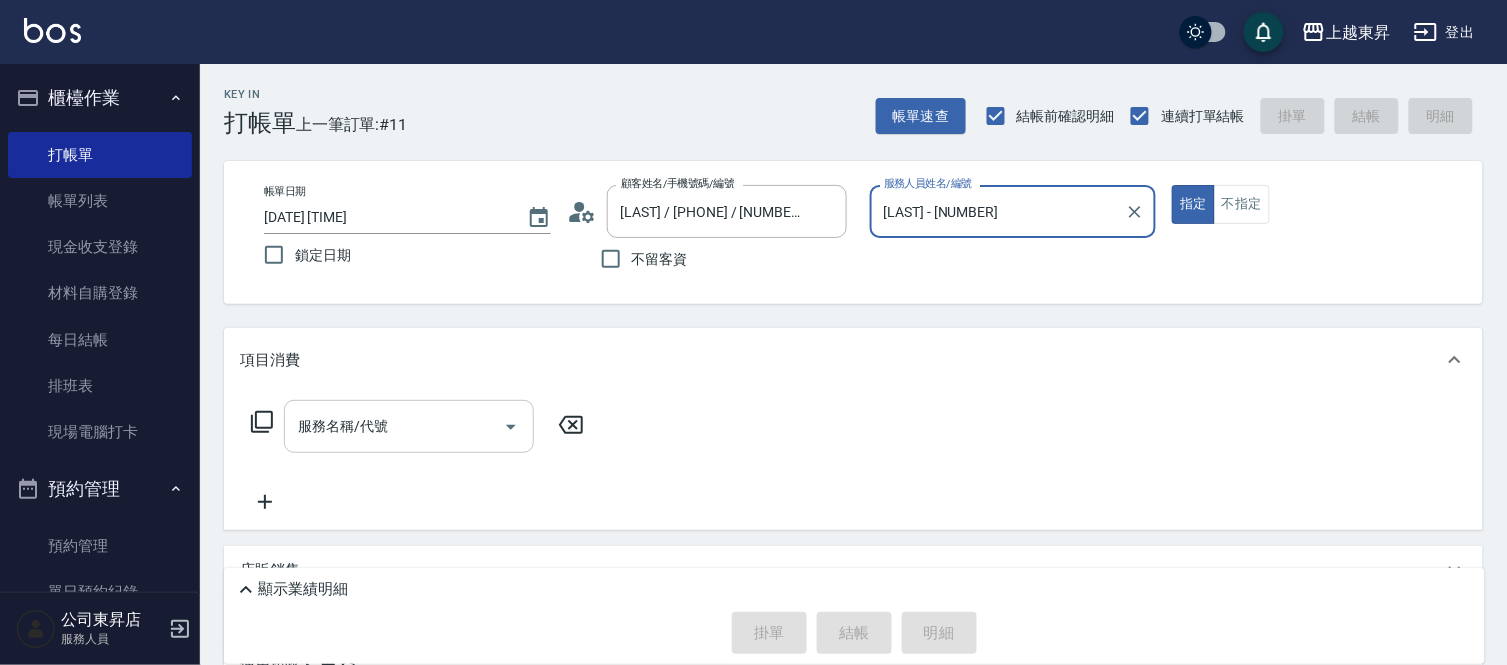 click on "服務名稱/代號" at bounding box center (409, 426) 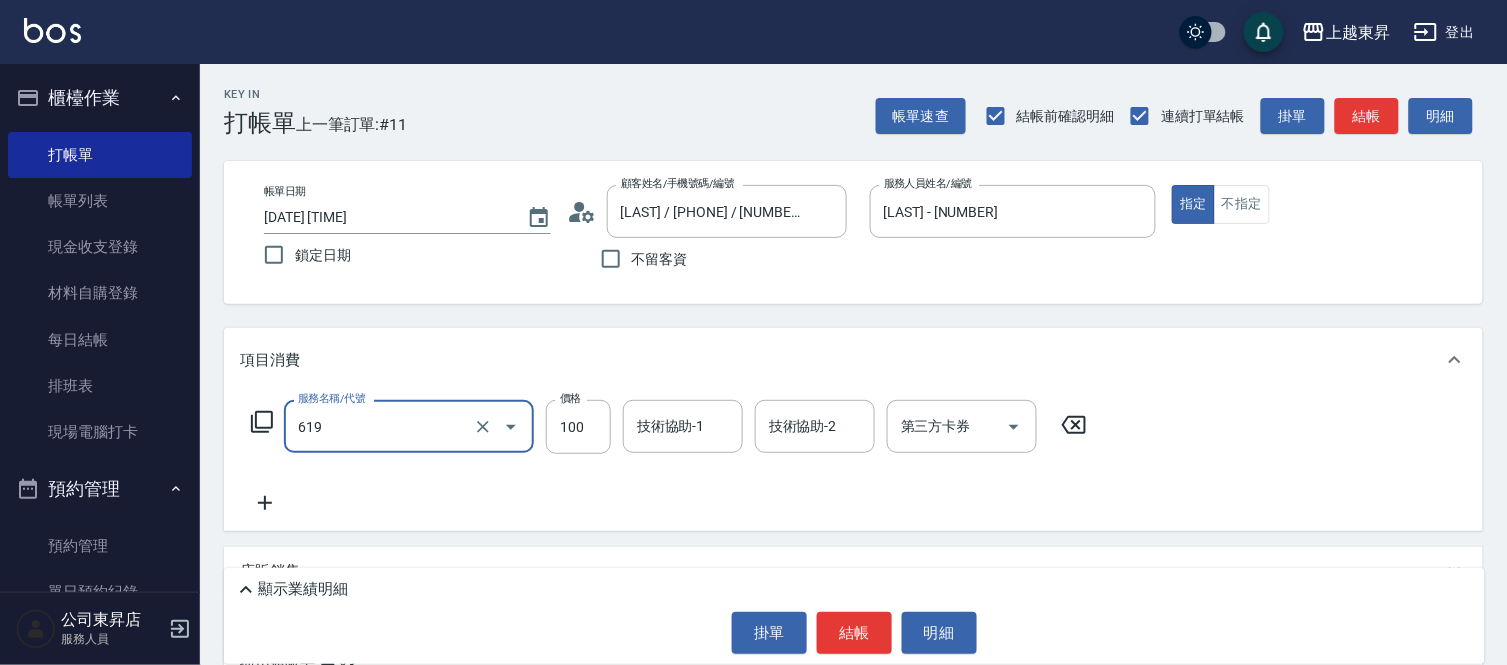 type on "煥彩.玻酸.晶膜.水療(619)" 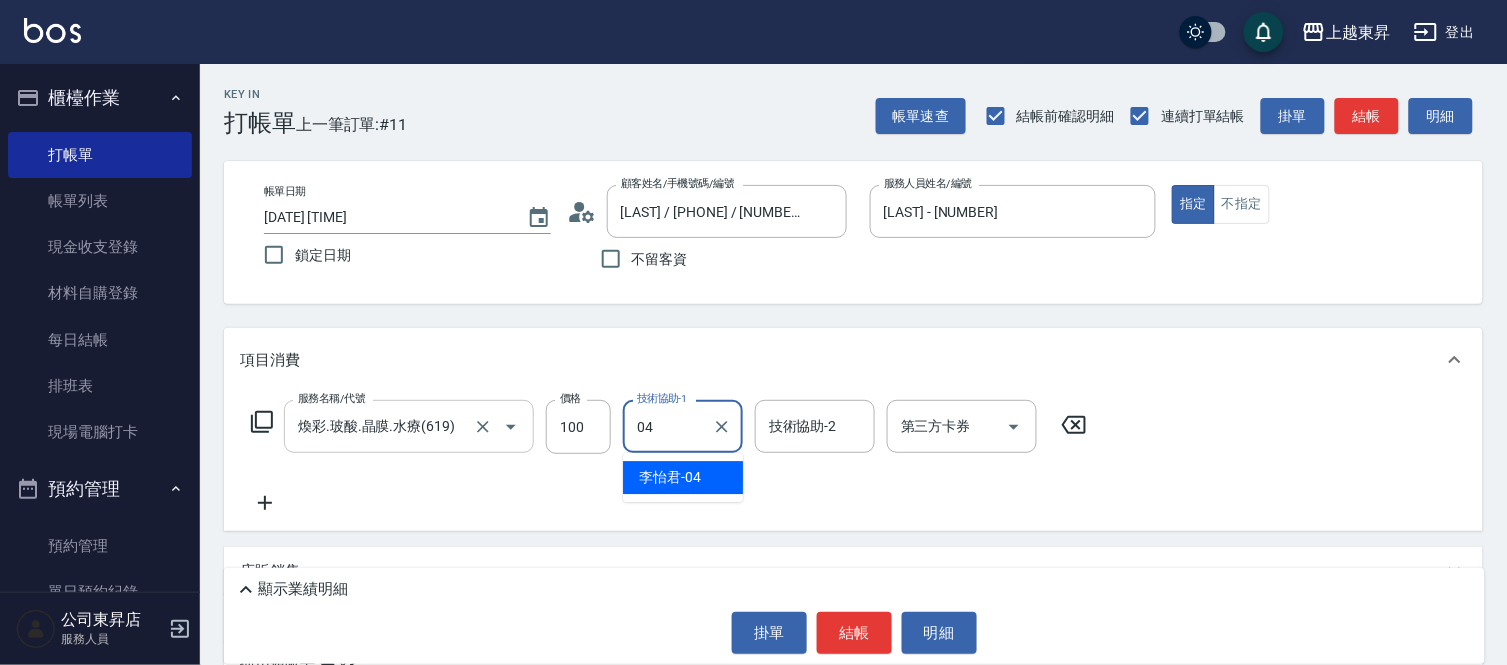 type on "[LAST] - [NUMBER]" 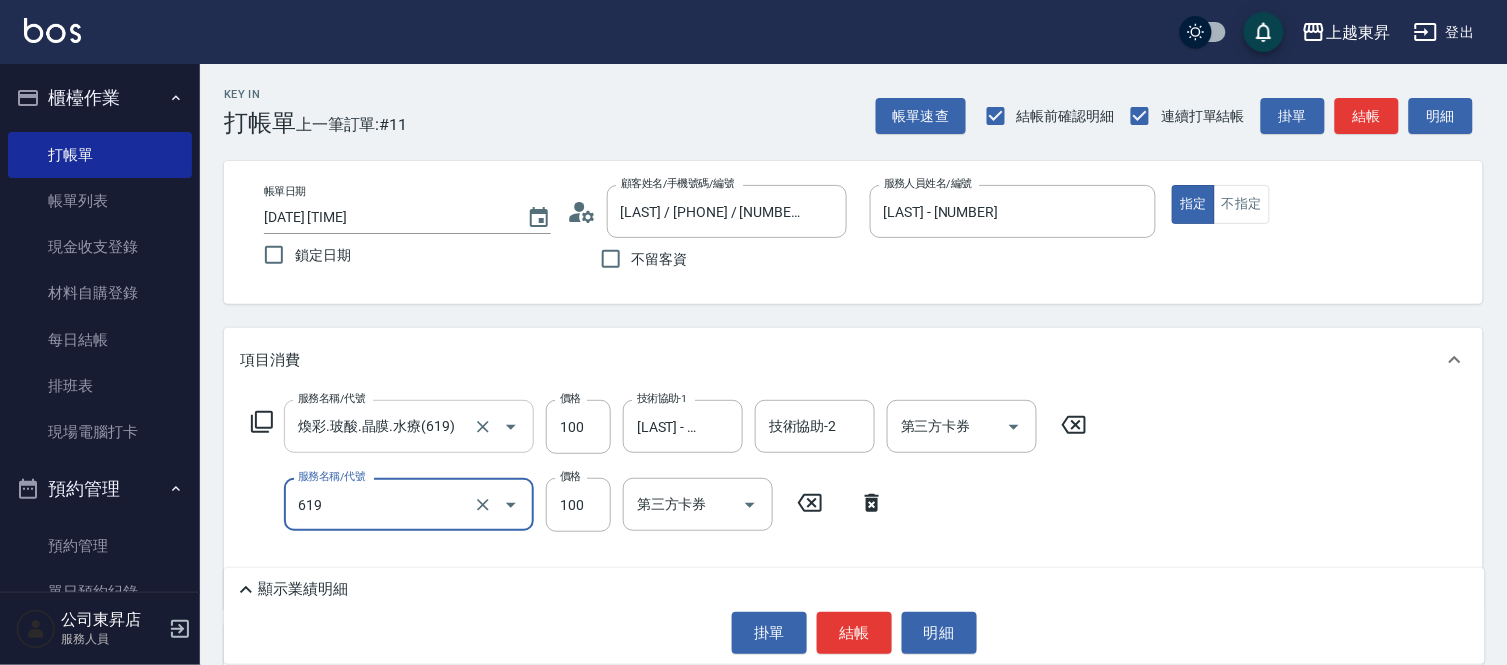 type on "煥彩.玻酸.晶膜.水療(619)" 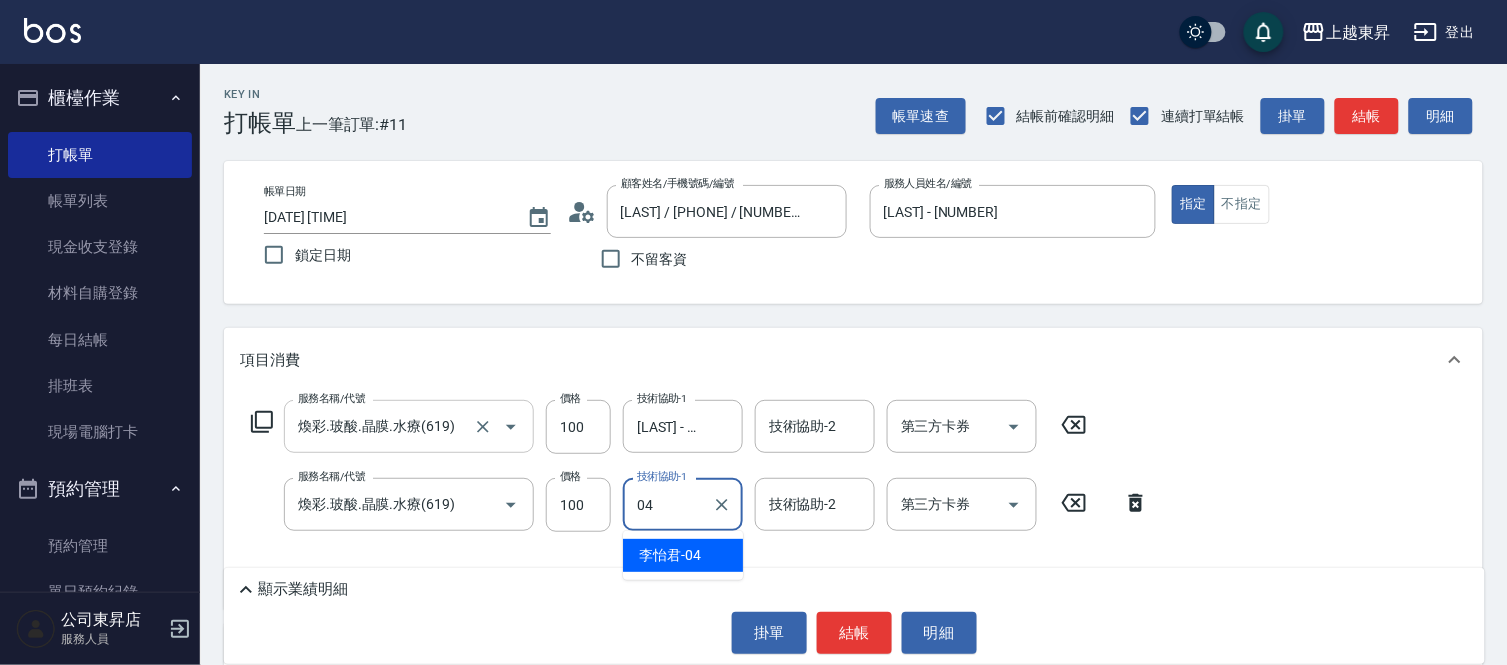 type on "[LAST] - [NUMBER]" 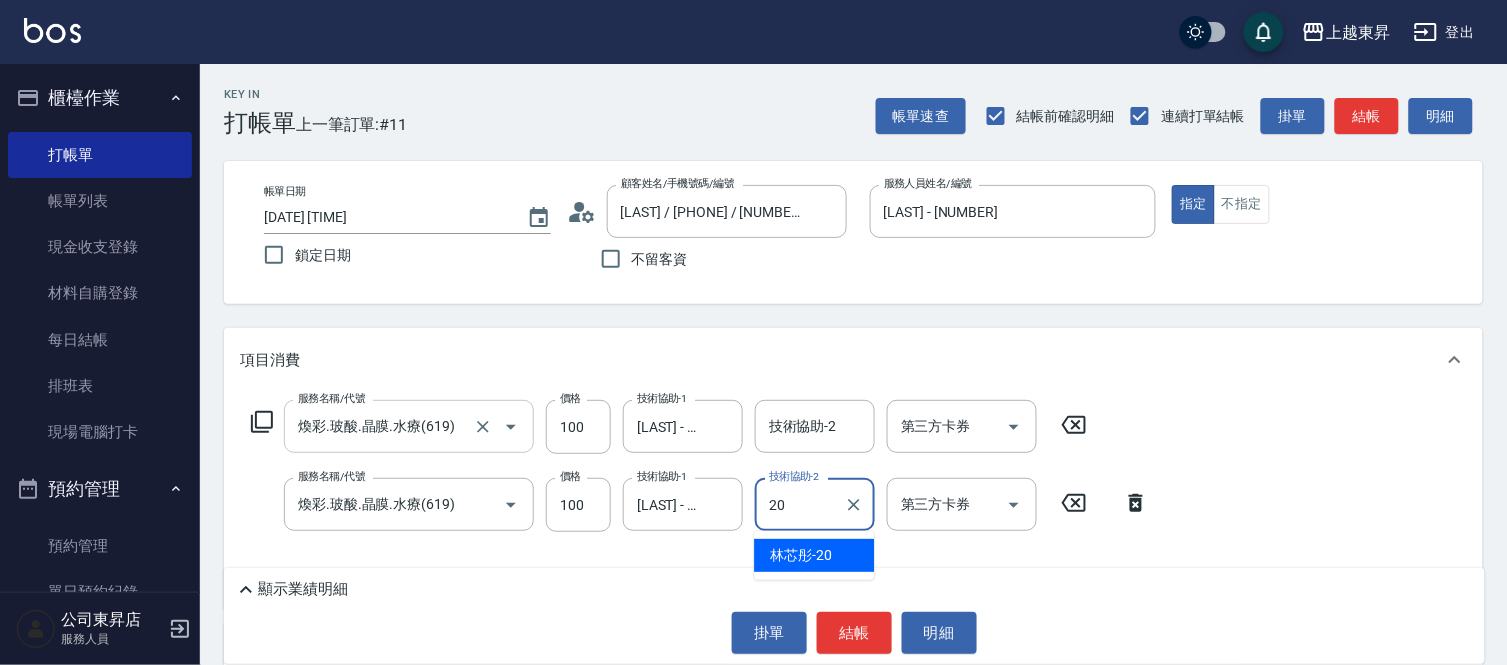 type on "[LAST] - [NUMBER]" 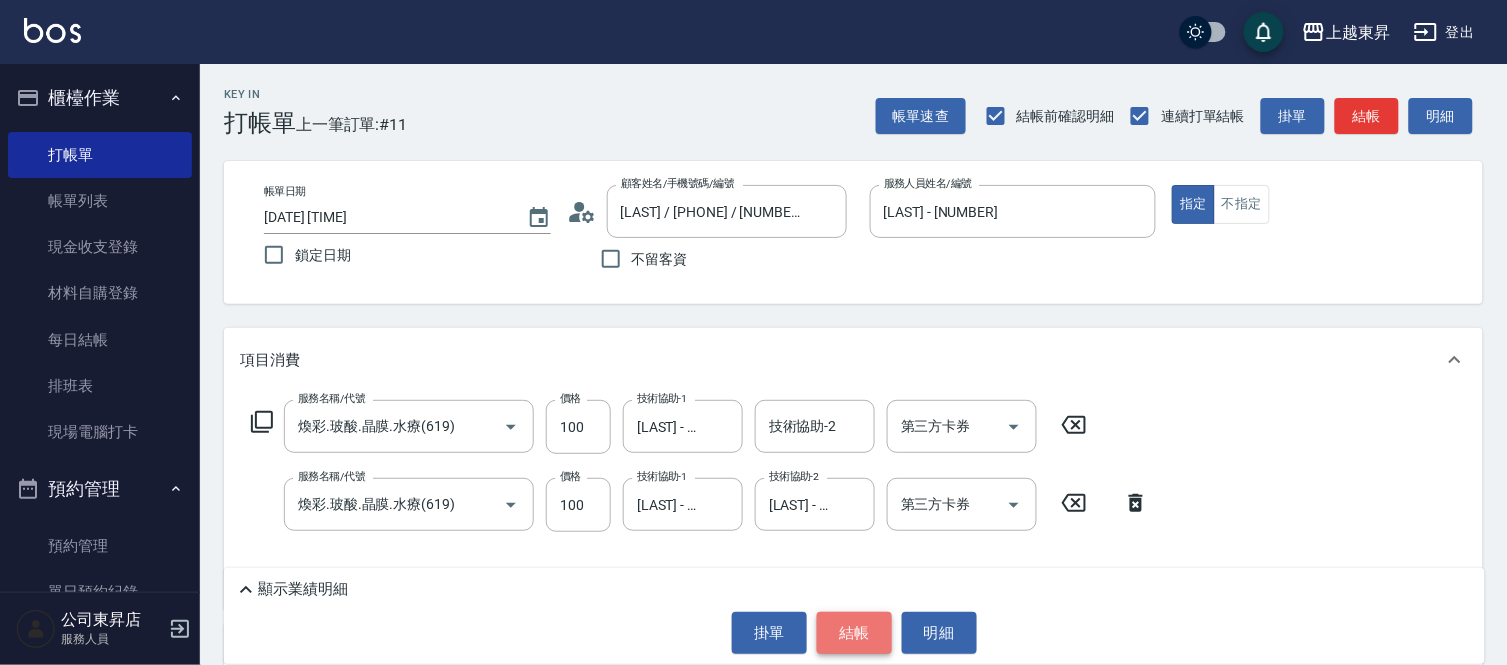 click on "結帳" at bounding box center (854, 633) 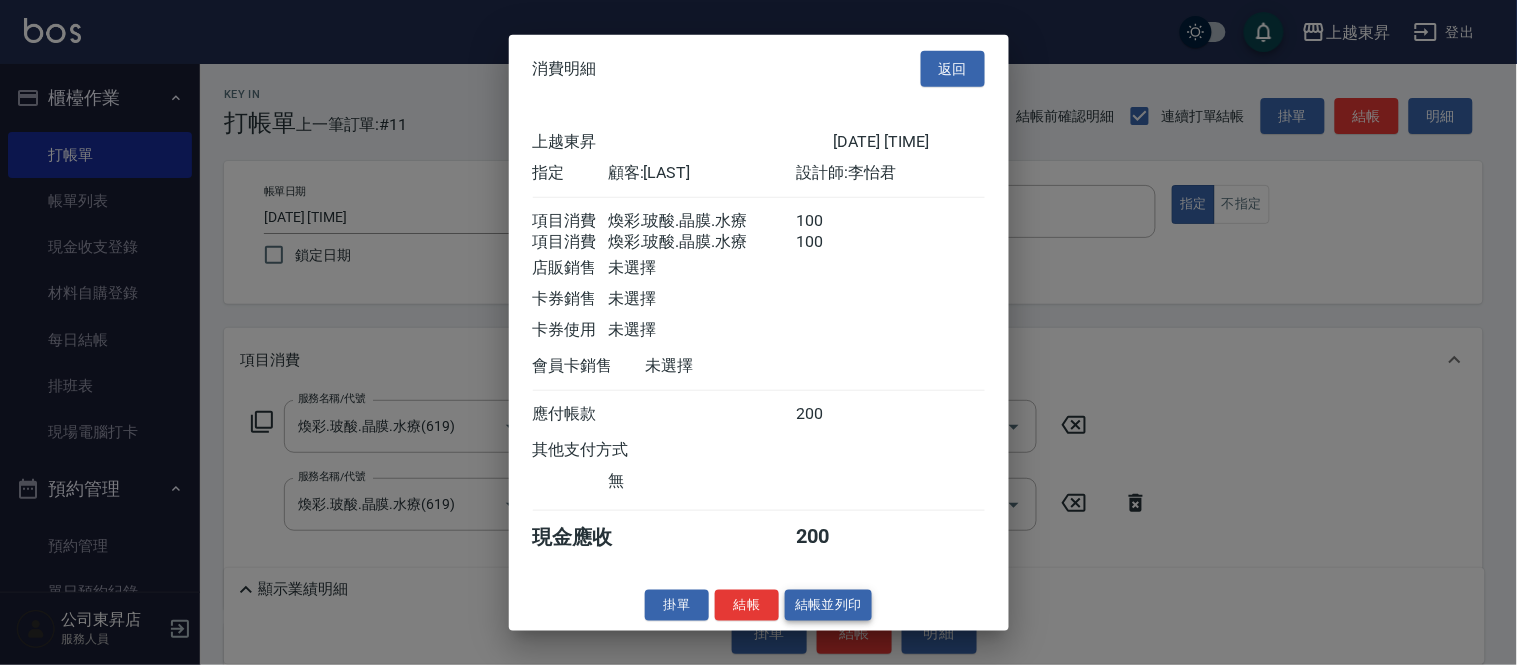 click on "結帳並列印" at bounding box center (828, 605) 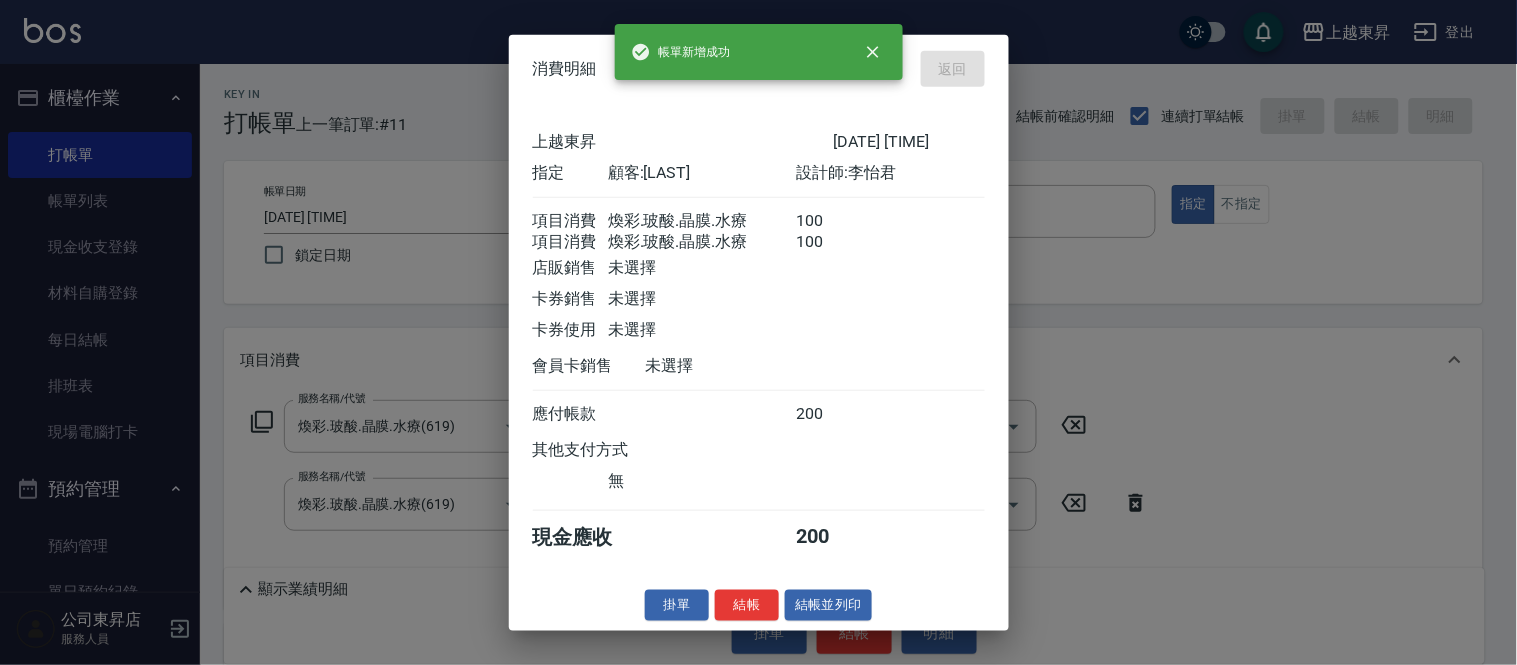 type 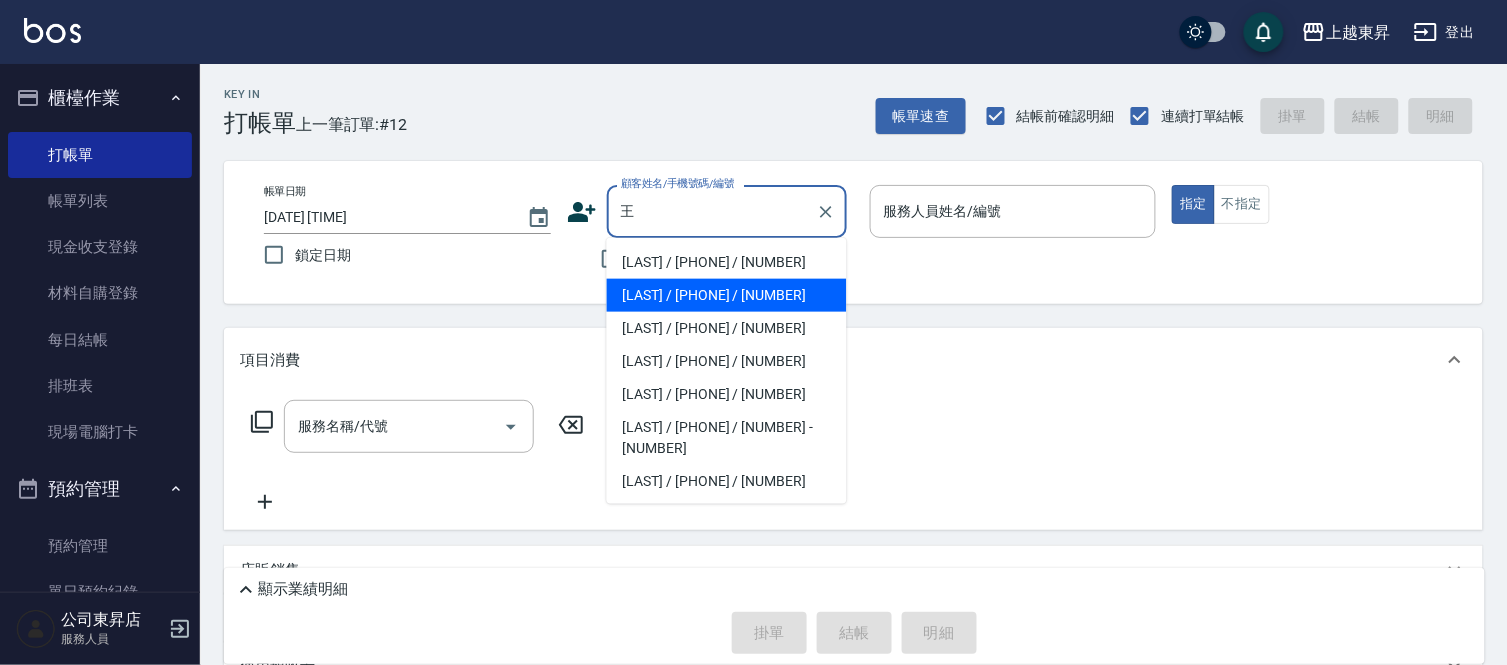 drag, startPoint x: 694, startPoint y: 304, endPoint x: 622, endPoint y: 326, distance: 75.28612 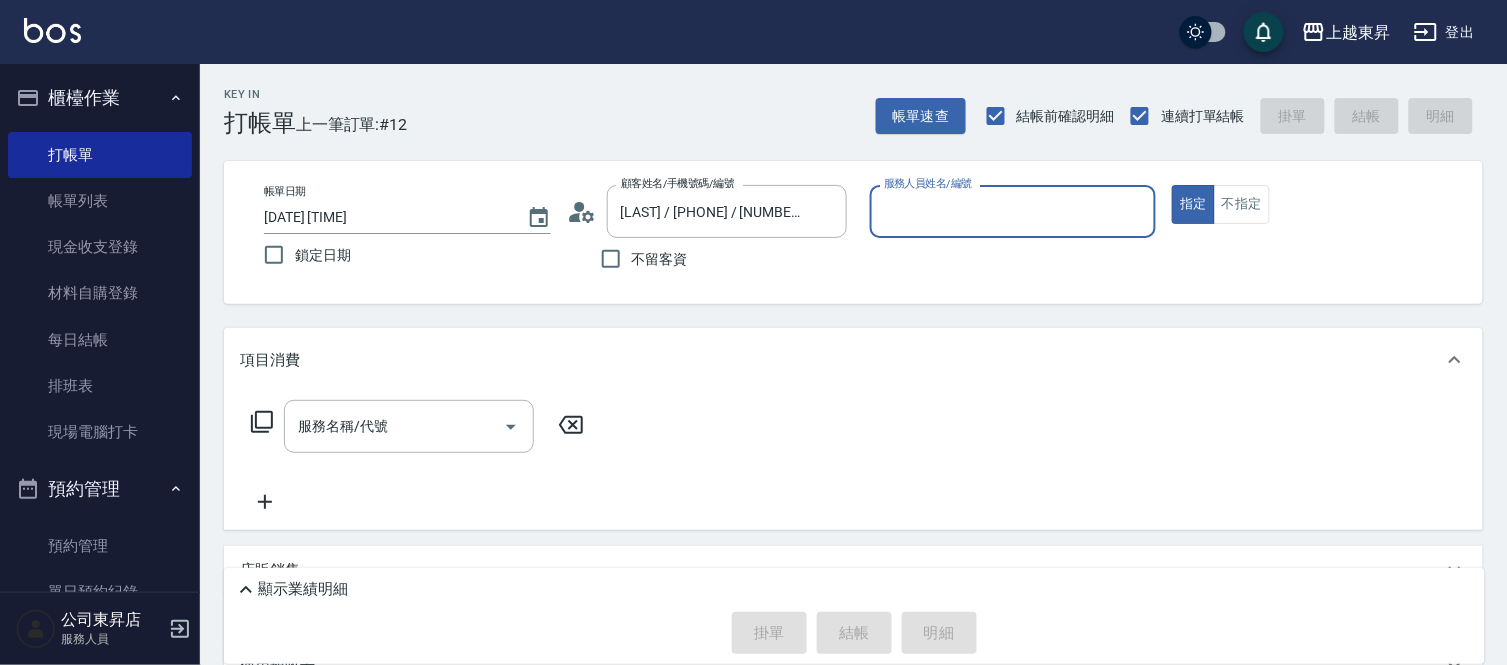 type on "[LAST] - [NUMBER]" 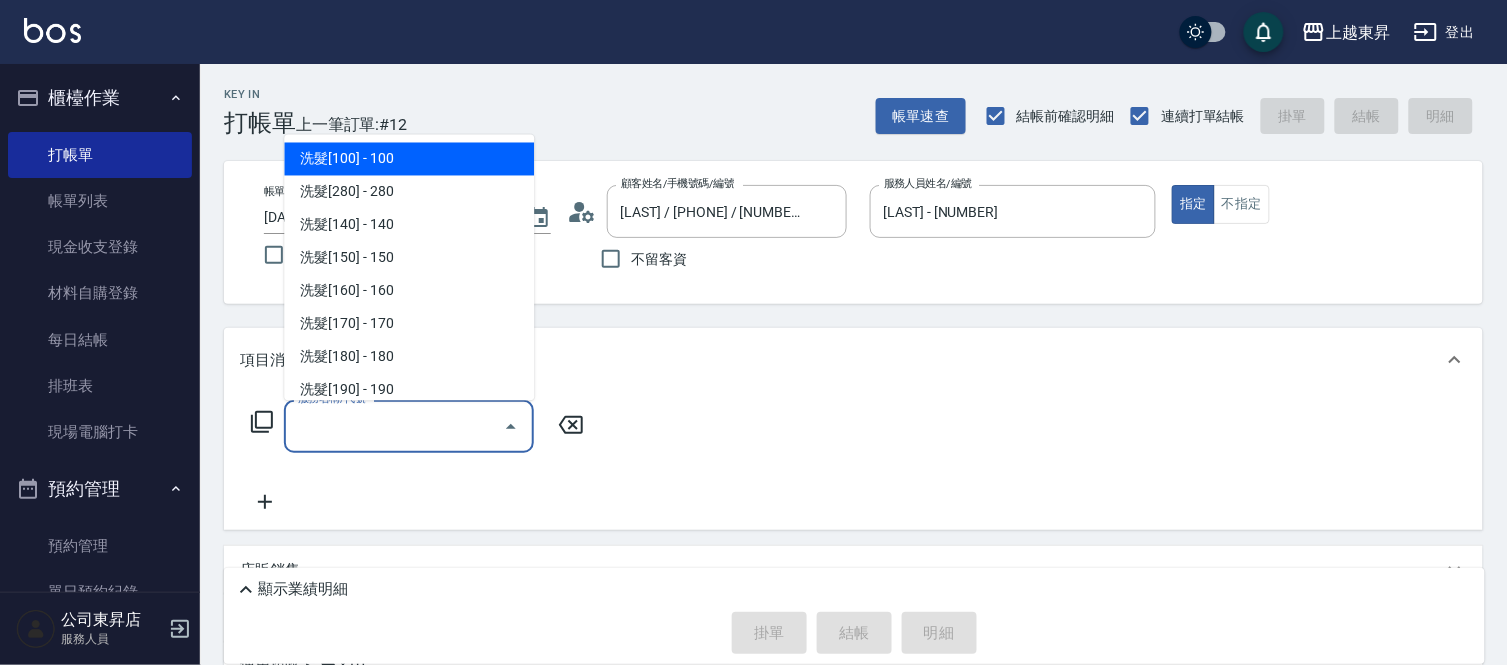click on "服務名稱/代號 服務名稱/代號" at bounding box center (409, 426) 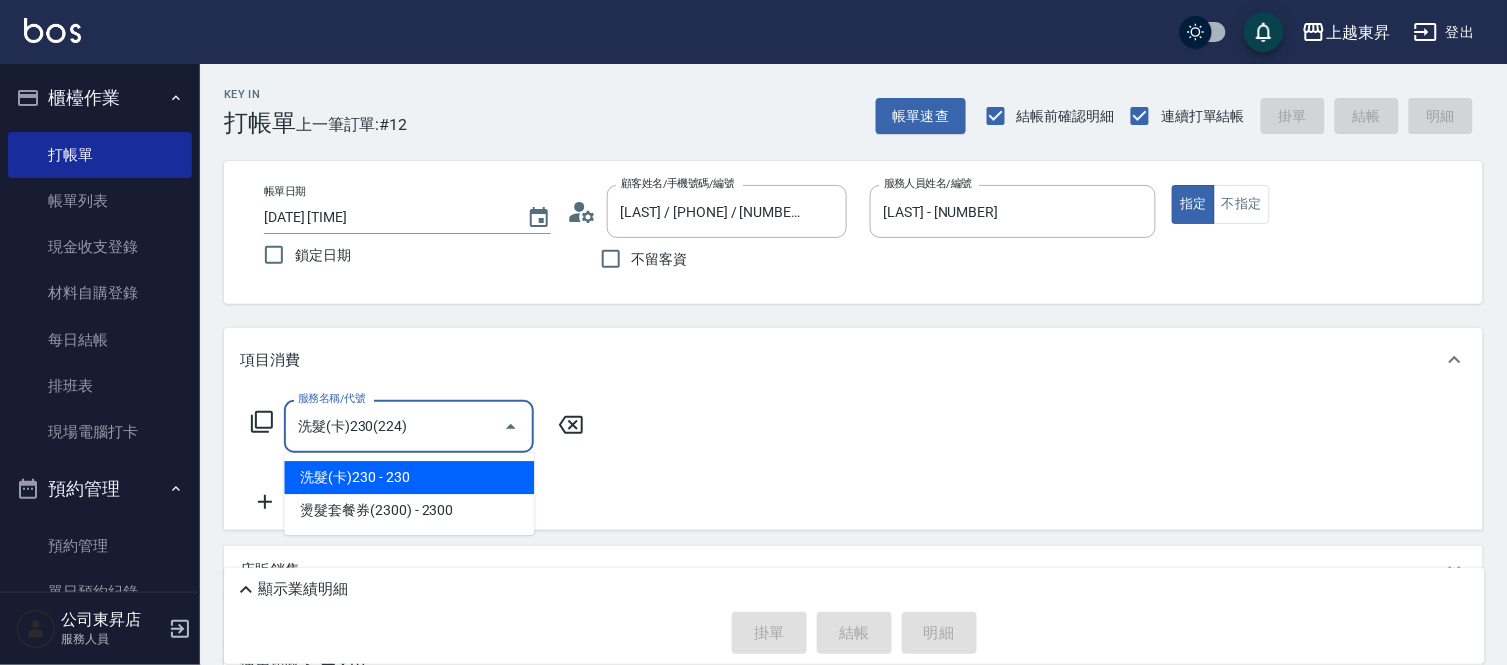 type on "洗髮(卡)230(224)" 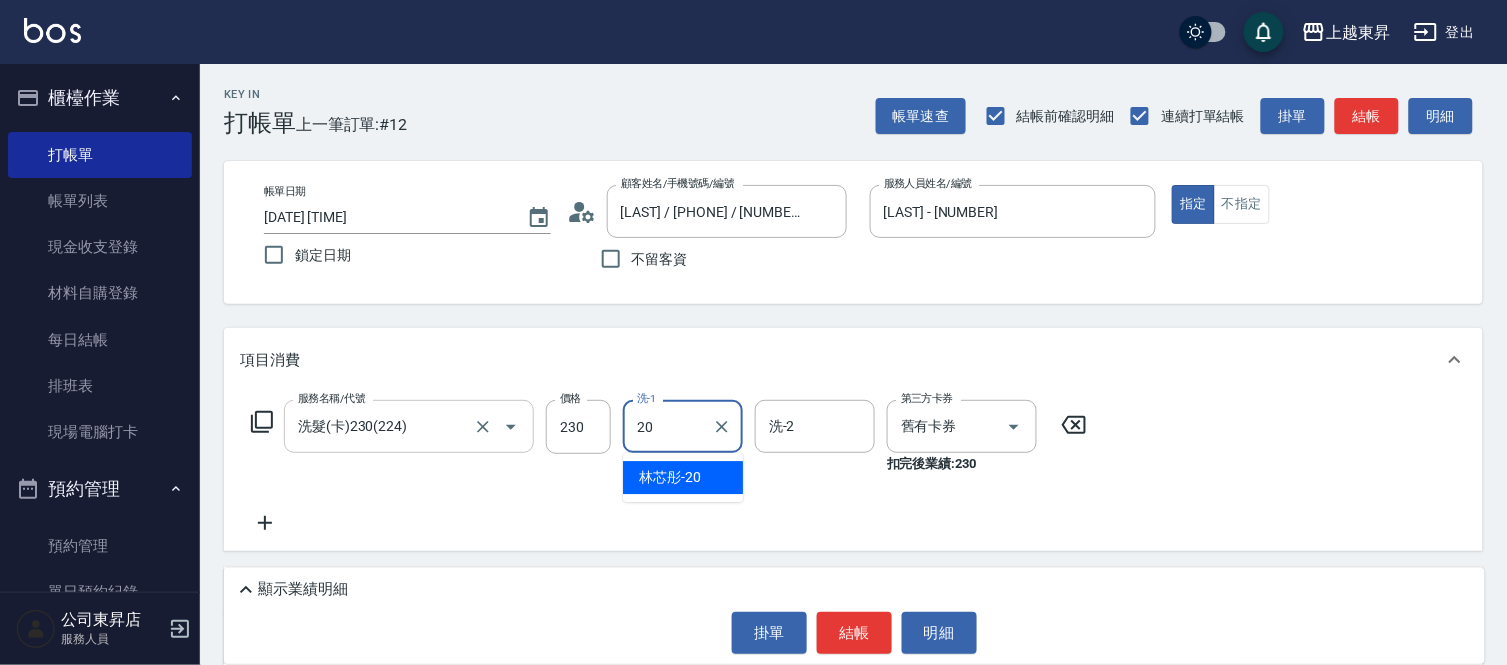 type on "[LAST] - [NUMBER]" 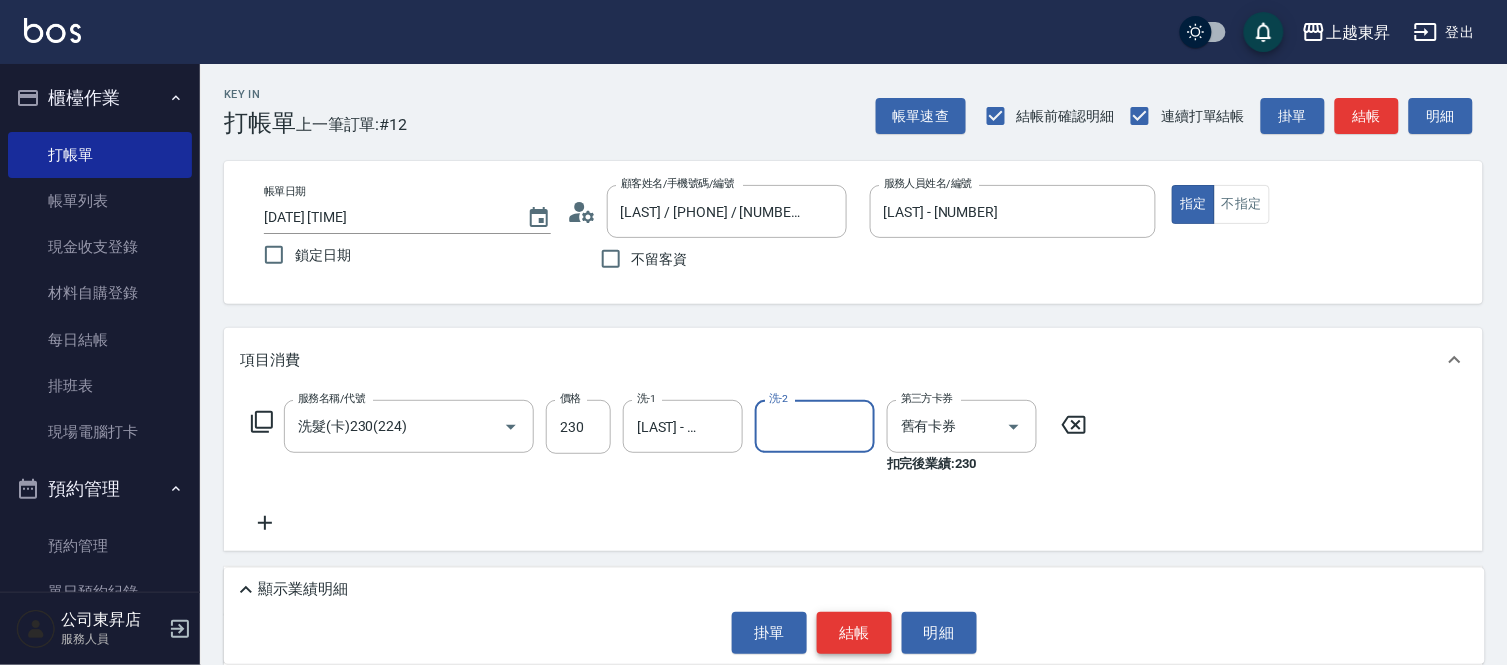 click on "結帳" at bounding box center (854, 633) 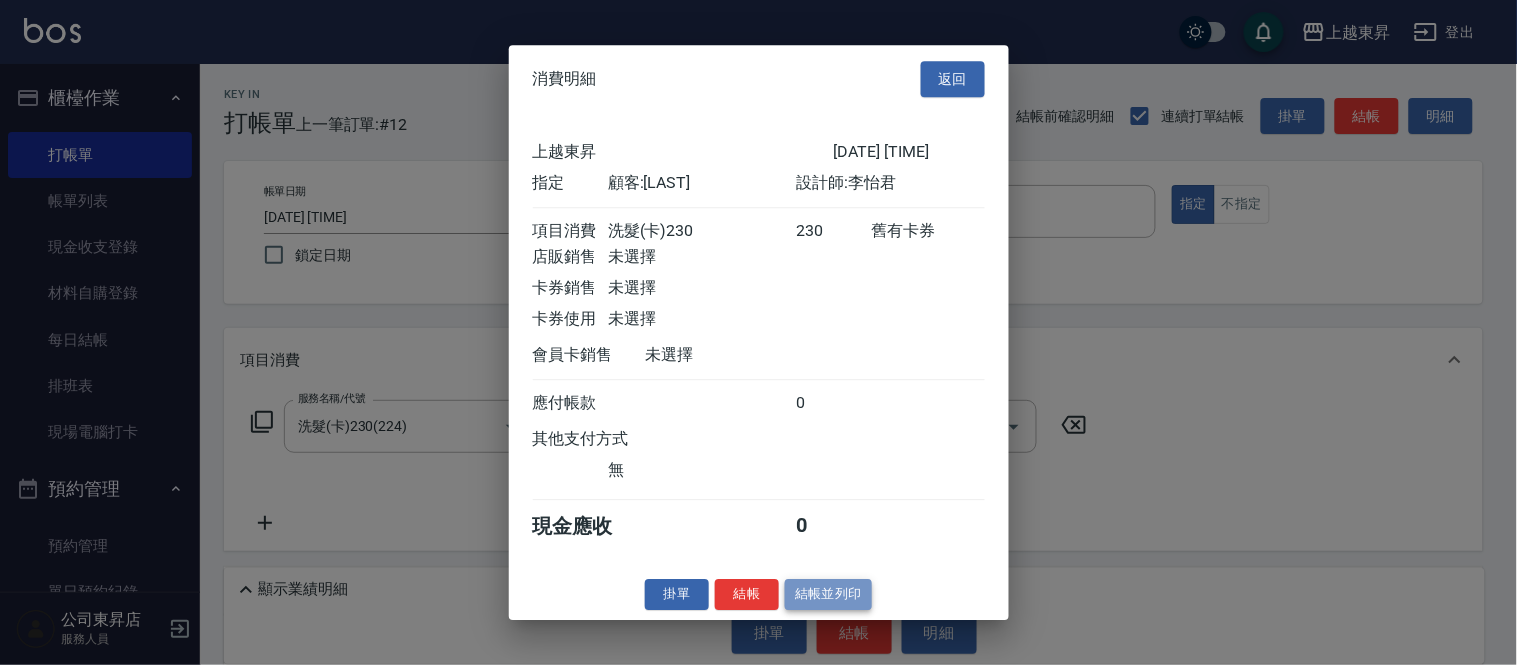 click on "結帳並列印" at bounding box center (828, 594) 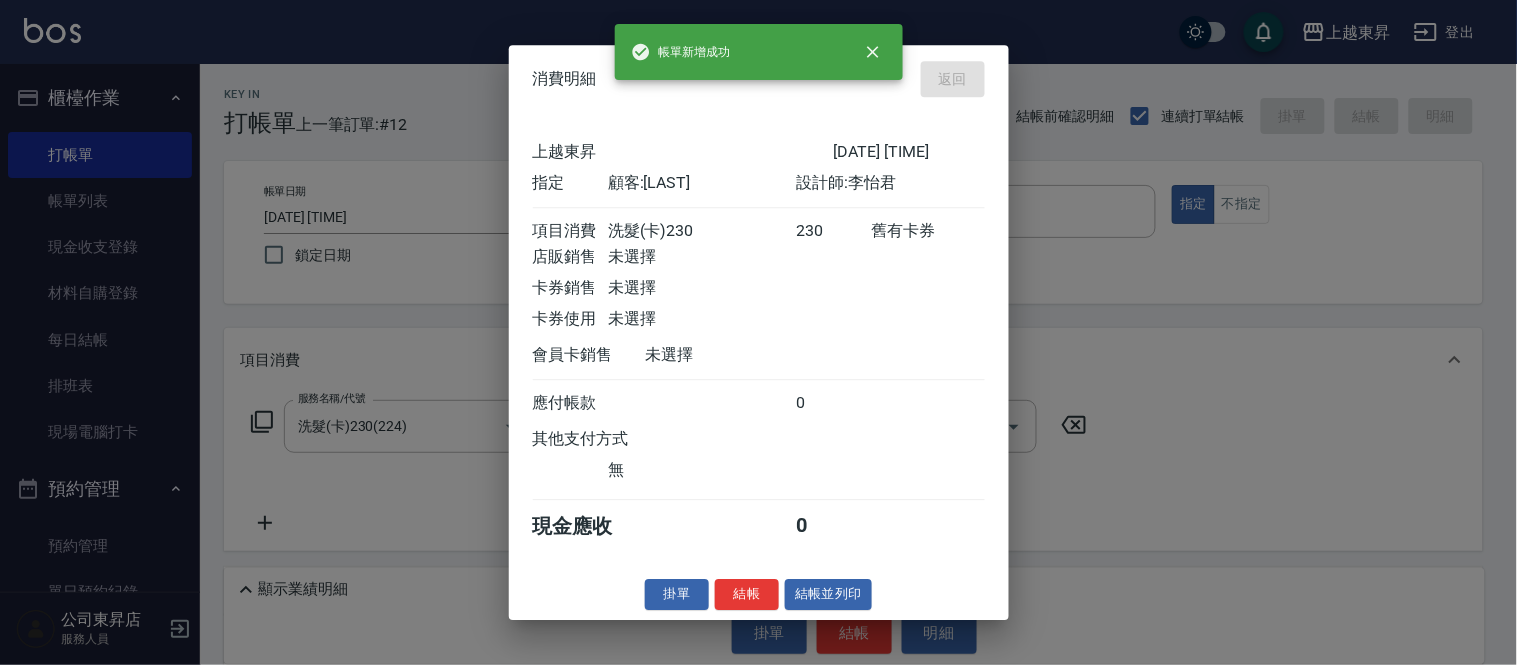 type 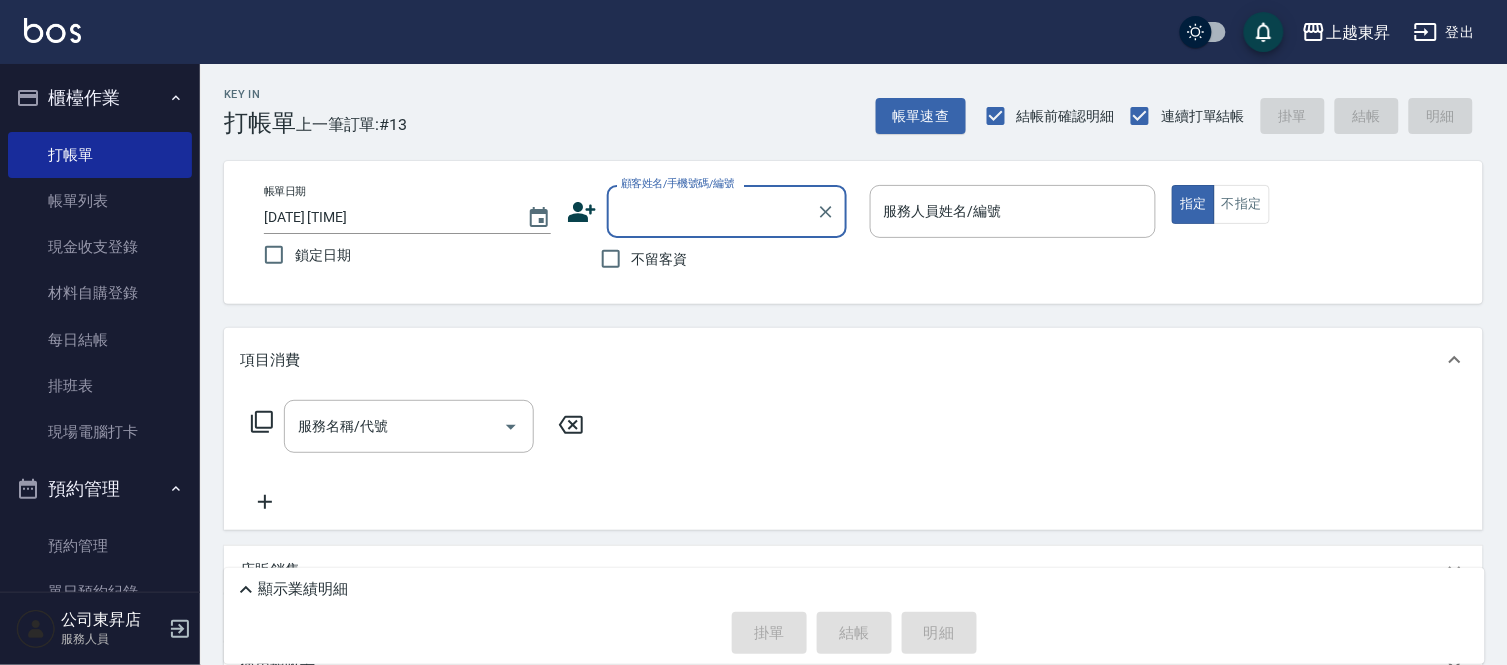 drag, startPoint x: 650, startPoint y: 262, endPoint x: 698, endPoint y: 245, distance: 50.92151 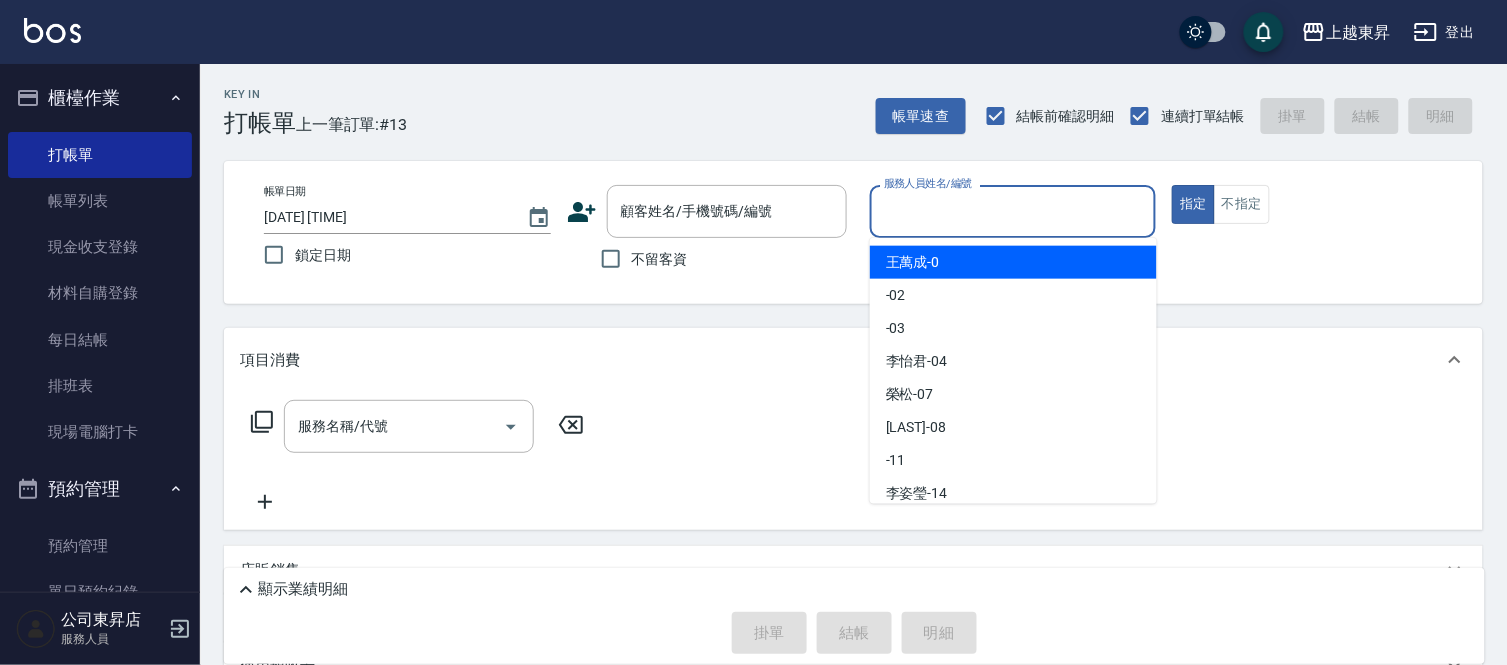 click on "服務人員姓名/編號" at bounding box center [1013, 211] 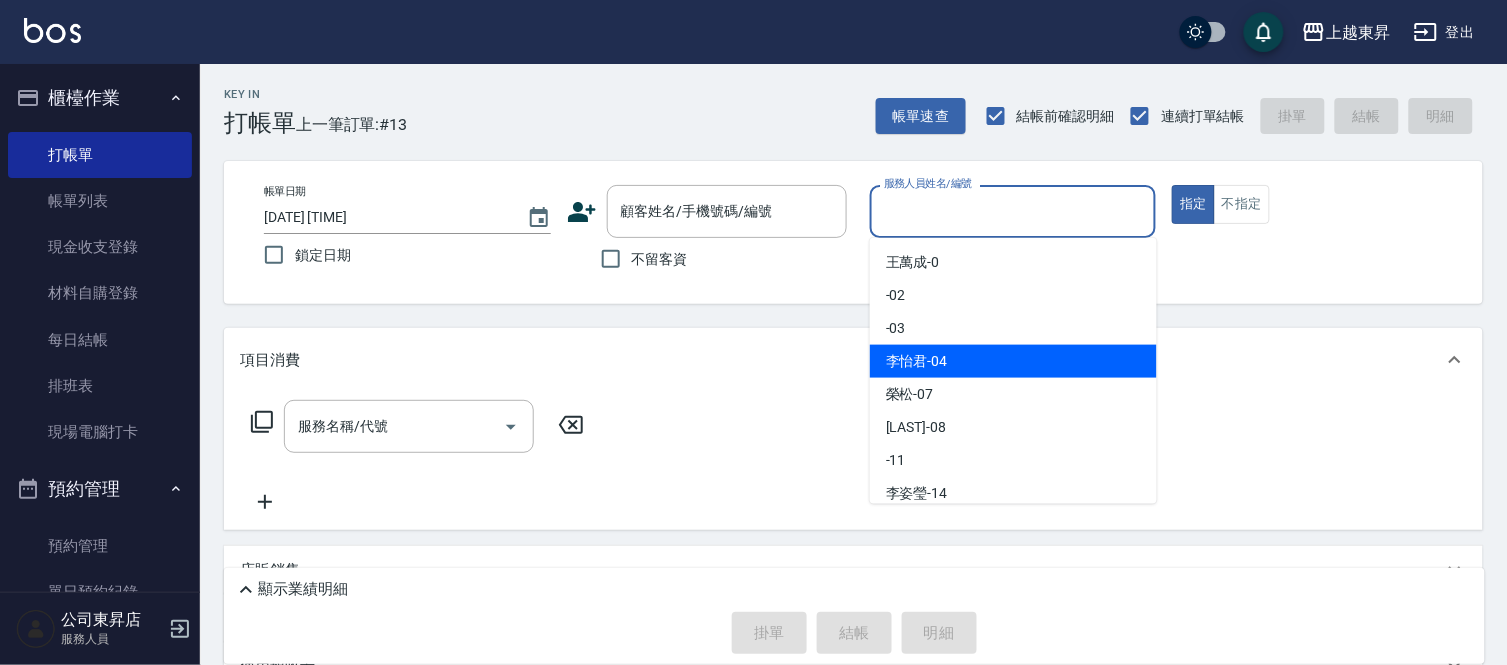click on "[LAST] - [NUMBER]" at bounding box center [1013, 361] 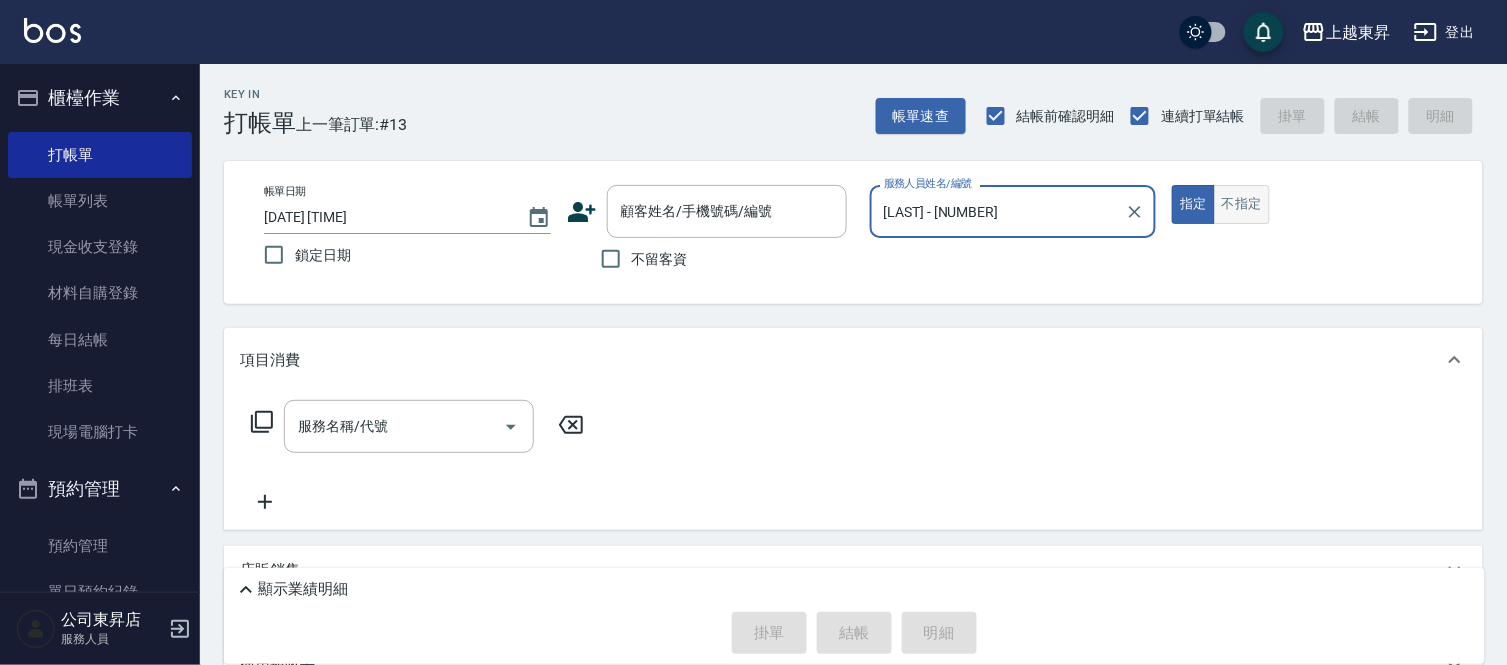 click on "不指定" at bounding box center [1242, 204] 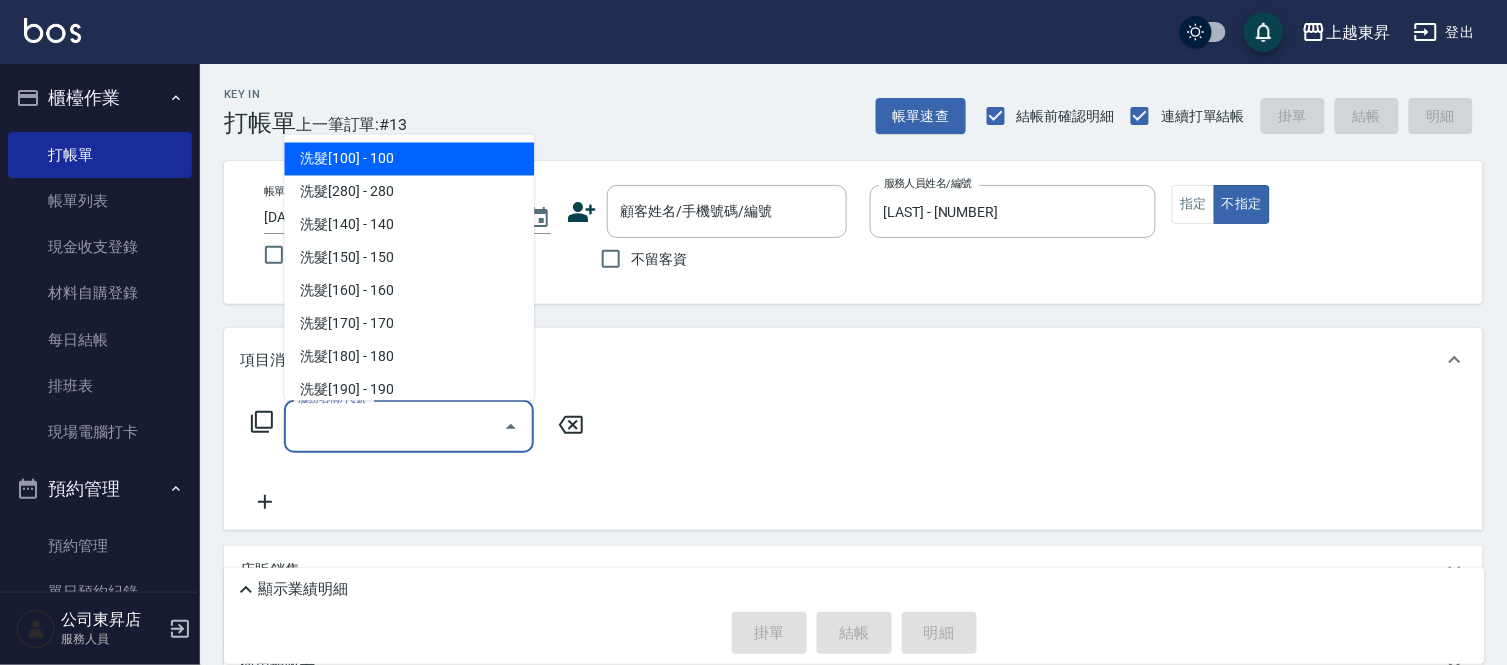click on "服務名稱/代號" at bounding box center (394, 426) 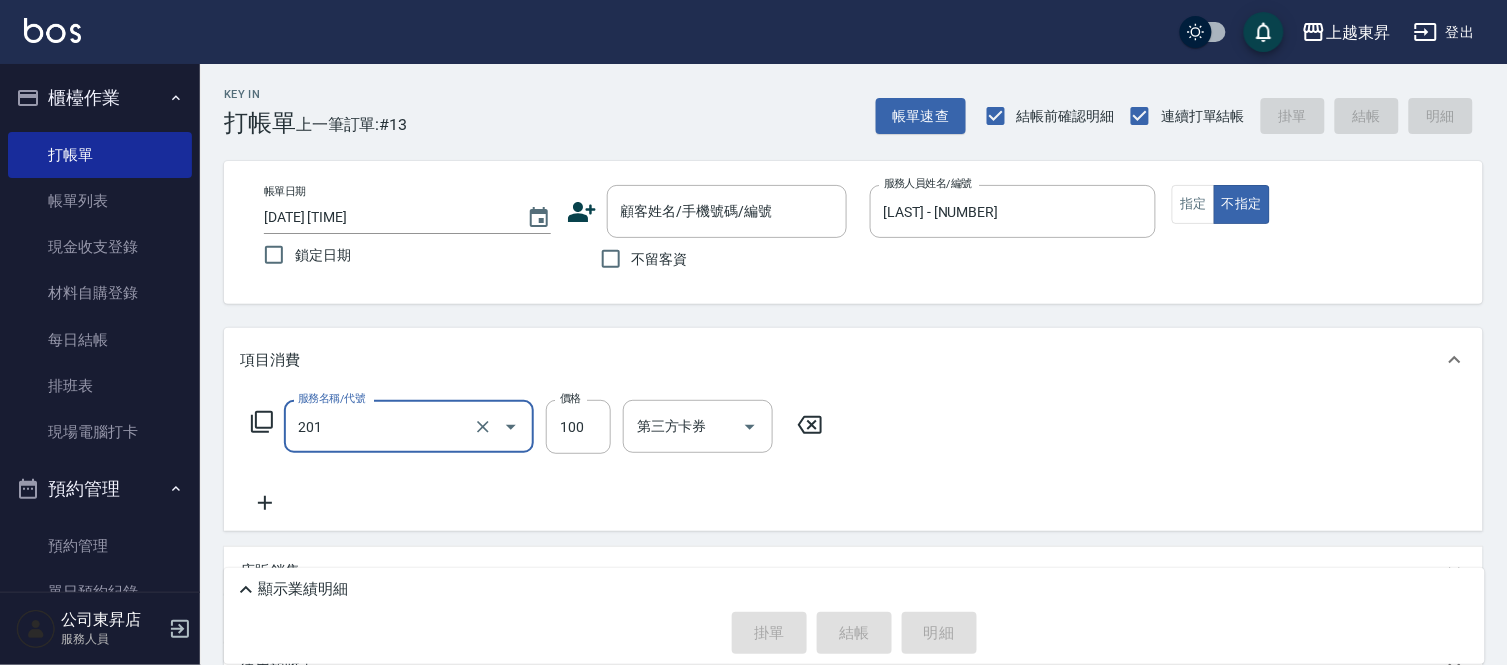 type on "洗髮[100](201)" 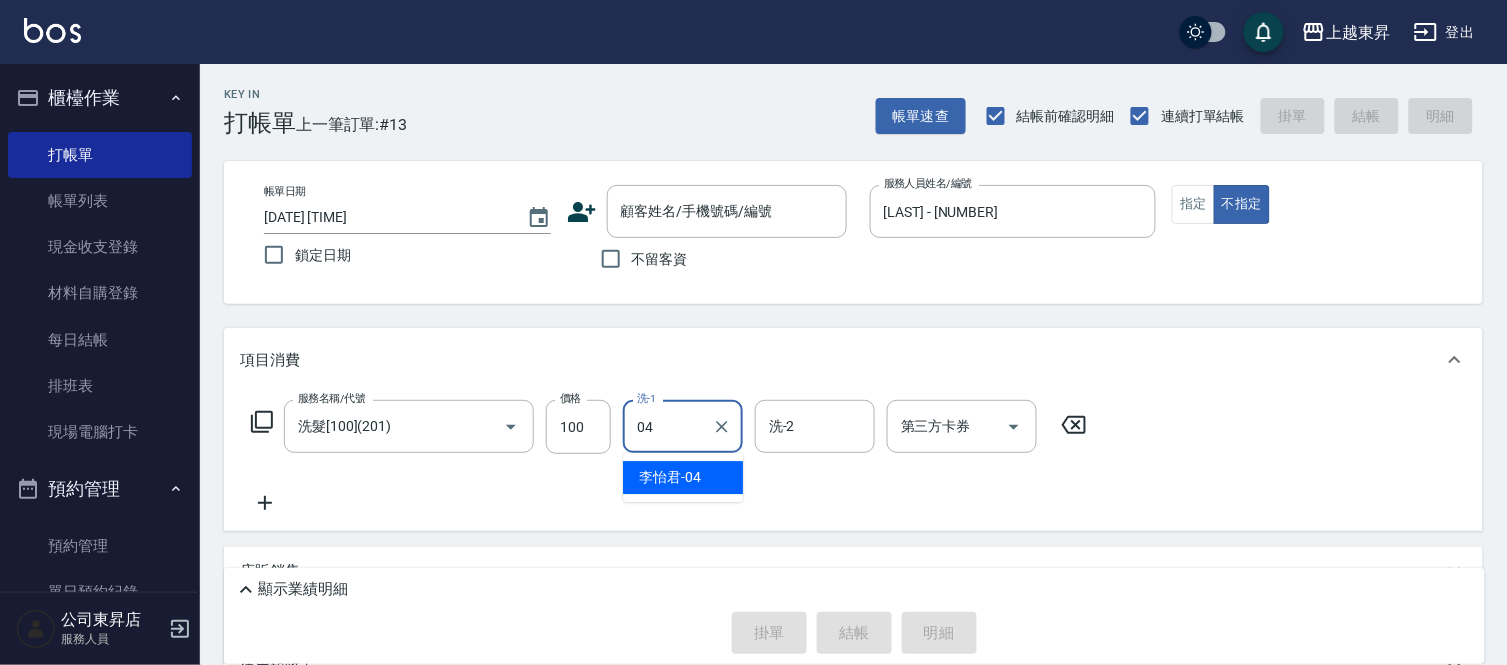 type on "[LAST] - [NUMBER]" 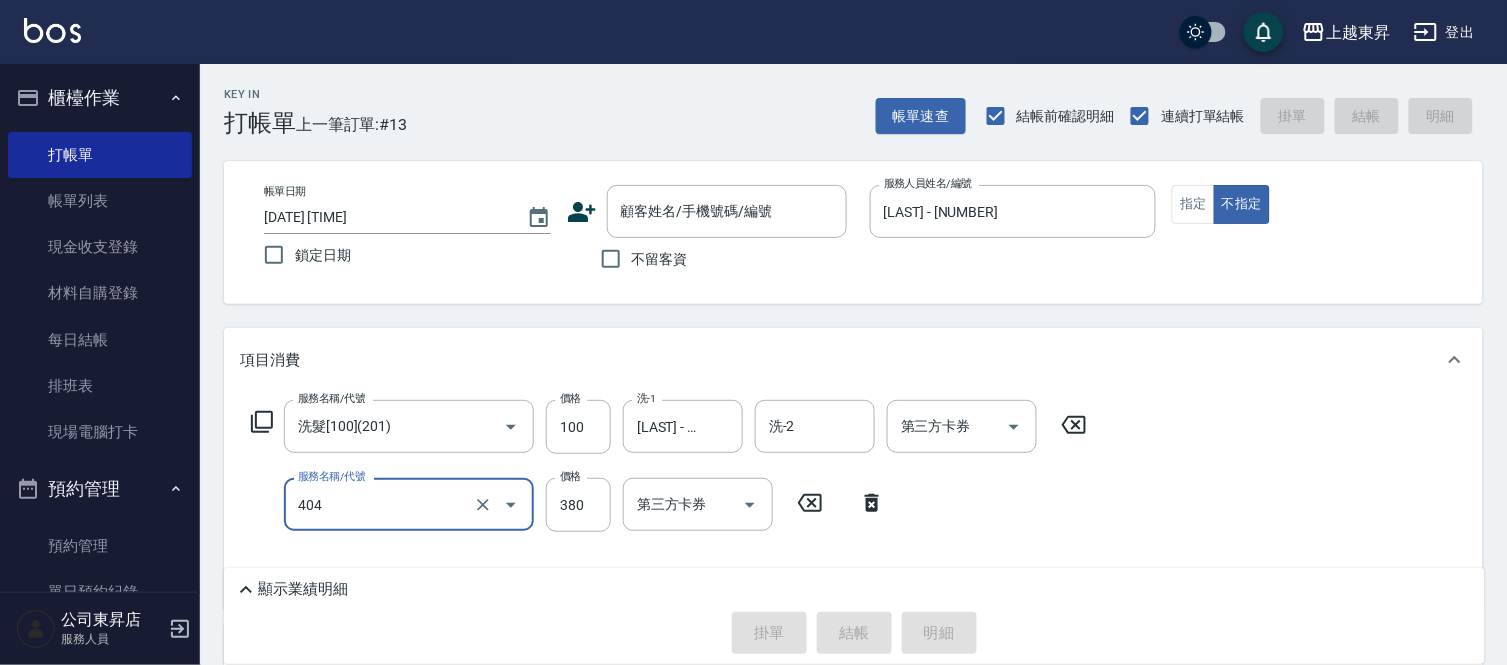 type on "剪髮(380)(404)" 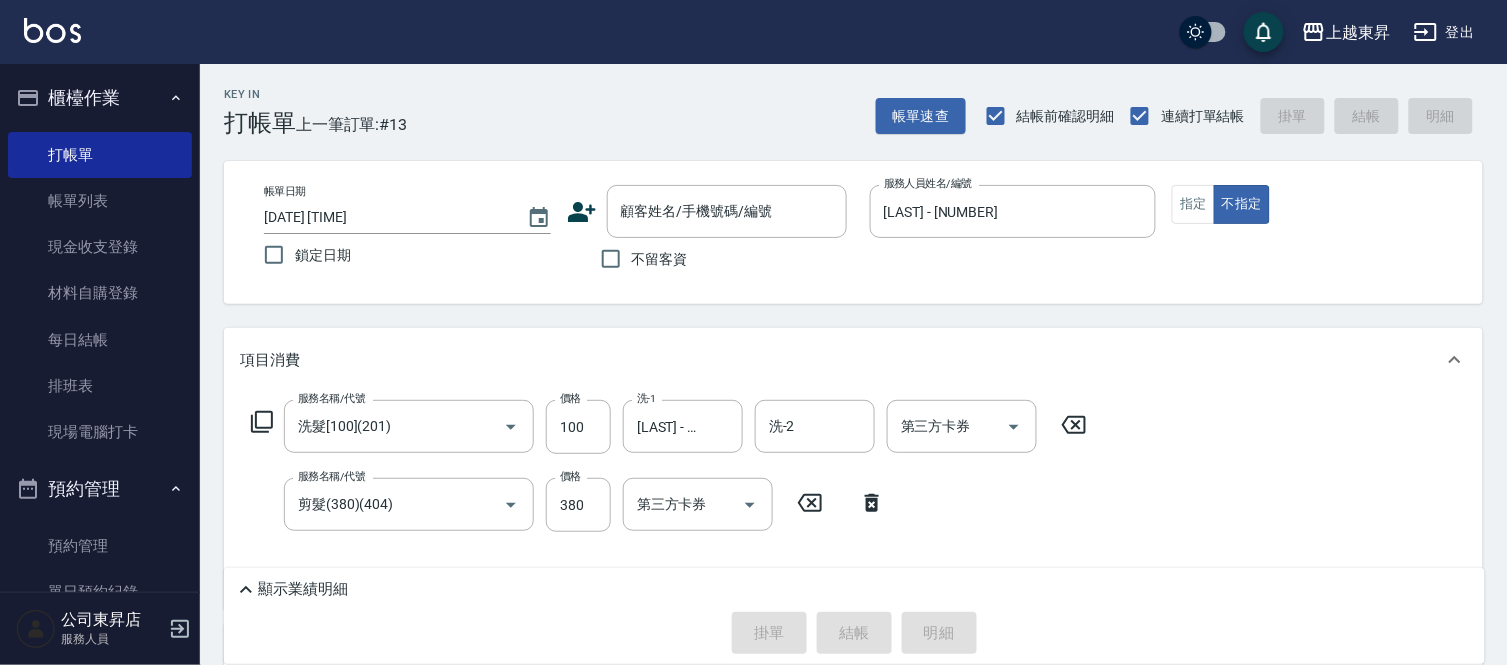 click on "掛單 結帳 明細" at bounding box center (854, 633) 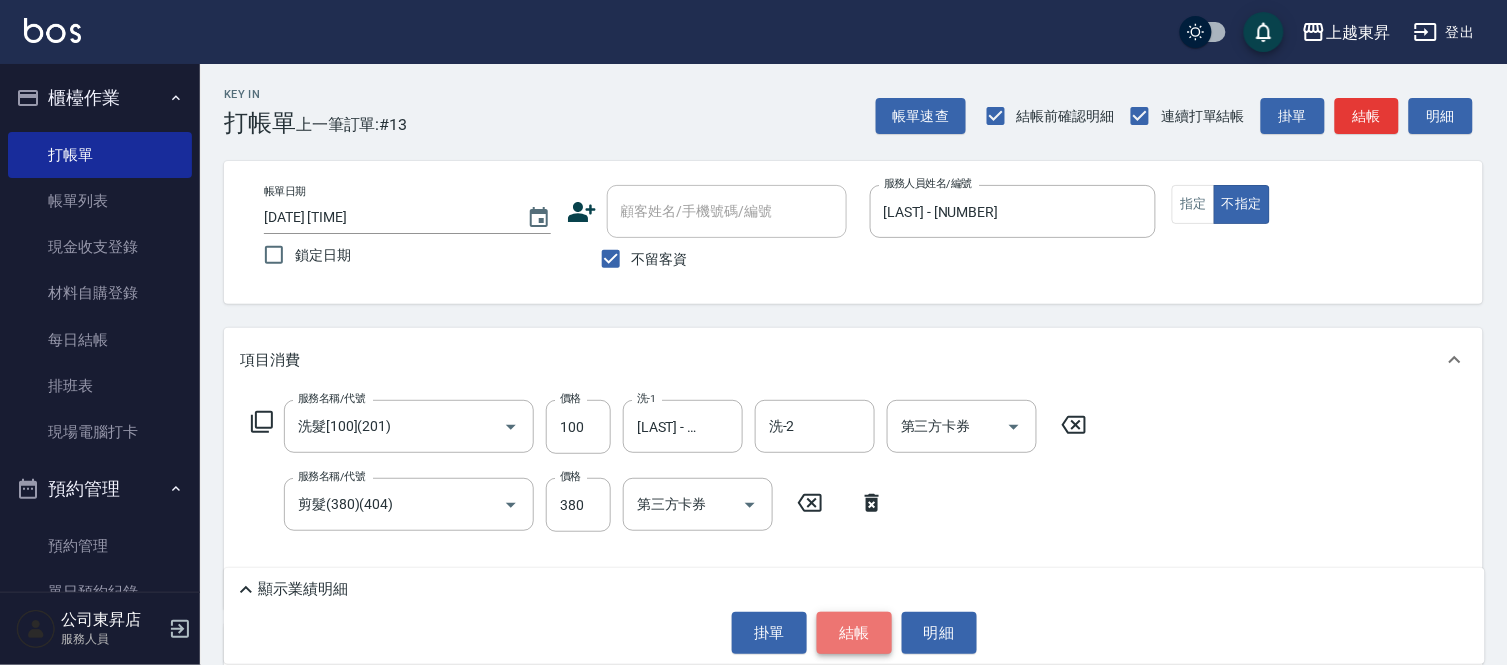 click on "結帳" at bounding box center [854, 633] 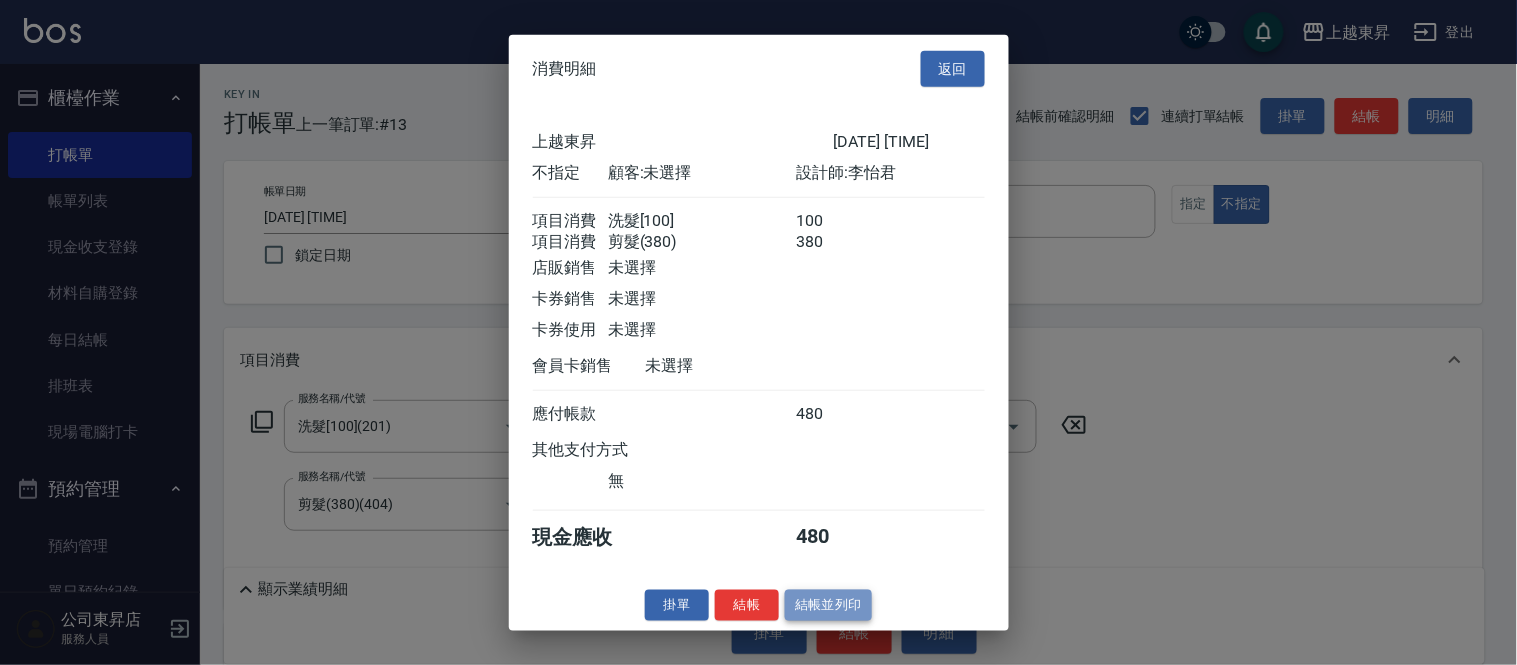 click on "結帳並列印" at bounding box center (828, 605) 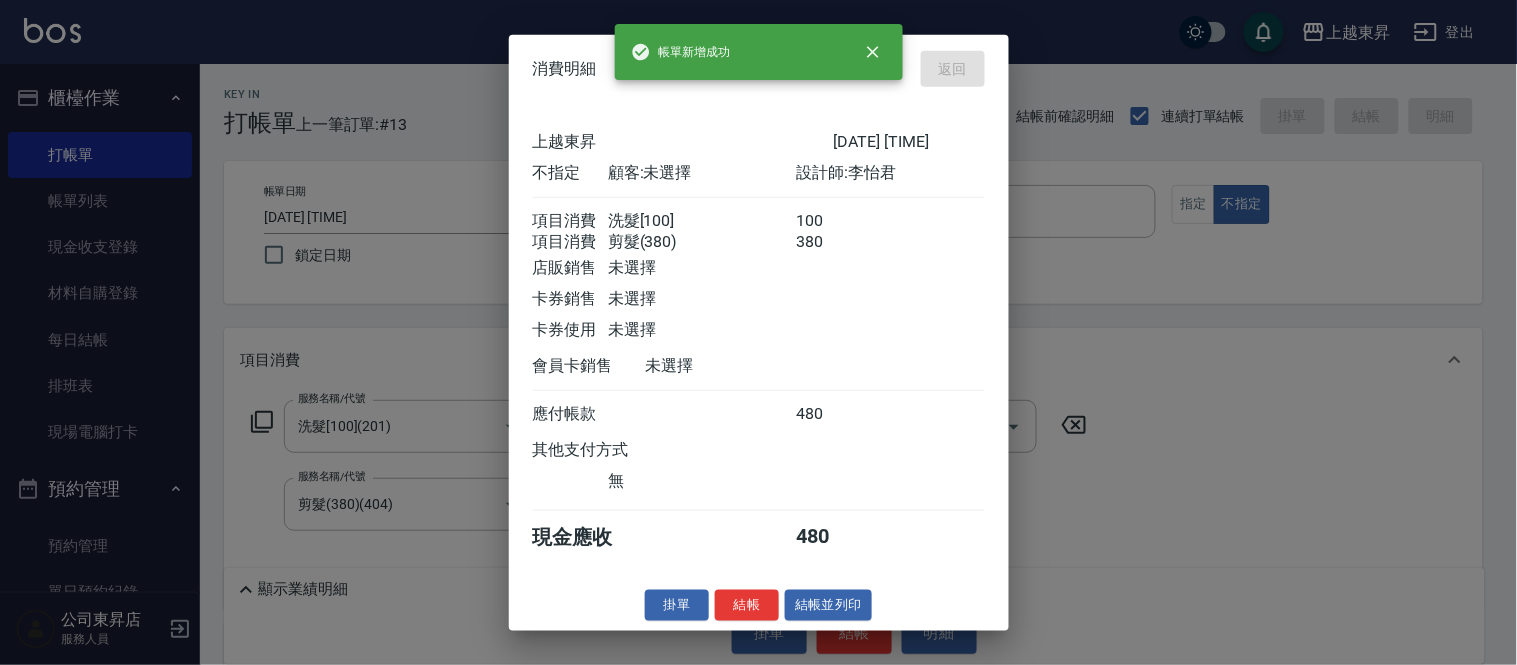 type on "2025/08/06 16:40" 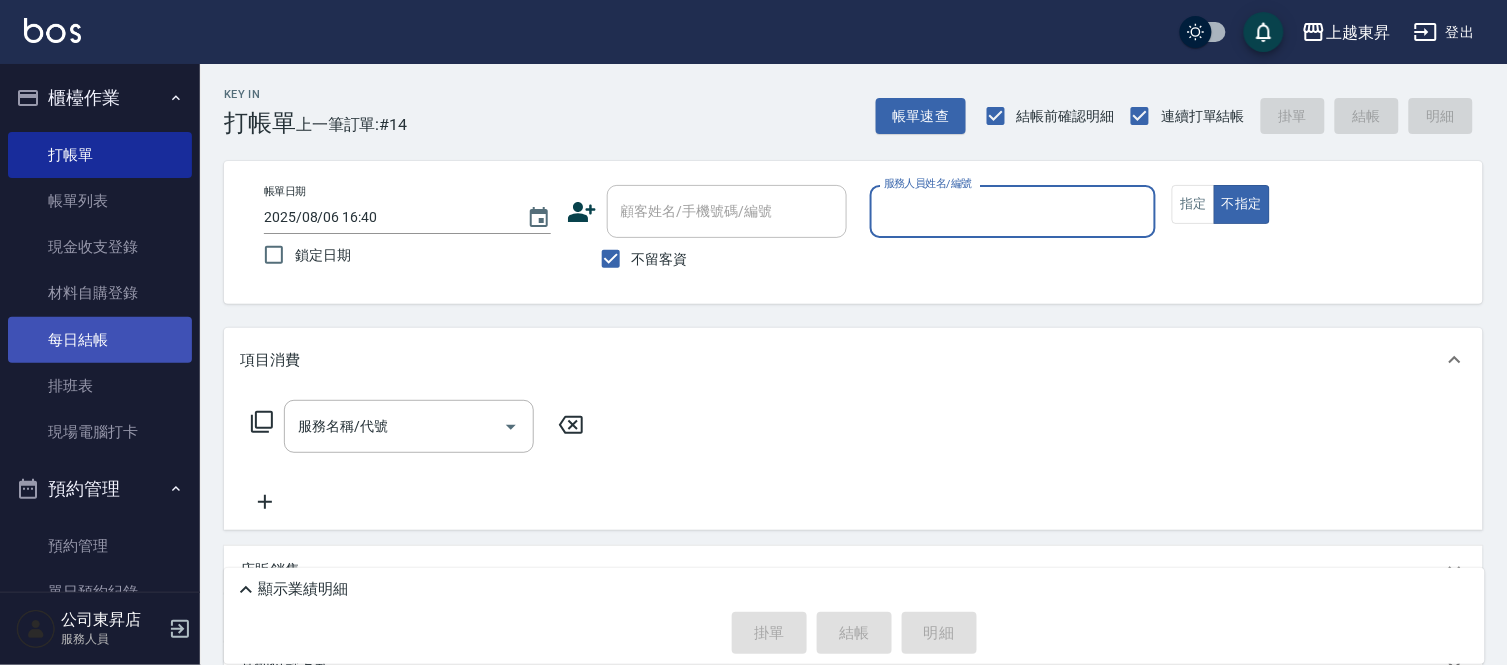 click on "每日結帳" at bounding box center (100, 340) 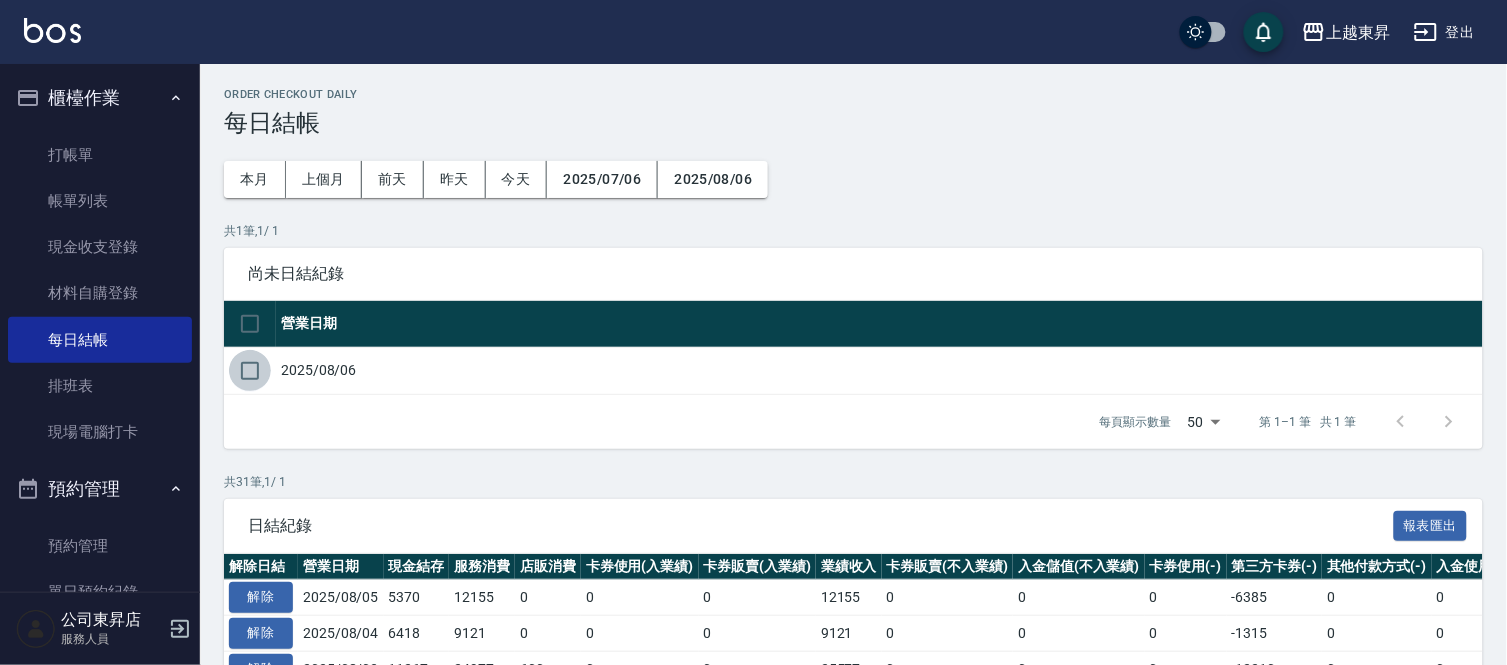click at bounding box center [250, 371] 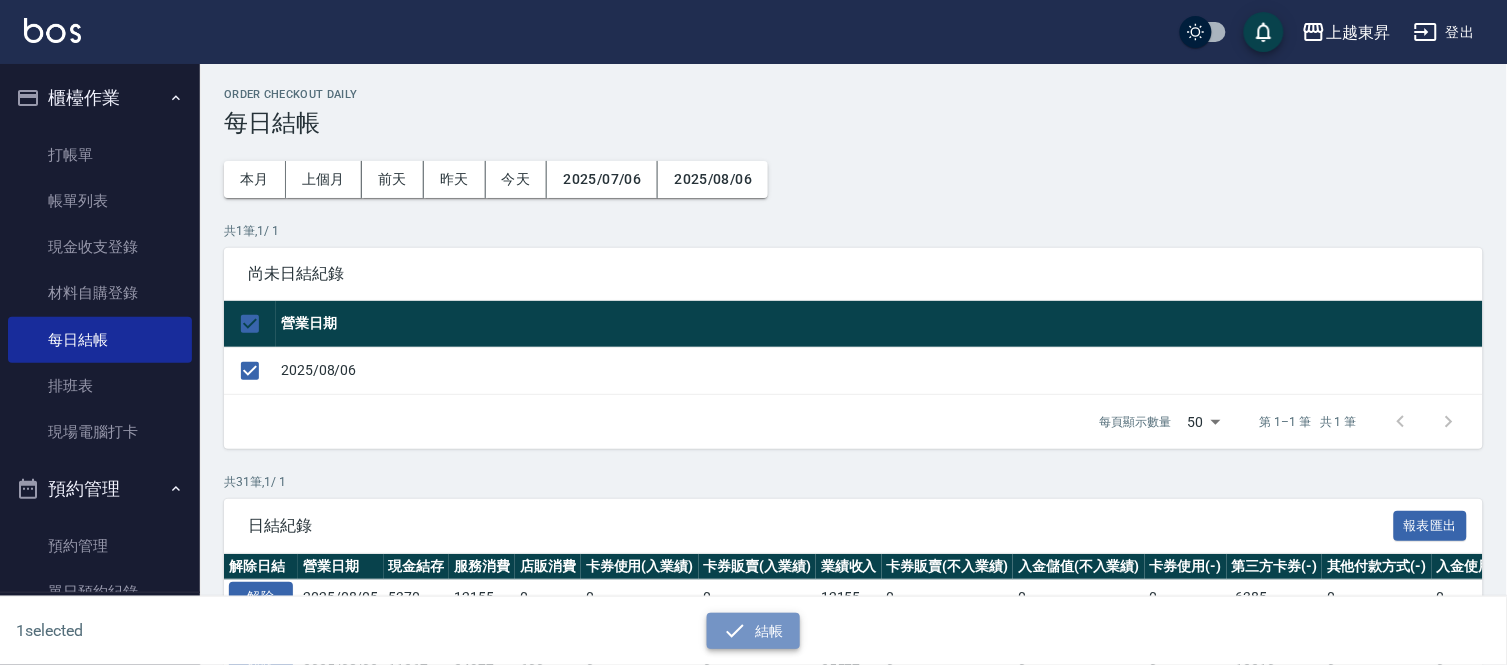 click 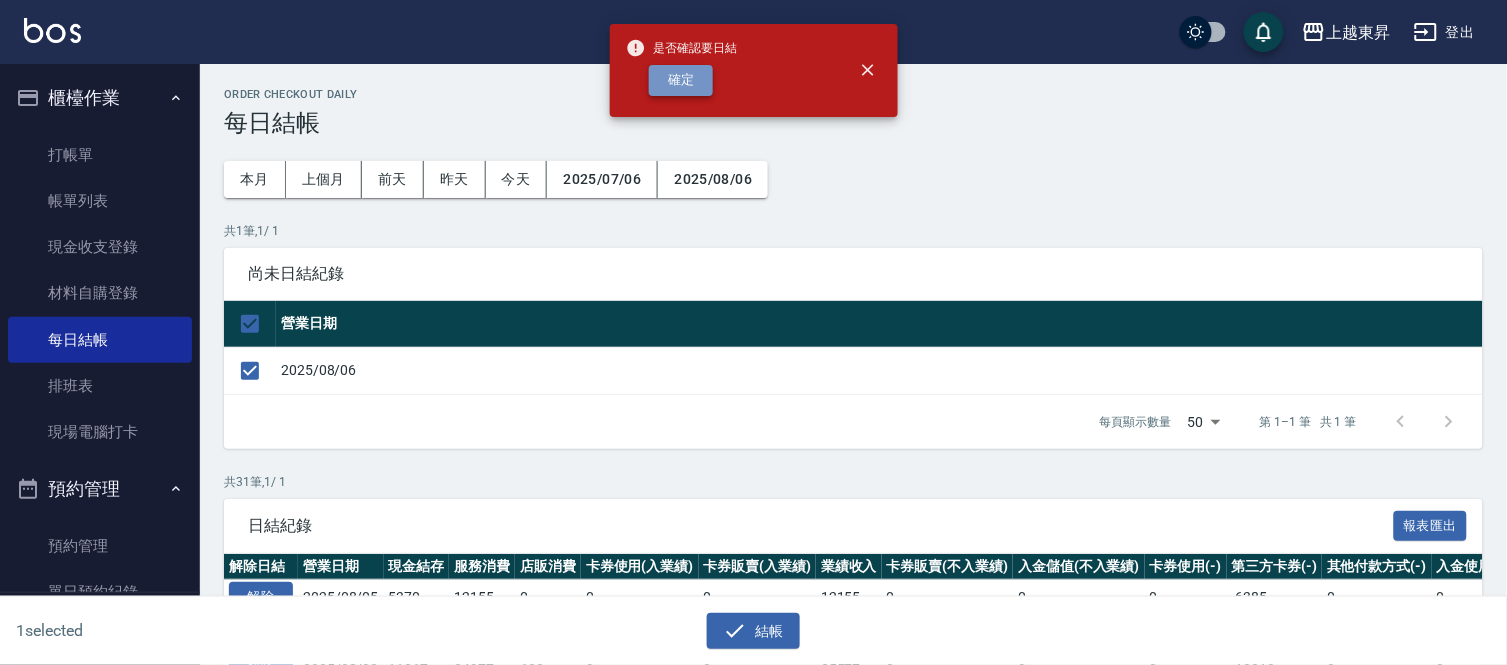click on "確定" at bounding box center (681, 80) 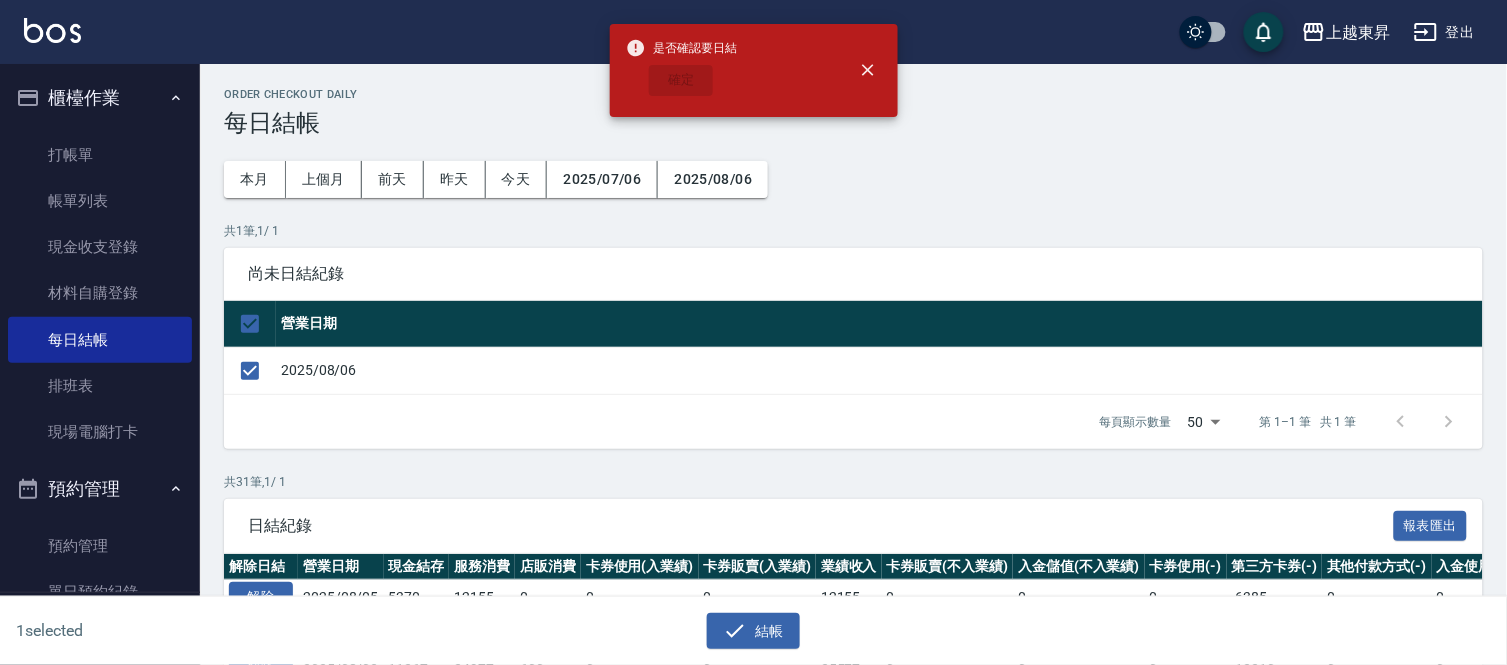 checkbox on "false" 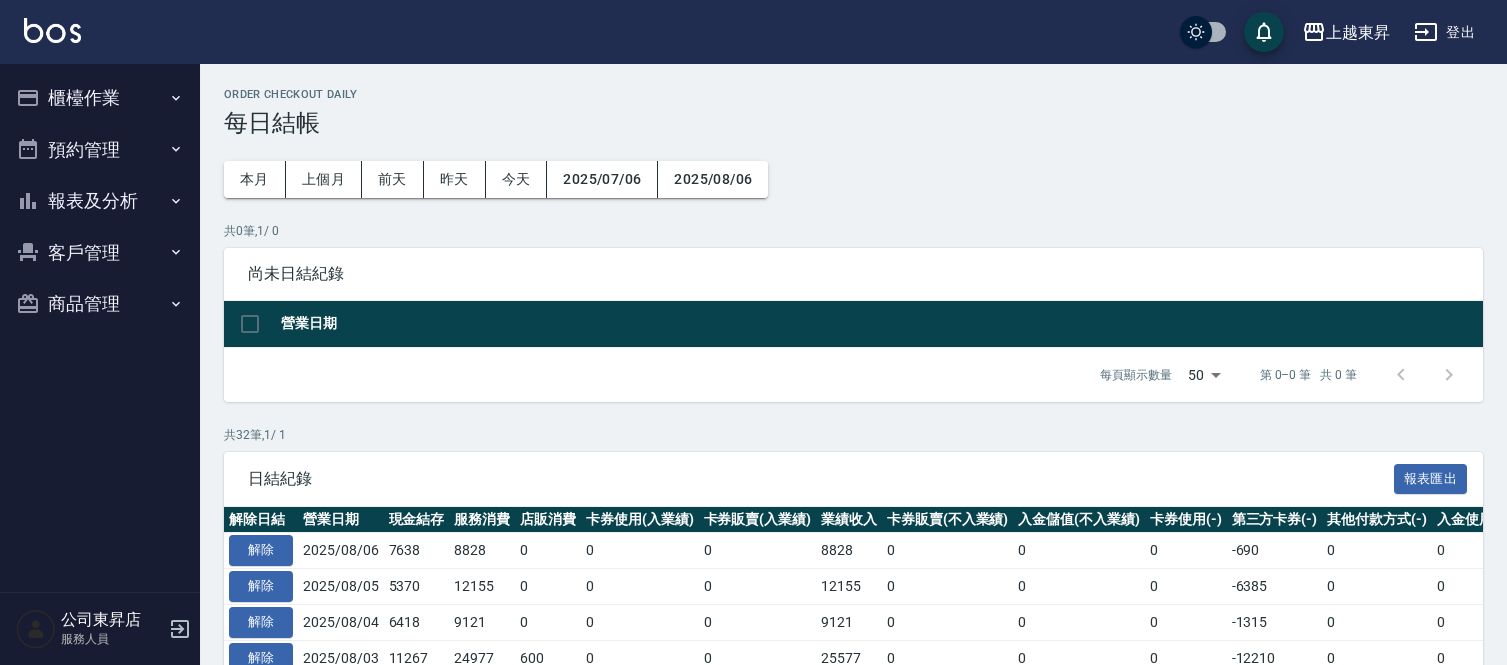 scroll, scrollTop: 0, scrollLeft: 0, axis: both 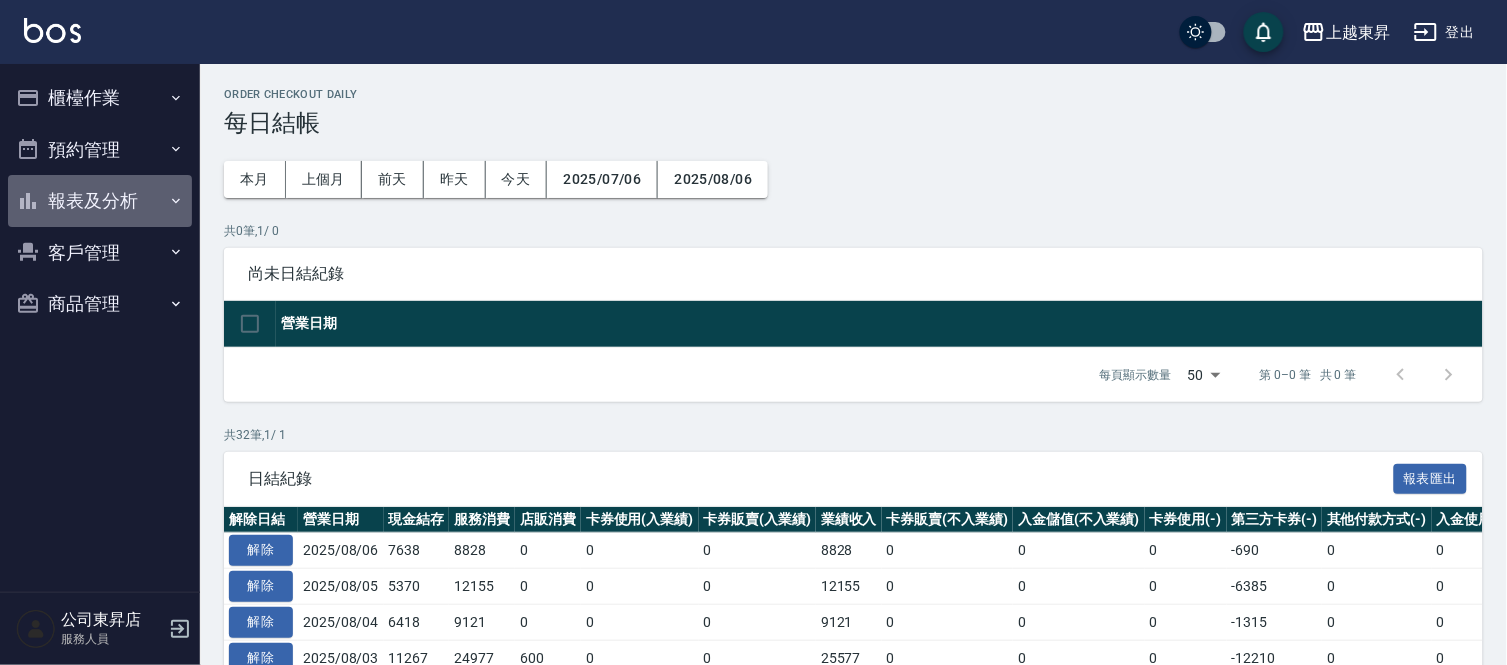 click on "報表及分析" at bounding box center [100, 201] 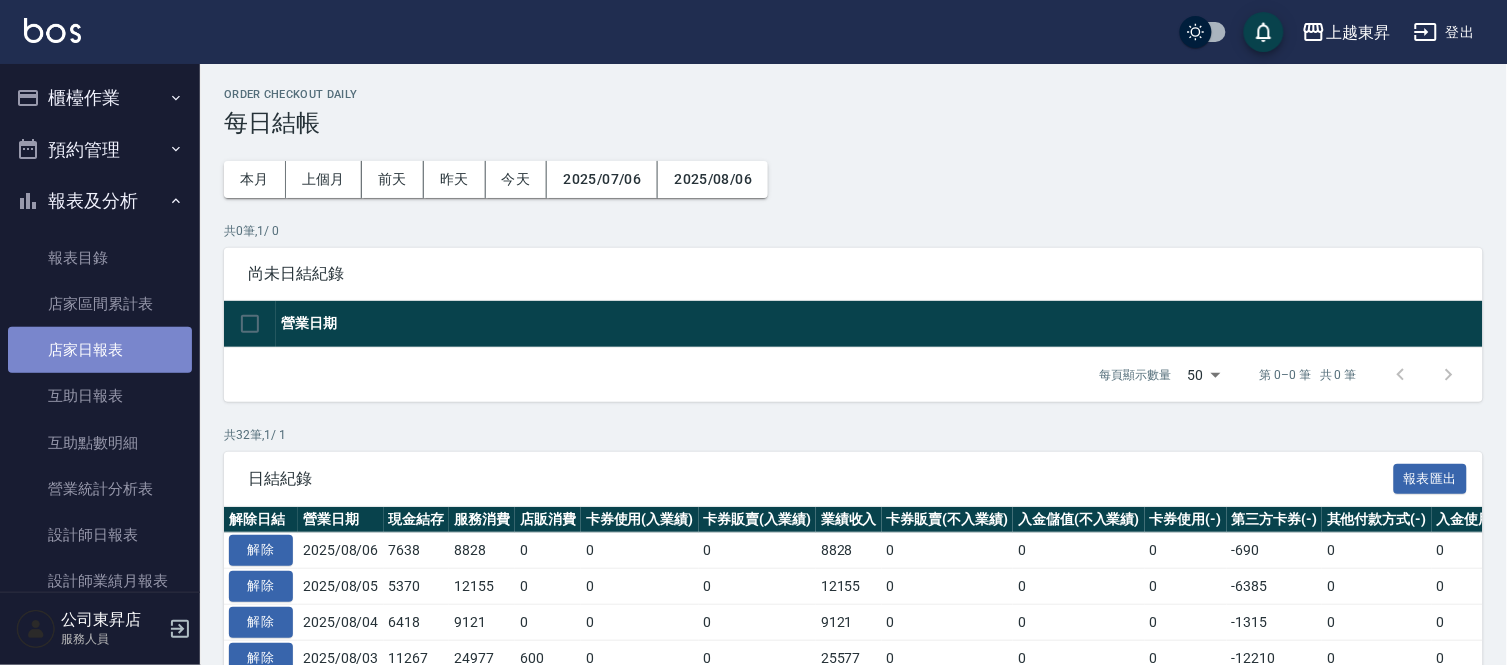 click on "店家日報表" at bounding box center (100, 350) 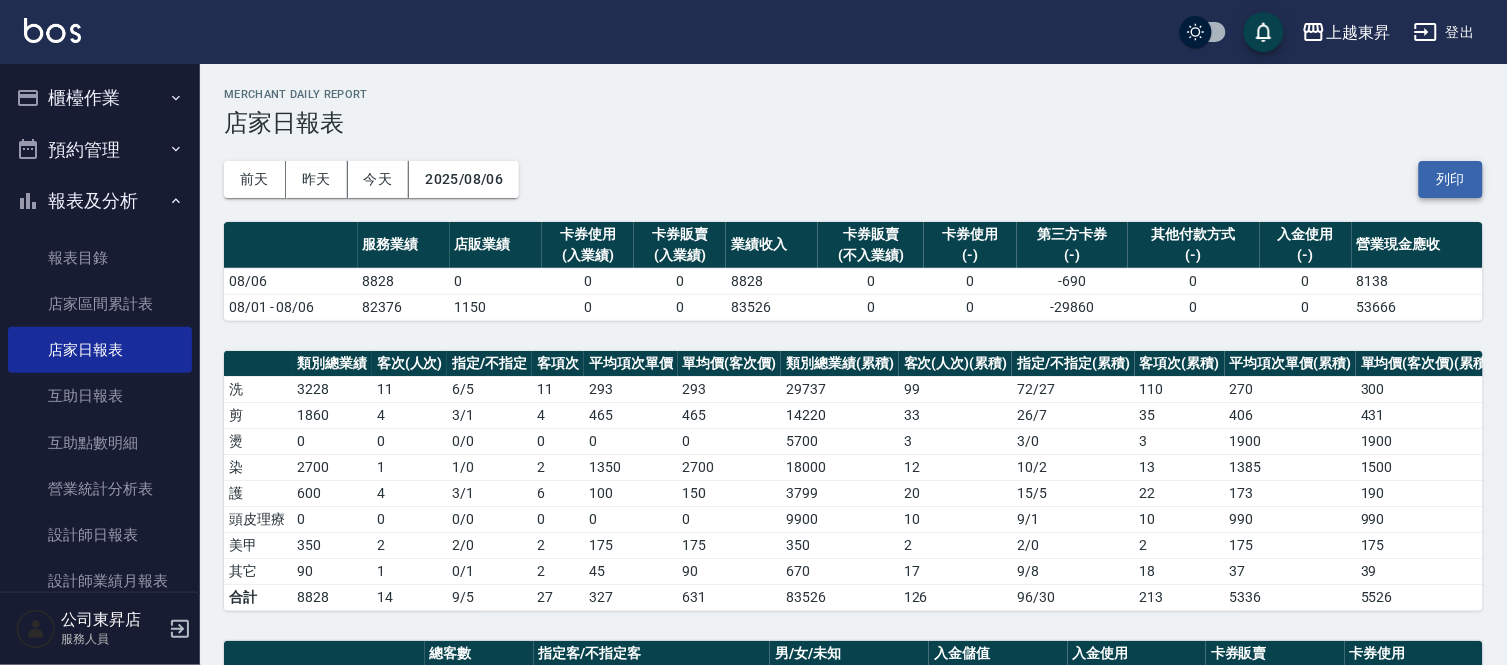 click on "列印" at bounding box center [1451, 179] 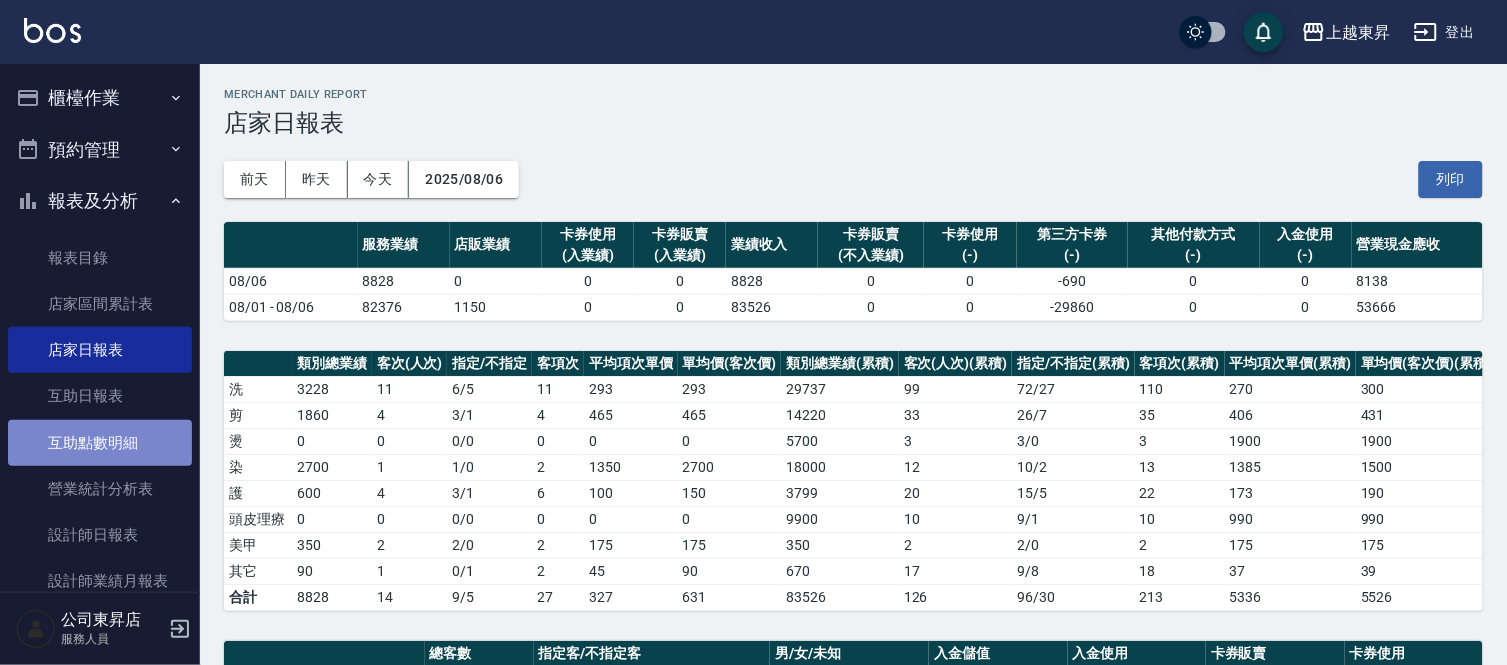 click on "互助點數明細" at bounding box center [100, 443] 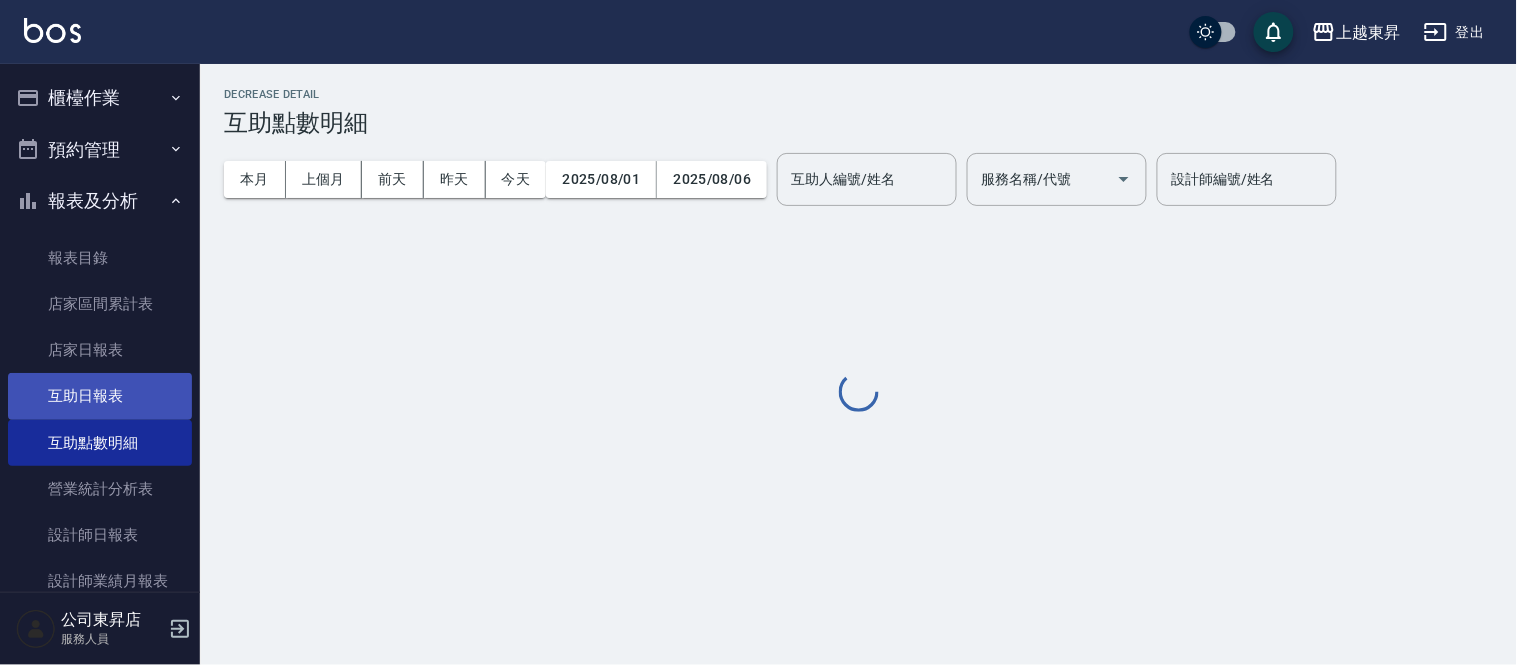 click on "互助日報表" at bounding box center [100, 396] 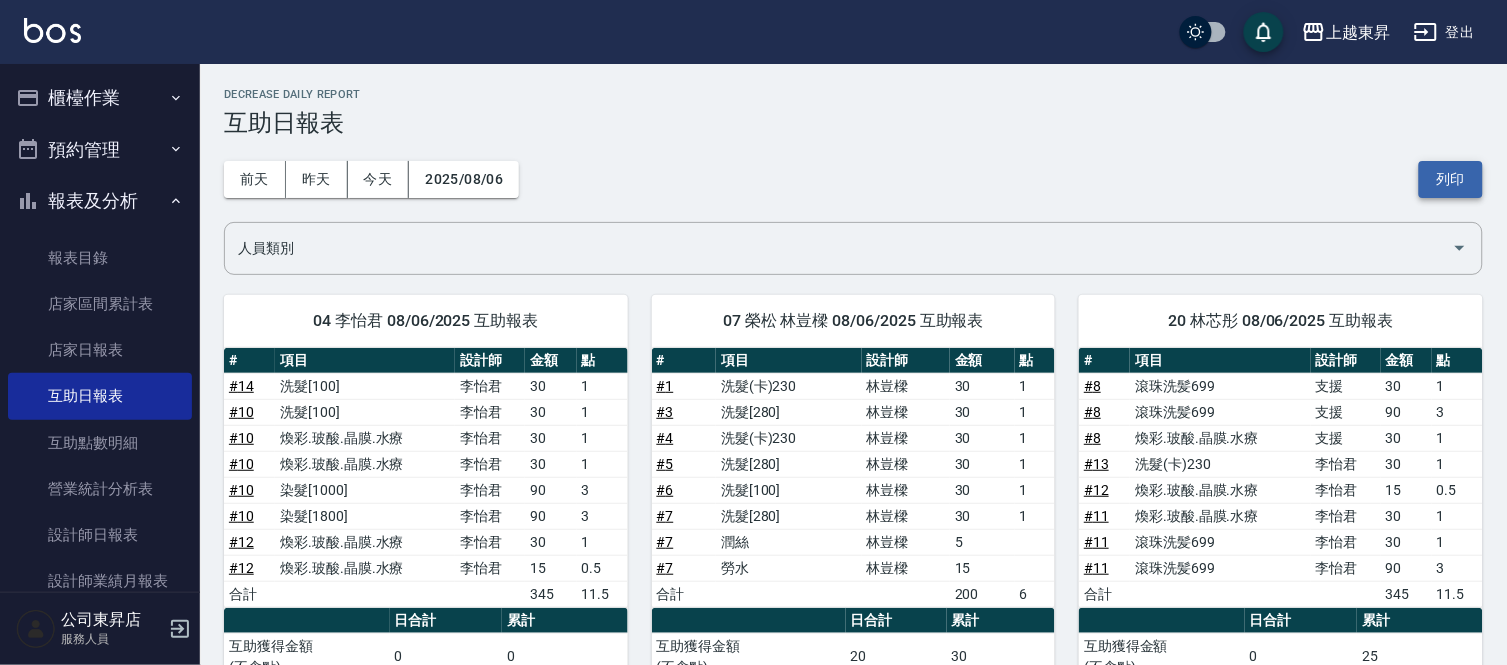 click on "列印" at bounding box center [1451, 179] 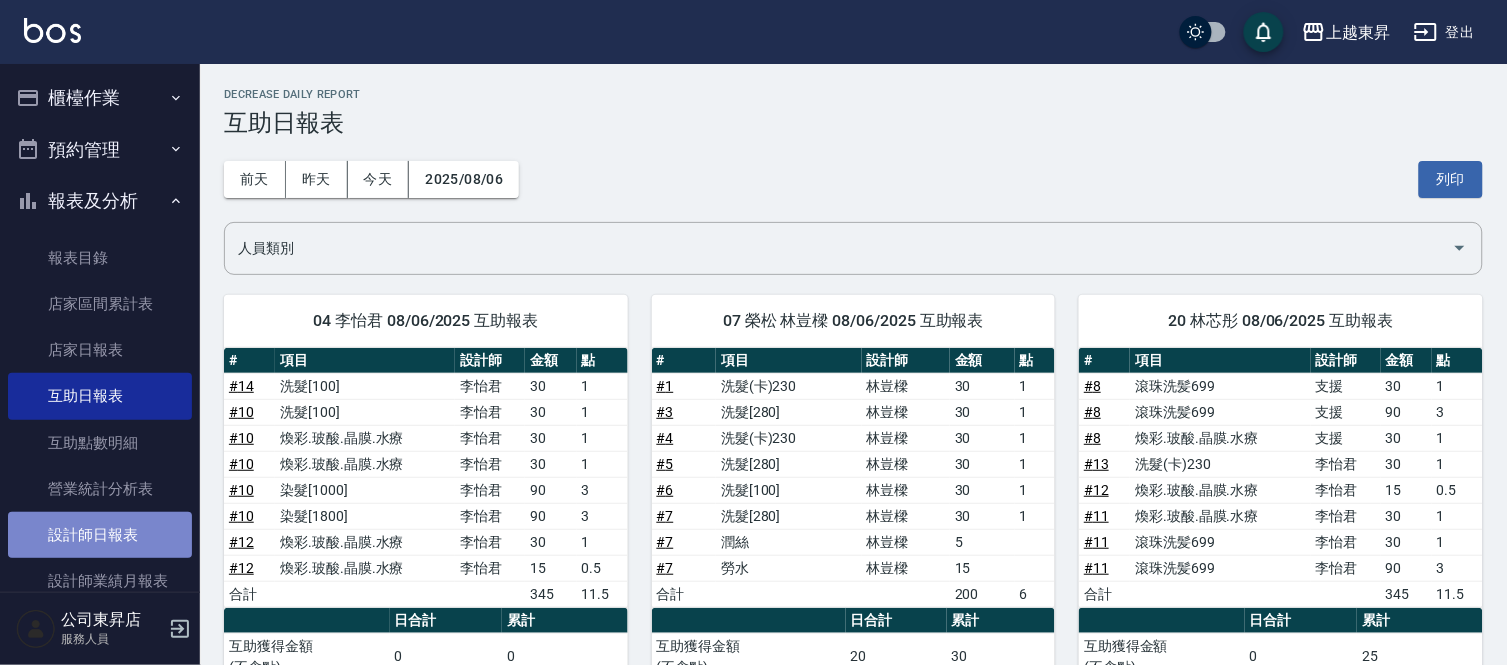 click on "設計師日報表" at bounding box center (100, 535) 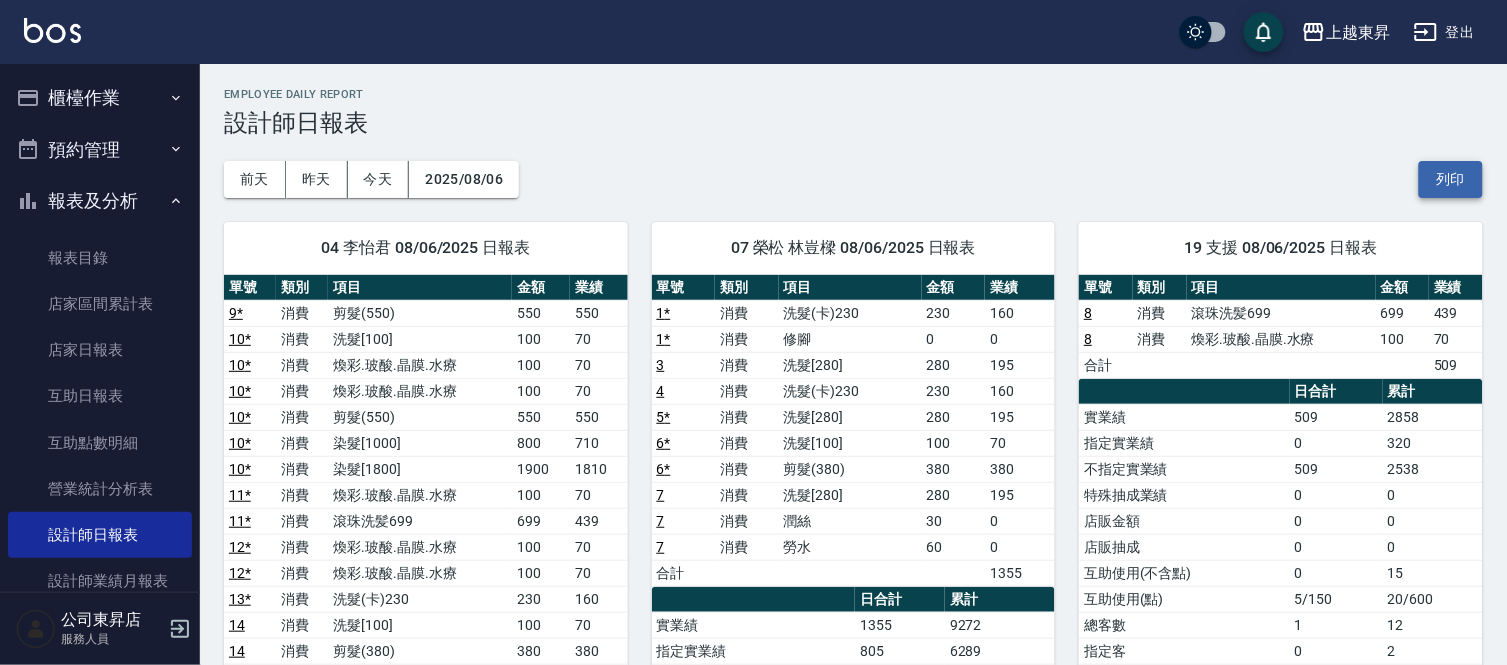 click on "列印" at bounding box center (1451, 179) 